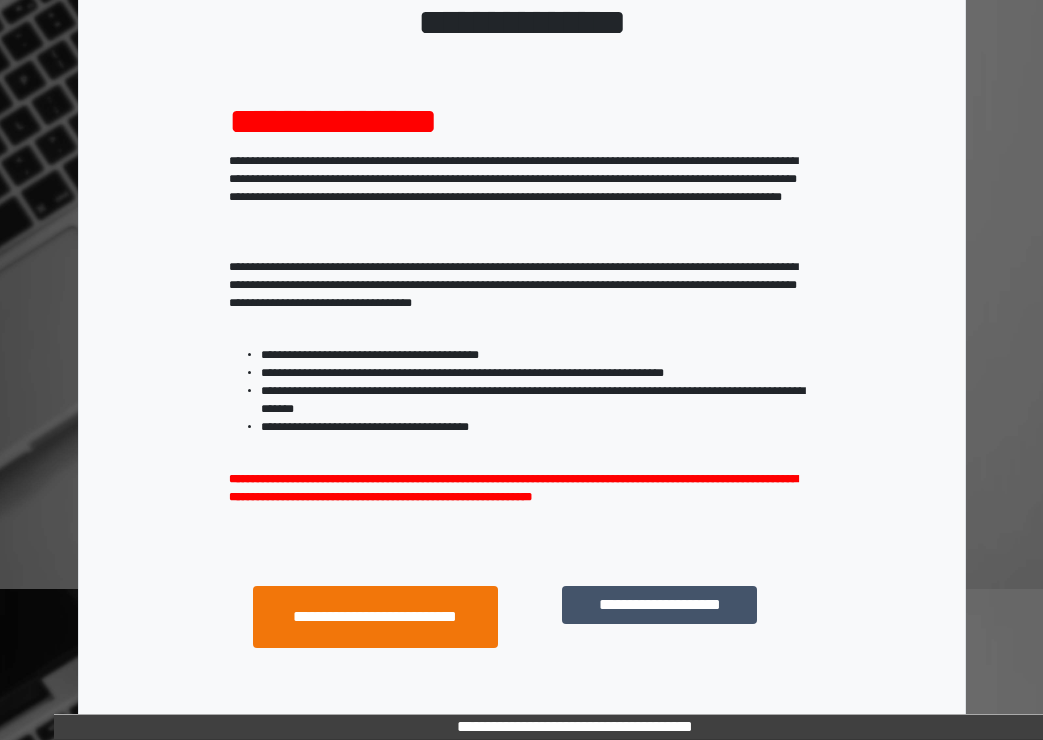 scroll, scrollTop: 258, scrollLeft: 0, axis: vertical 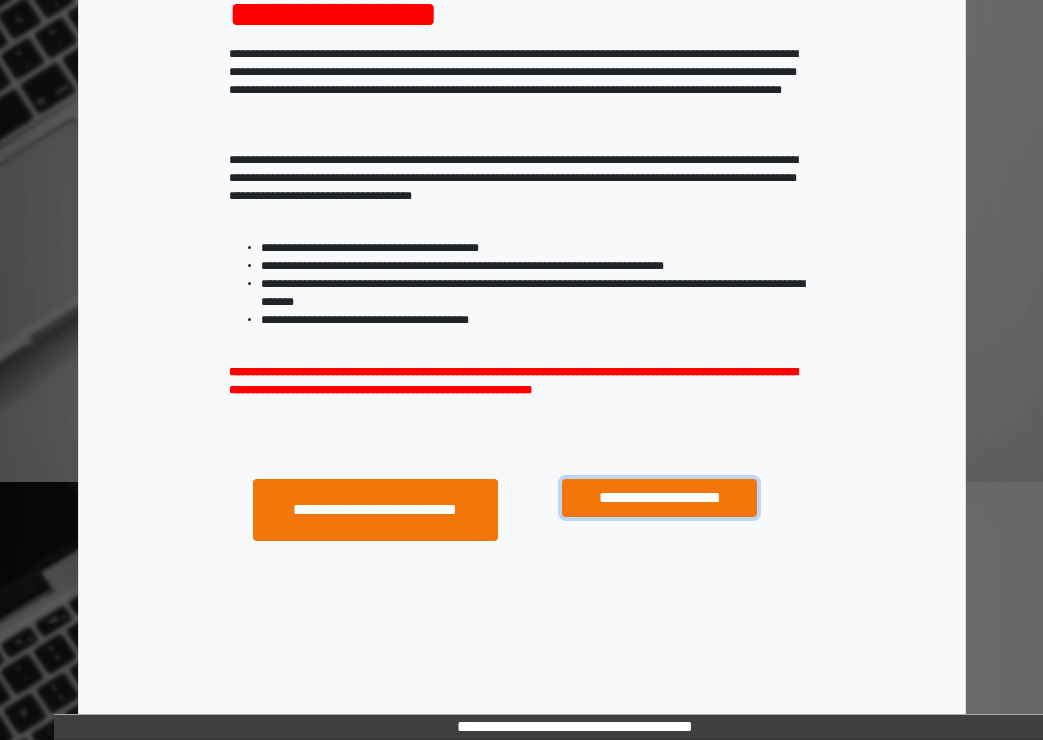click on "**********" at bounding box center [659, 498] 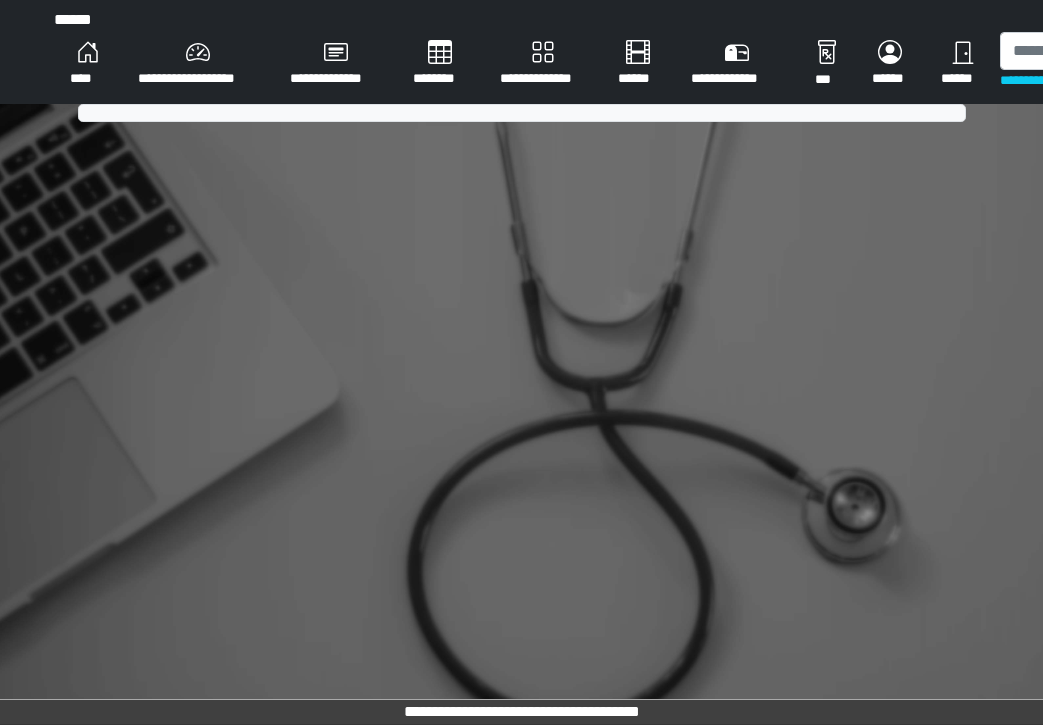 scroll, scrollTop: 0, scrollLeft: 0, axis: both 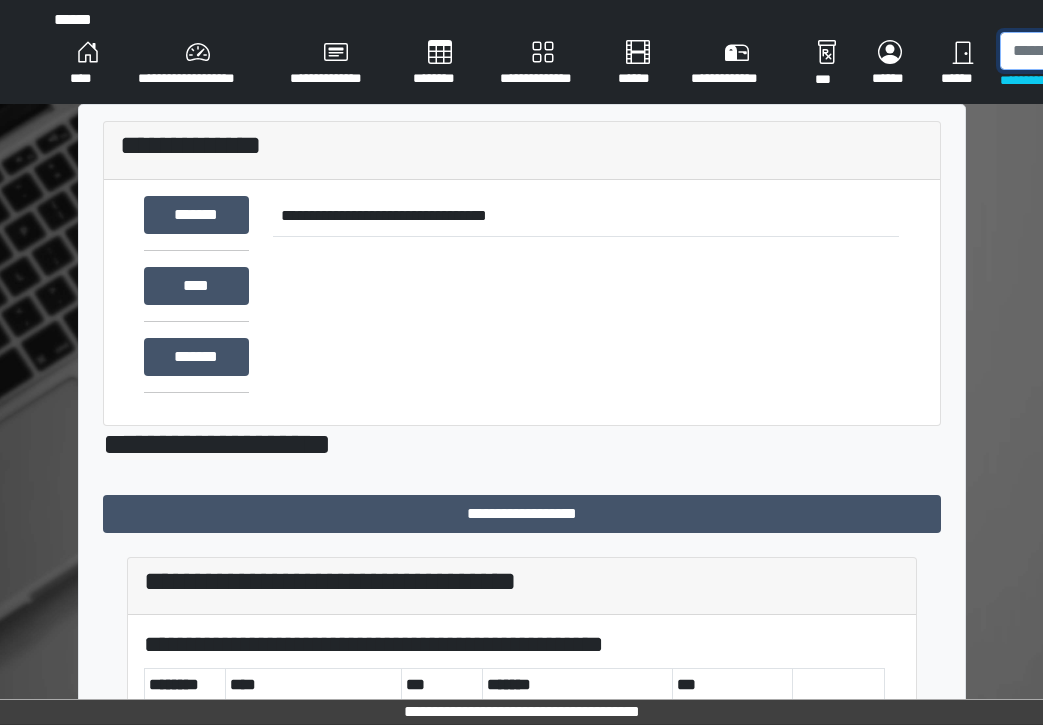 click at bounding box center (1103, 51) 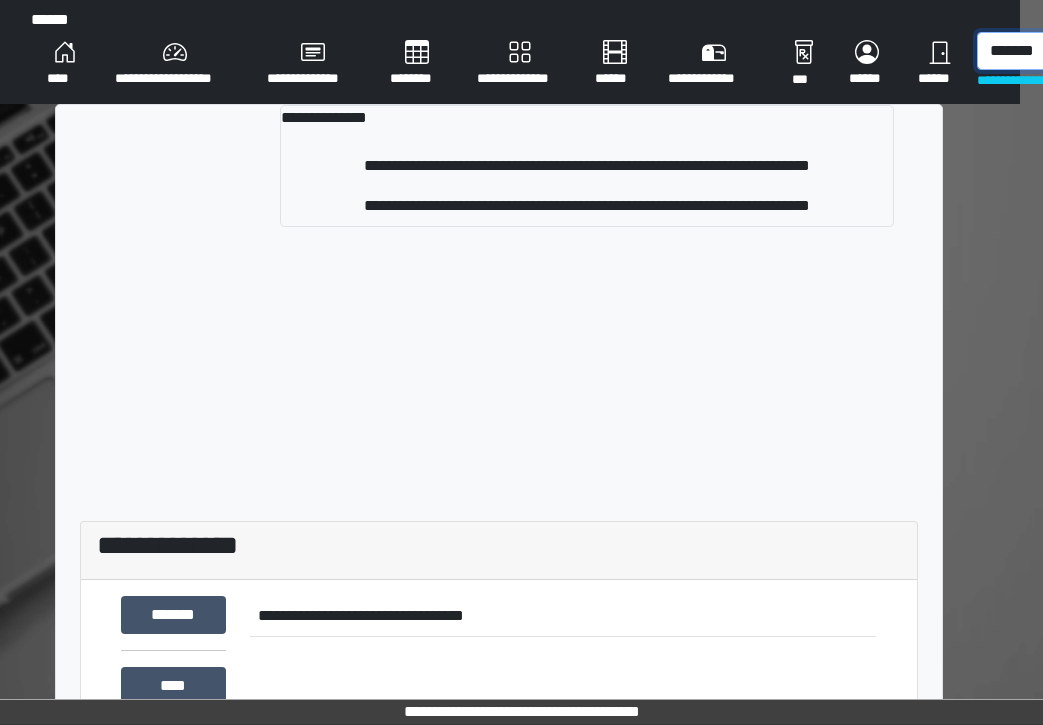 scroll, scrollTop: 0, scrollLeft: 29, axis: horizontal 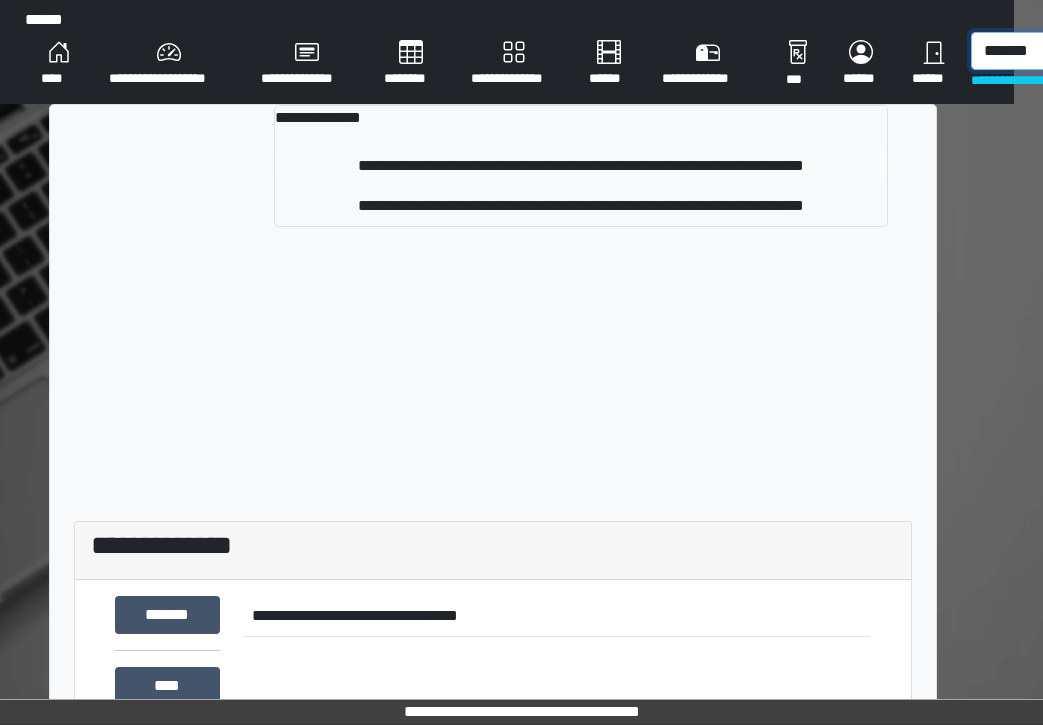 type on "*******" 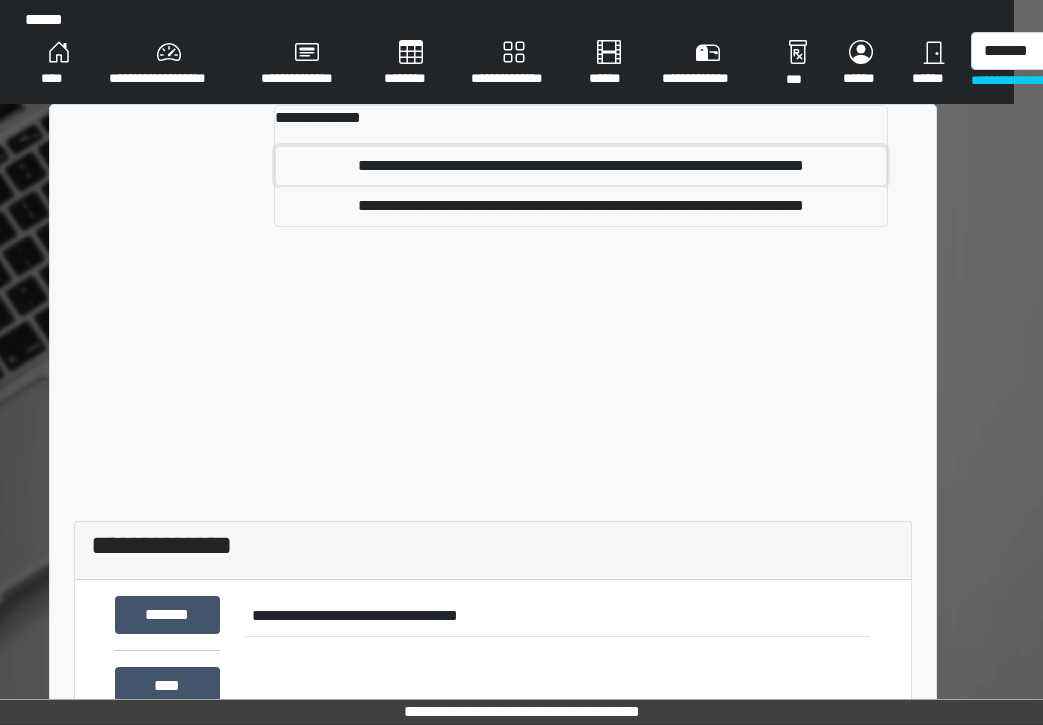 click on "**********" at bounding box center (580, 166) 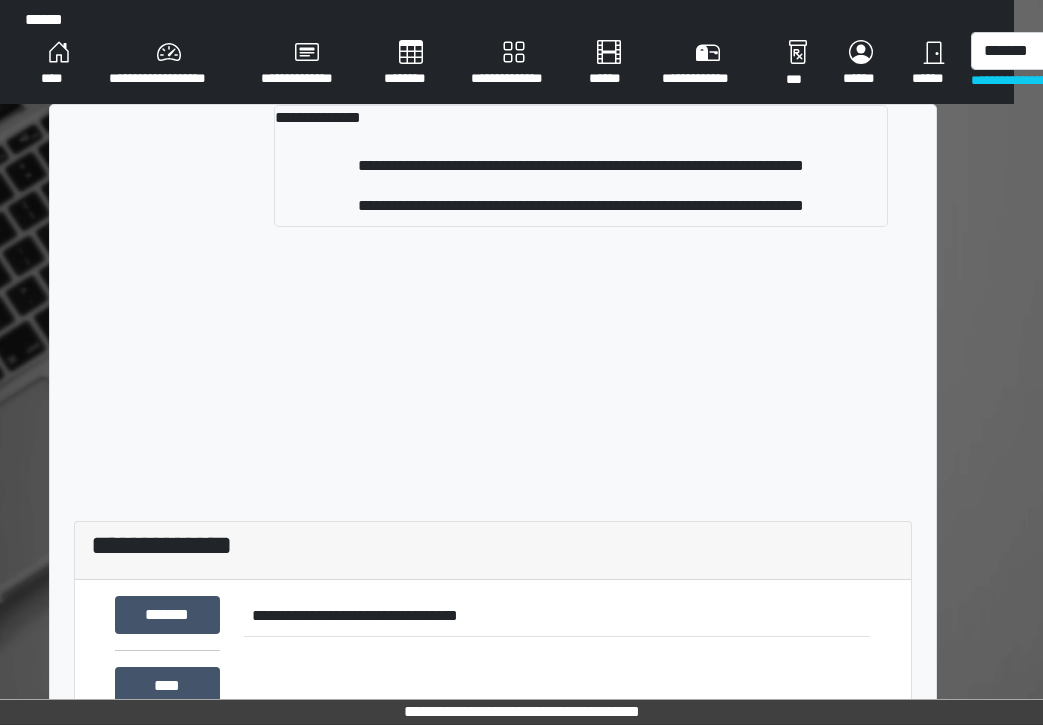 type 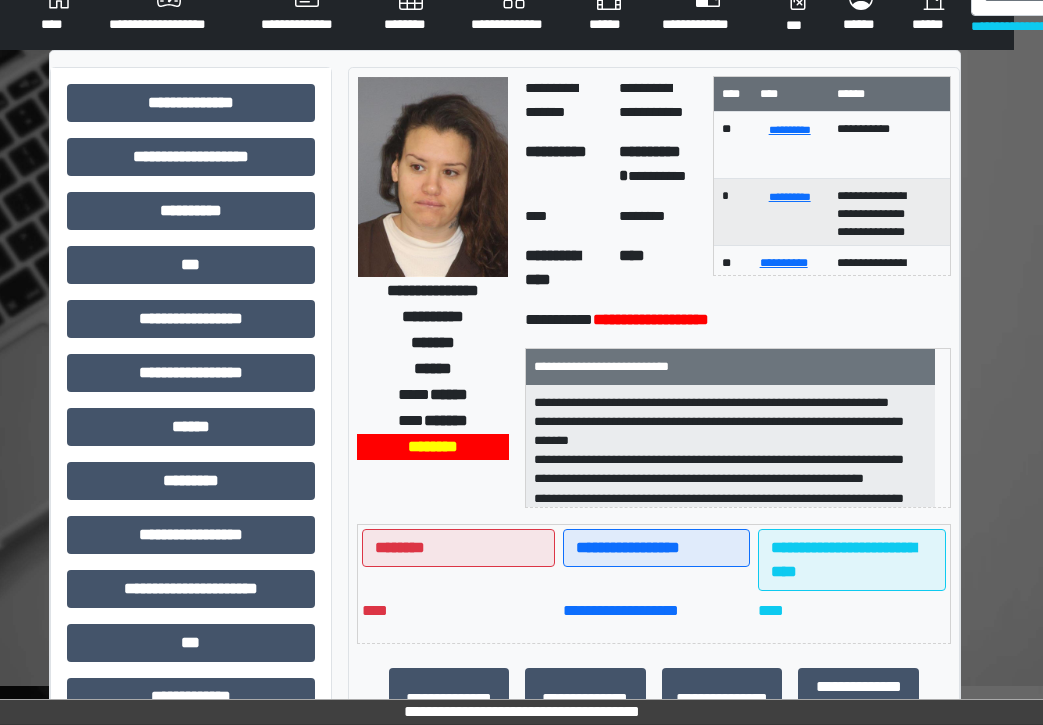 scroll, scrollTop: 400, scrollLeft: 29, axis: both 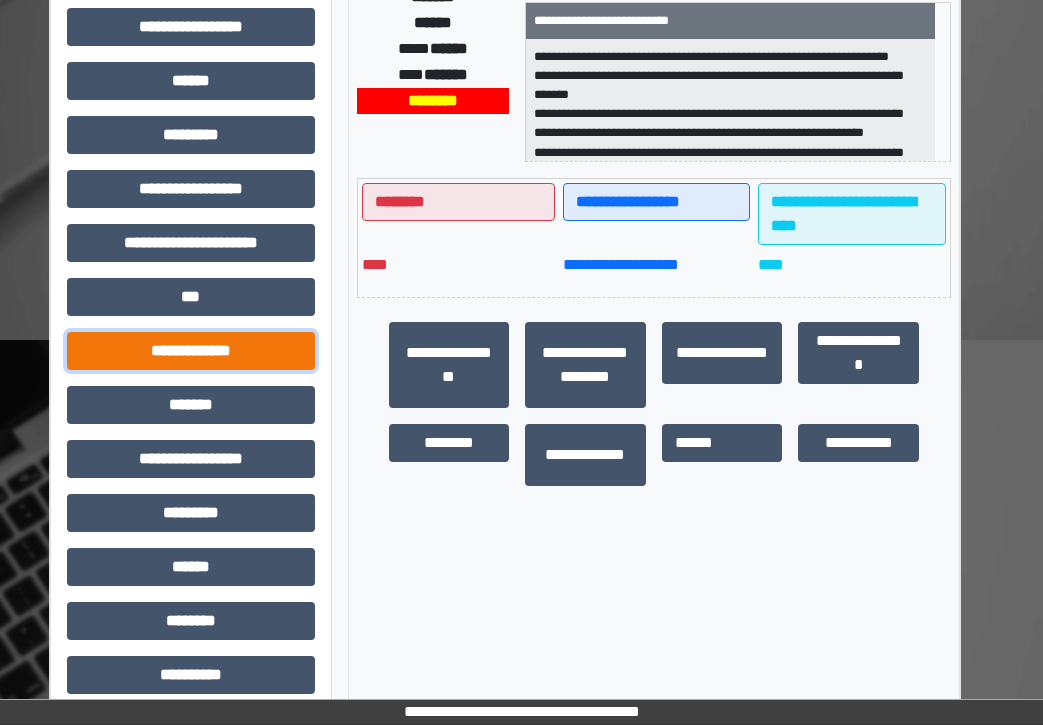 click on "**********" at bounding box center (191, 351) 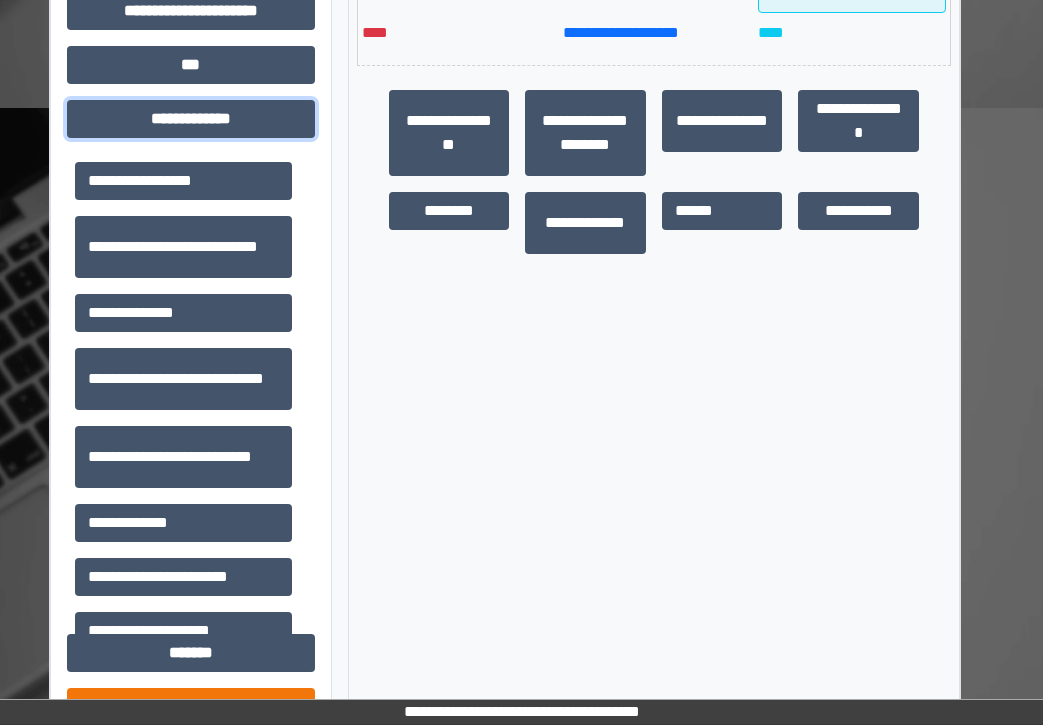 scroll, scrollTop: 953, scrollLeft: 29, axis: both 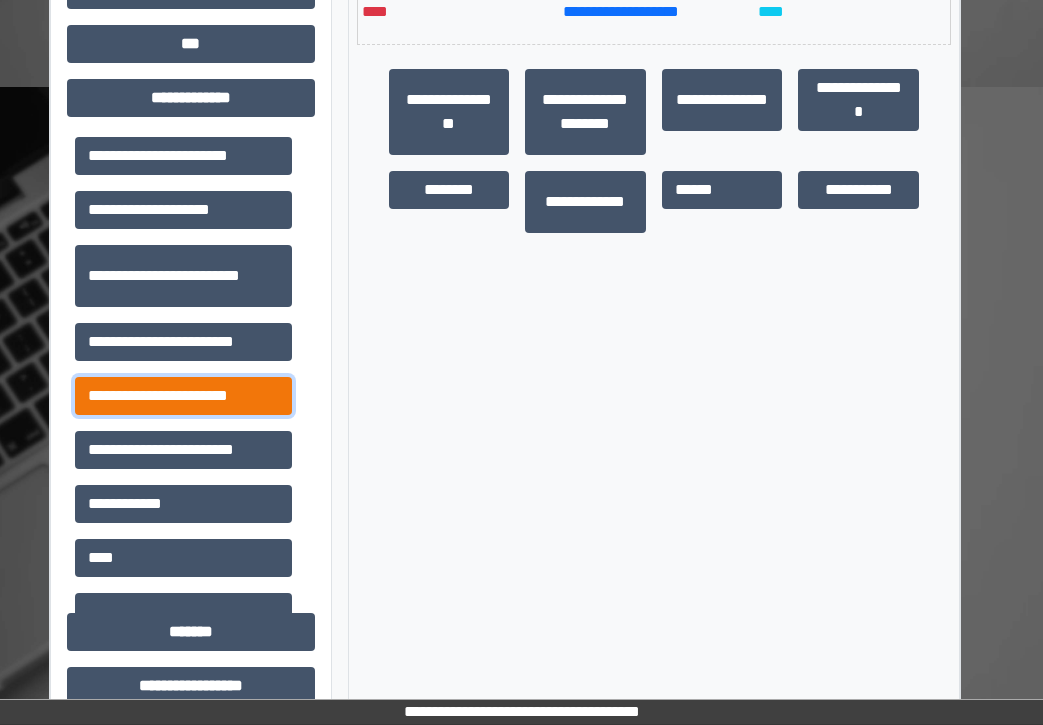 click on "**********" at bounding box center [183, 396] 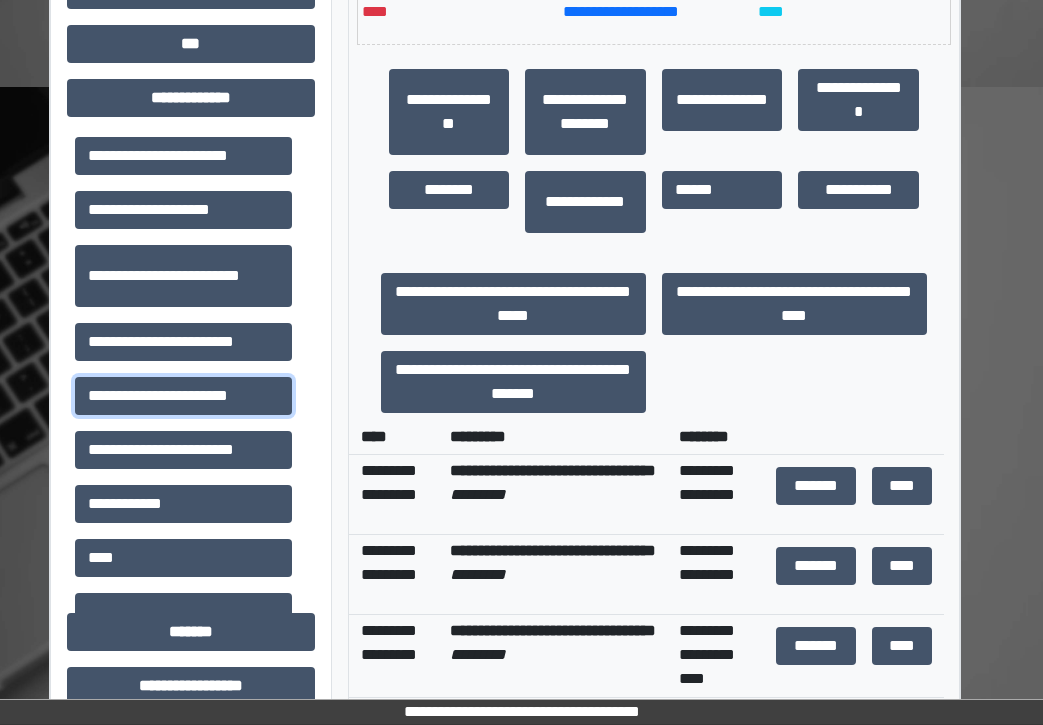 scroll, scrollTop: 24, scrollLeft: 0, axis: vertical 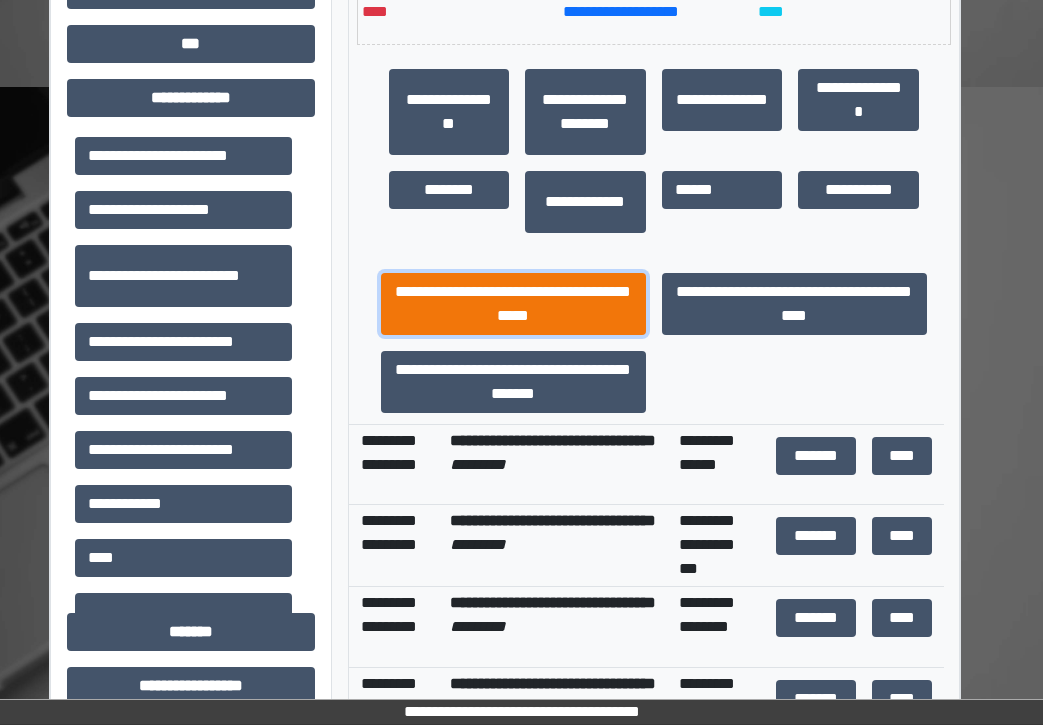 click on "**********" at bounding box center [513, 304] 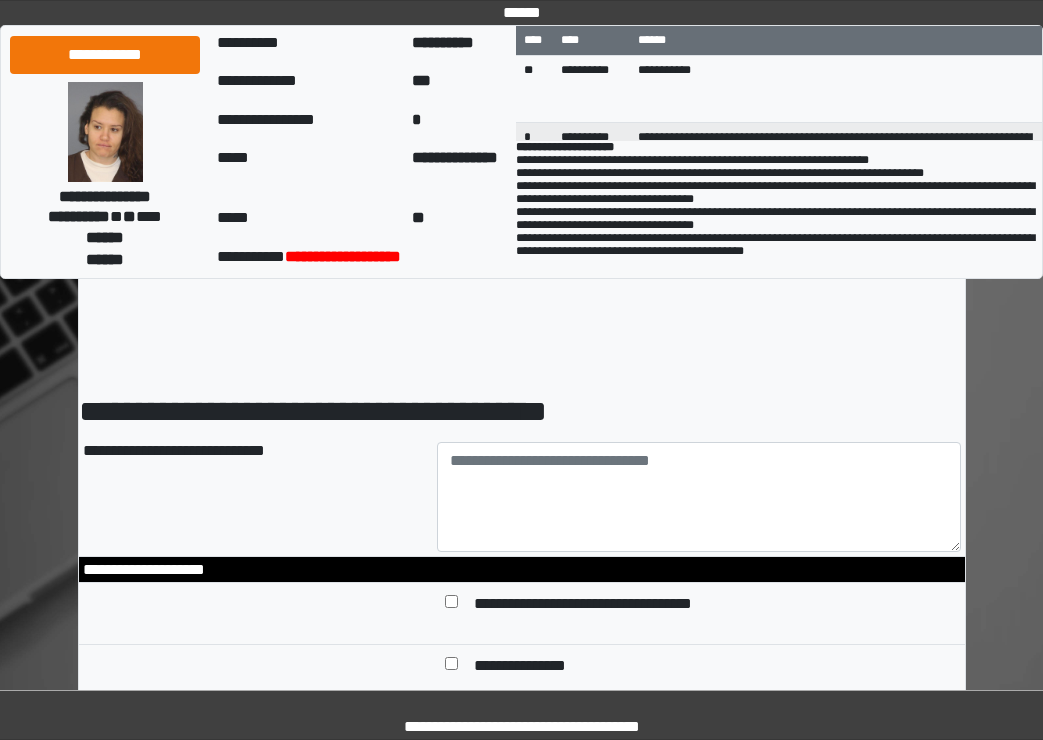 scroll, scrollTop: 0, scrollLeft: 0, axis: both 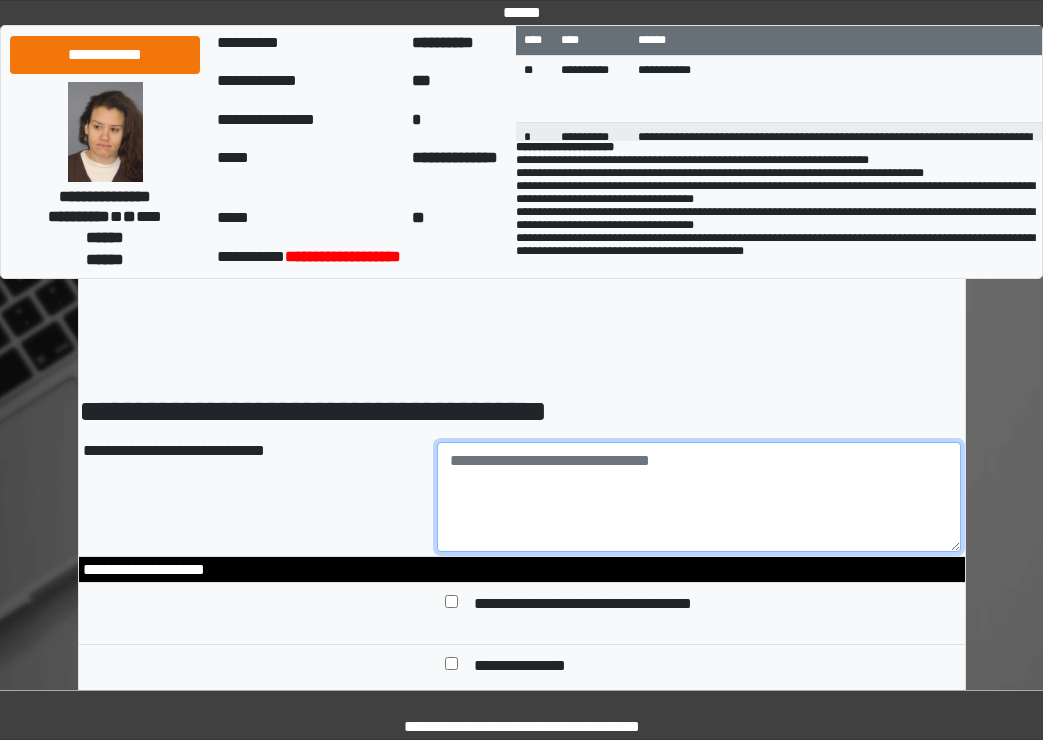 click at bounding box center (699, 497) 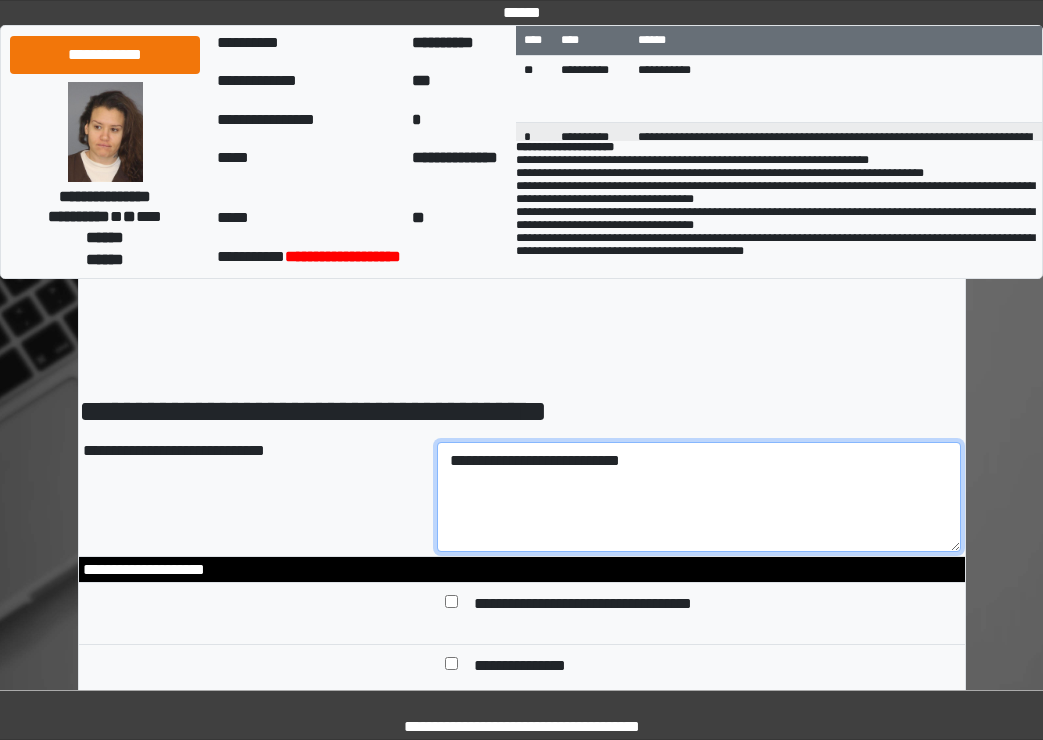 click on "**********" at bounding box center (699, 497) 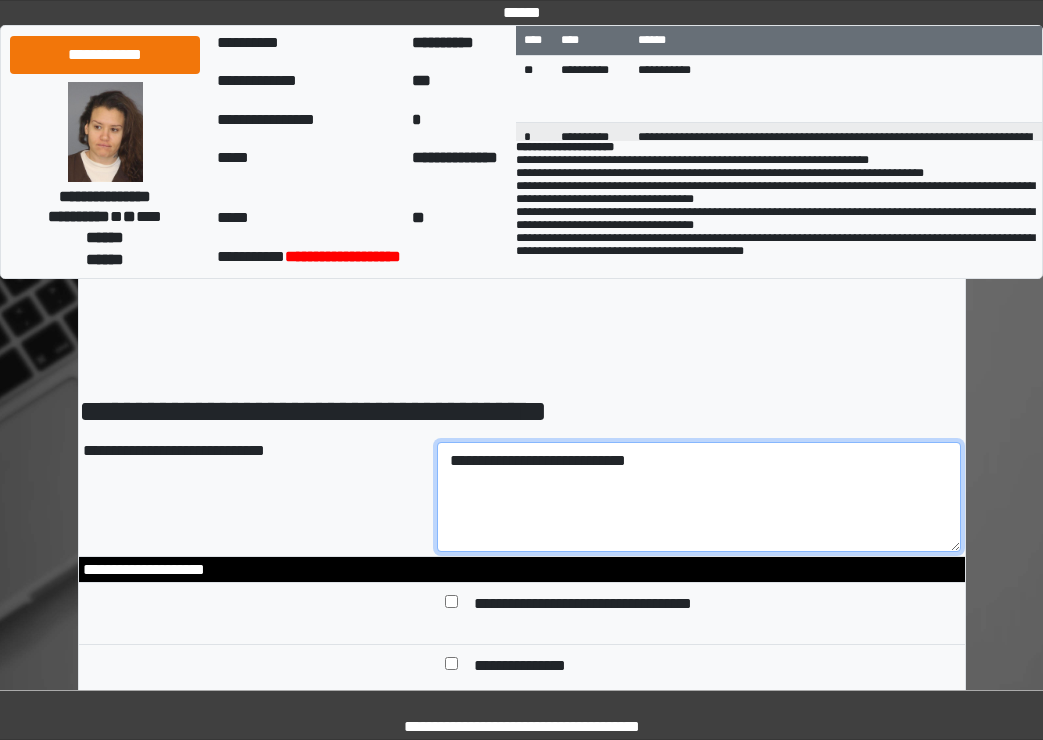 type on "**********" 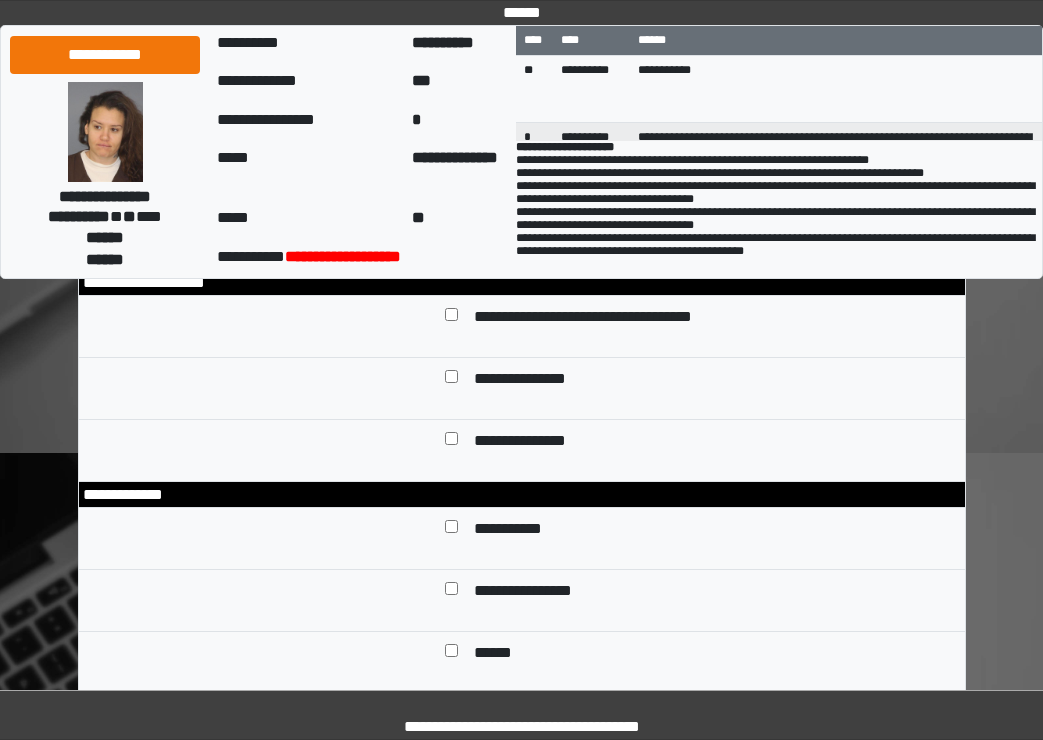scroll, scrollTop: 200, scrollLeft: 0, axis: vertical 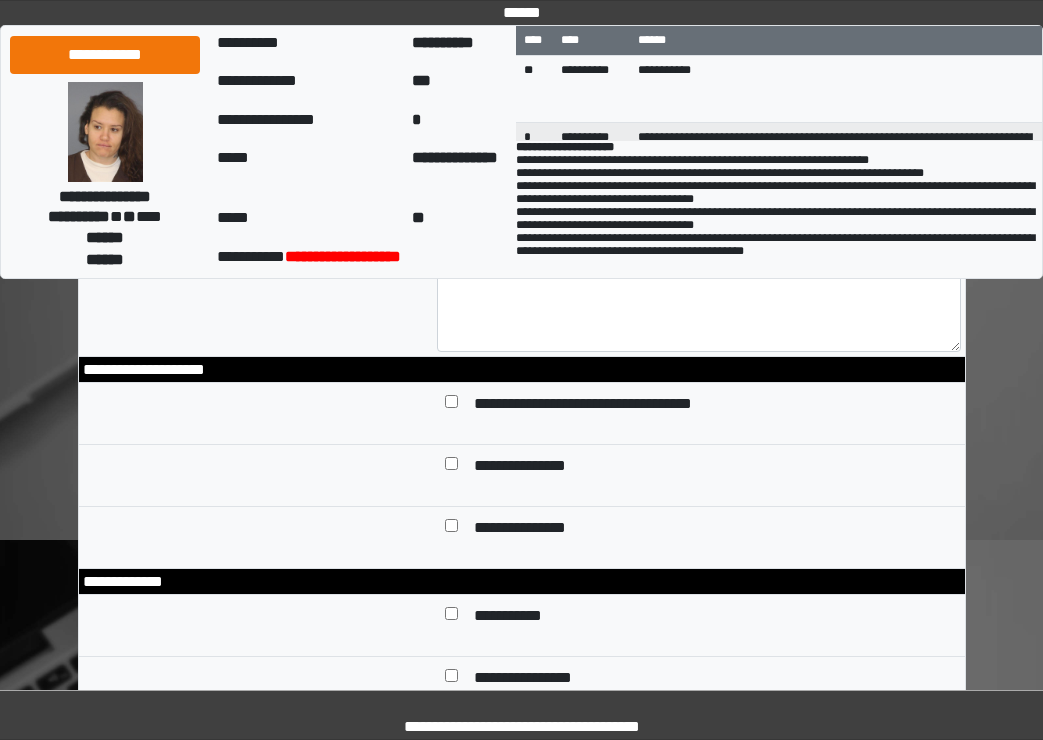 click on "**********" at bounding box center [713, 529] 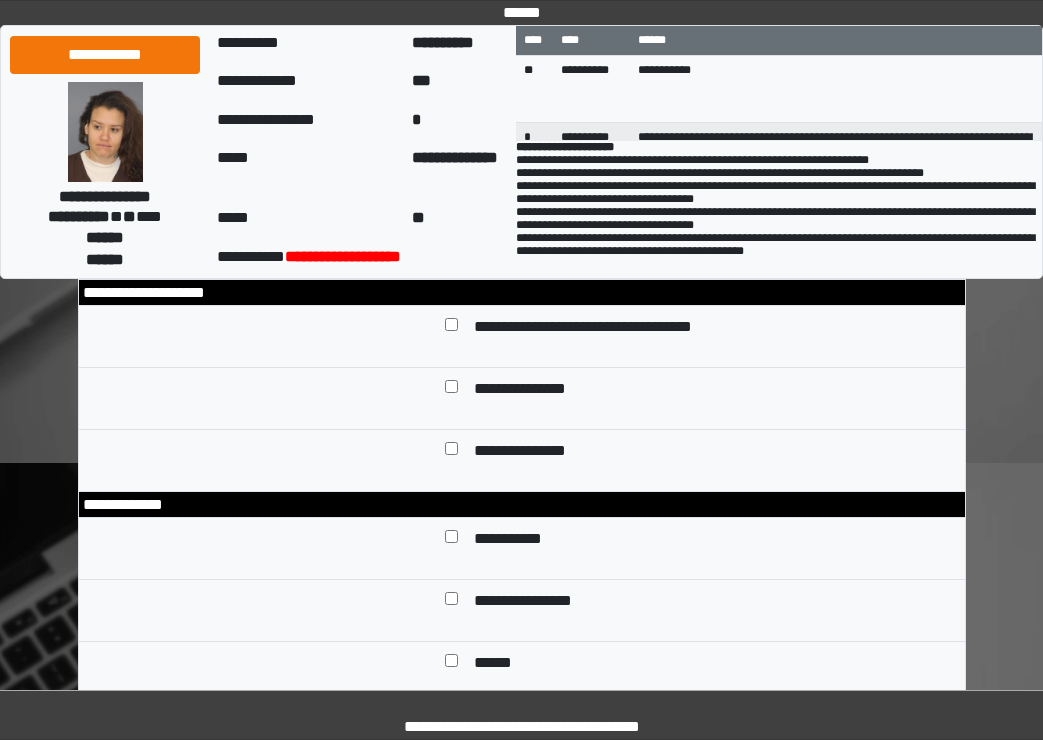 scroll, scrollTop: 500, scrollLeft: 0, axis: vertical 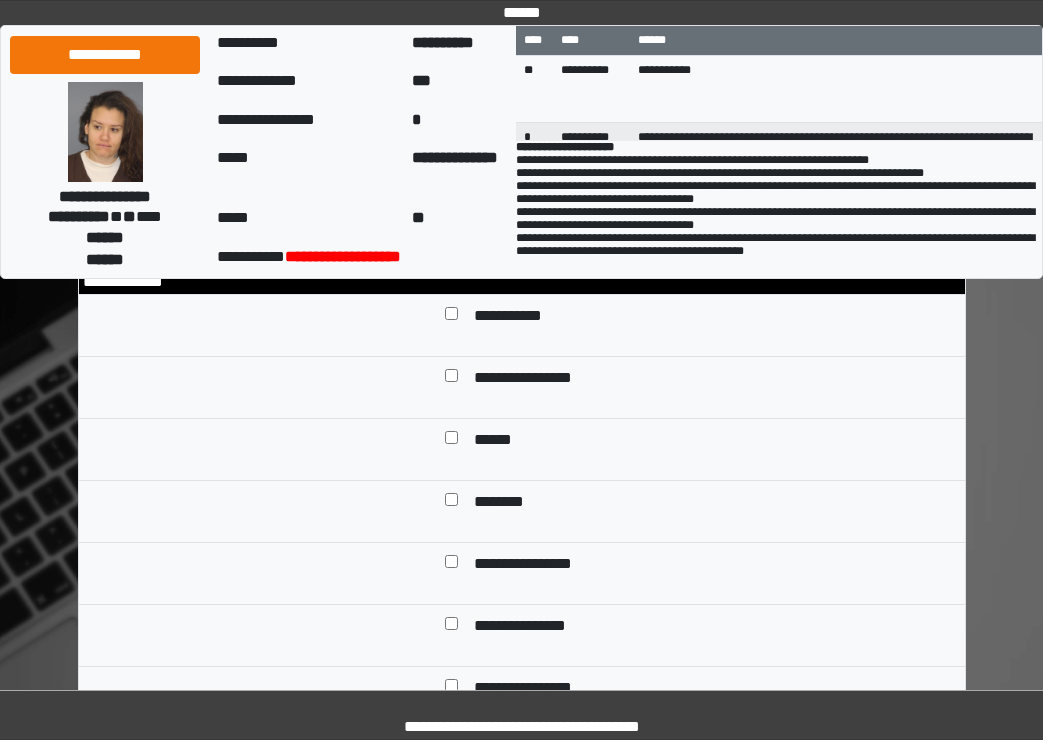 click at bounding box center (451, 379) 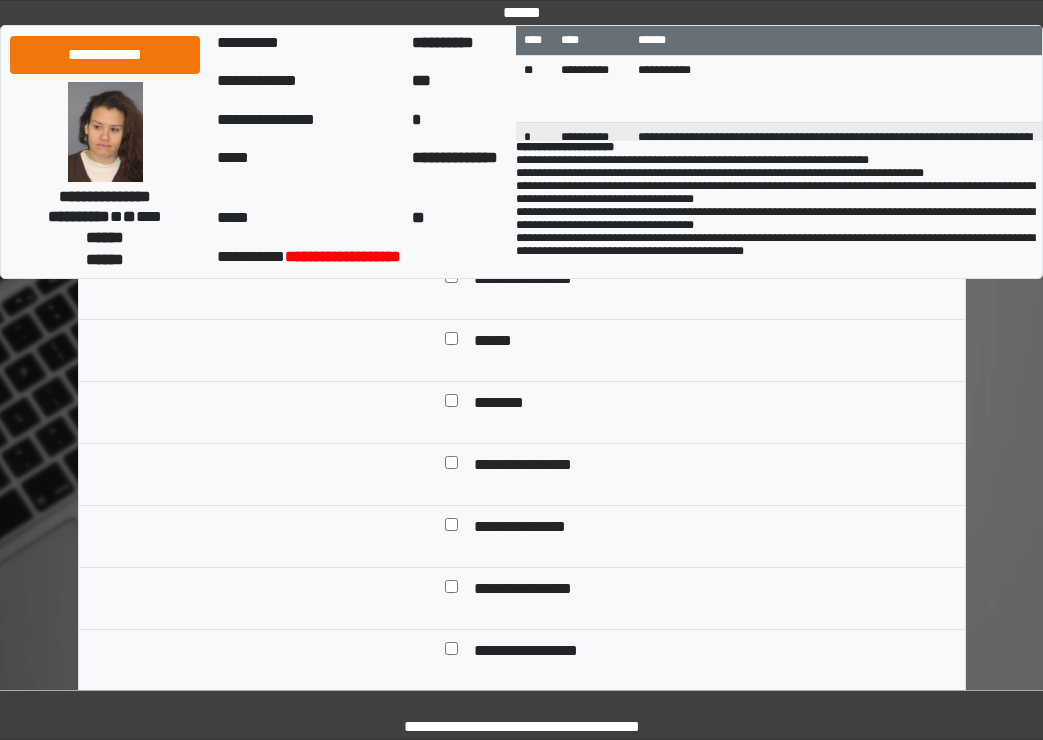 scroll, scrollTop: 600, scrollLeft: 0, axis: vertical 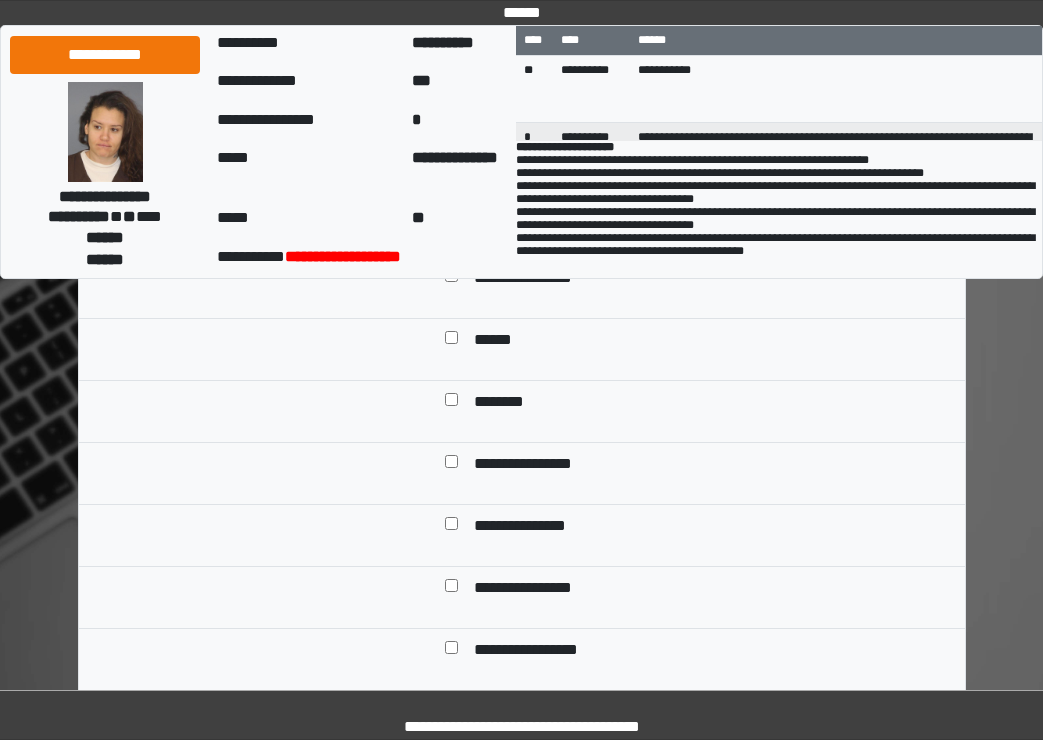 click at bounding box center (451, 403) 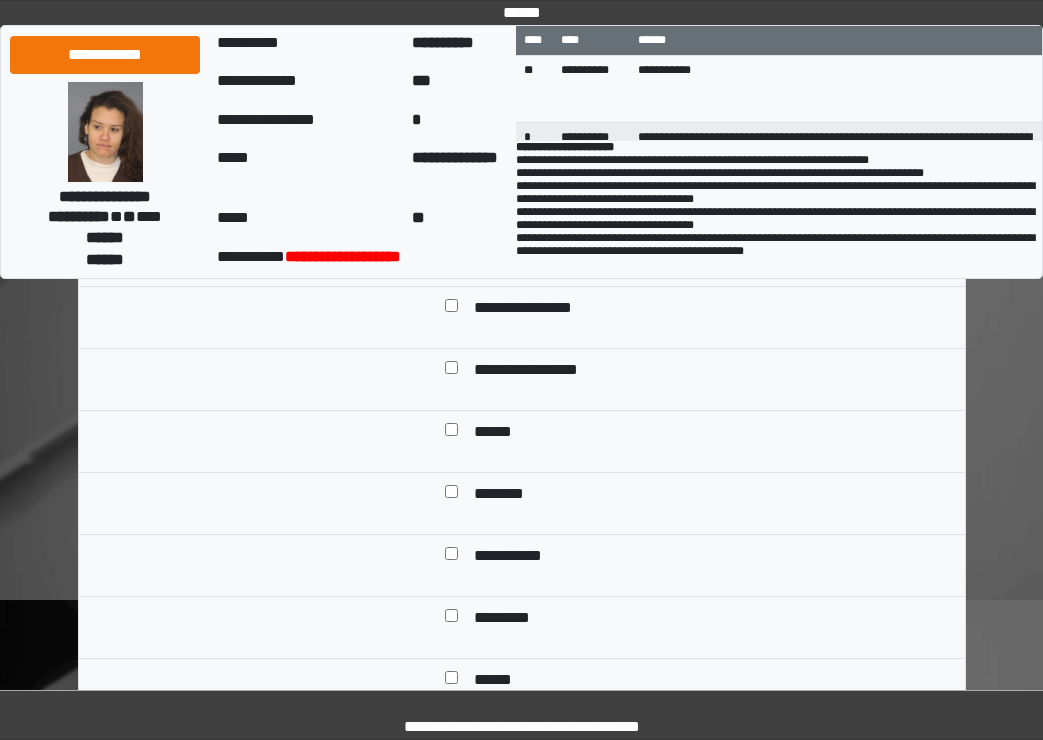 scroll, scrollTop: 850, scrollLeft: 0, axis: vertical 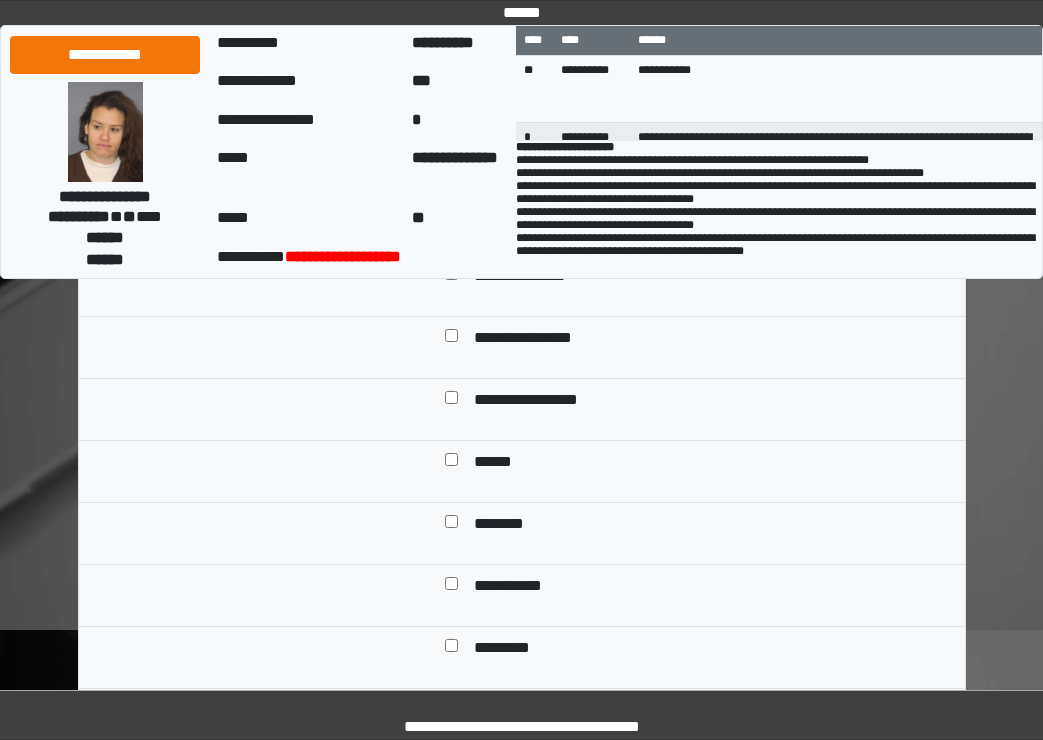 drag, startPoint x: 438, startPoint y: 576, endPoint x: 937, endPoint y: 488, distance: 506.7001 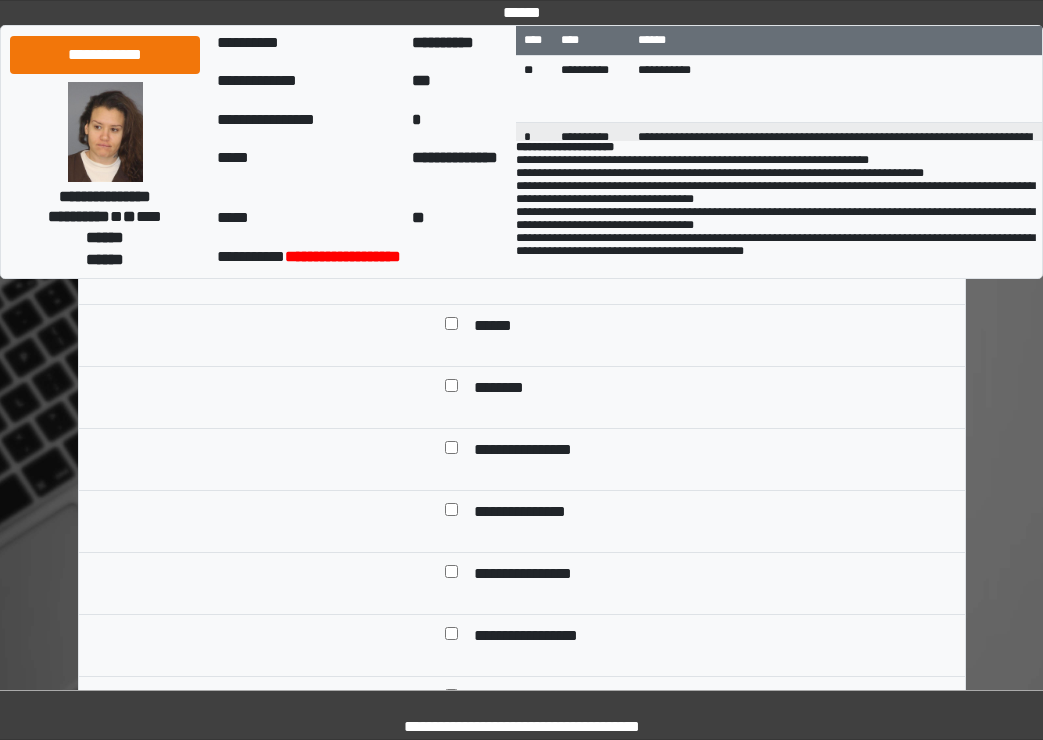 scroll, scrollTop: 650, scrollLeft: 0, axis: vertical 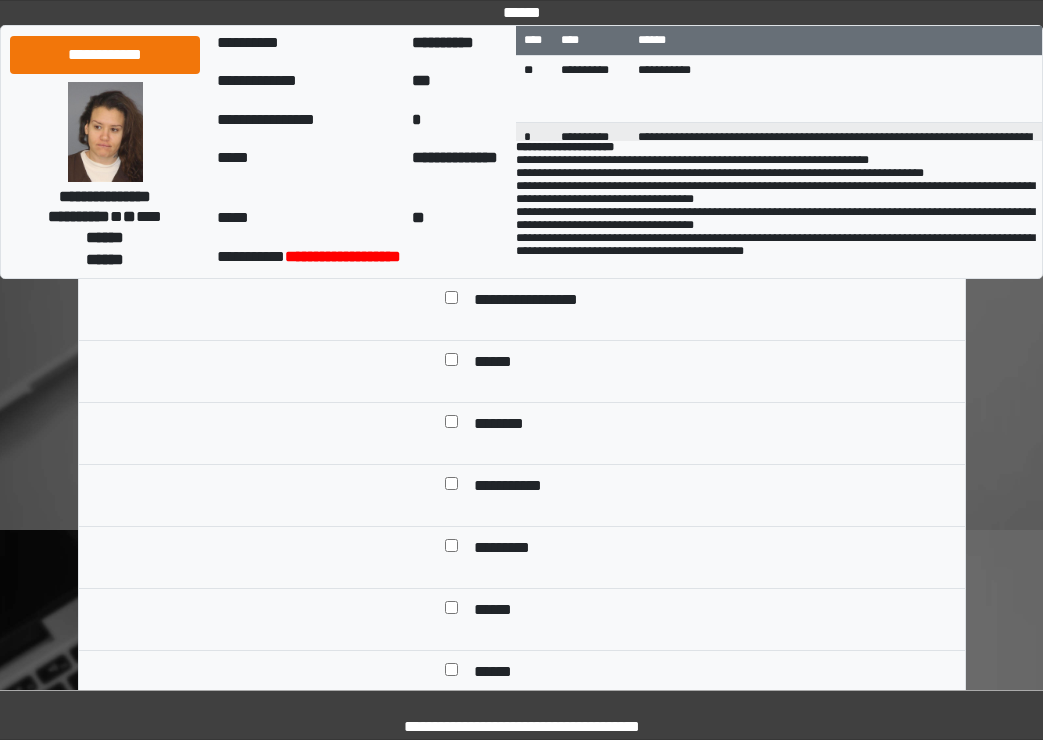 drag, startPoint x: 495, startPoint y: 438, endPoint x: 780, endPoint y: 504, distance: 292.5423 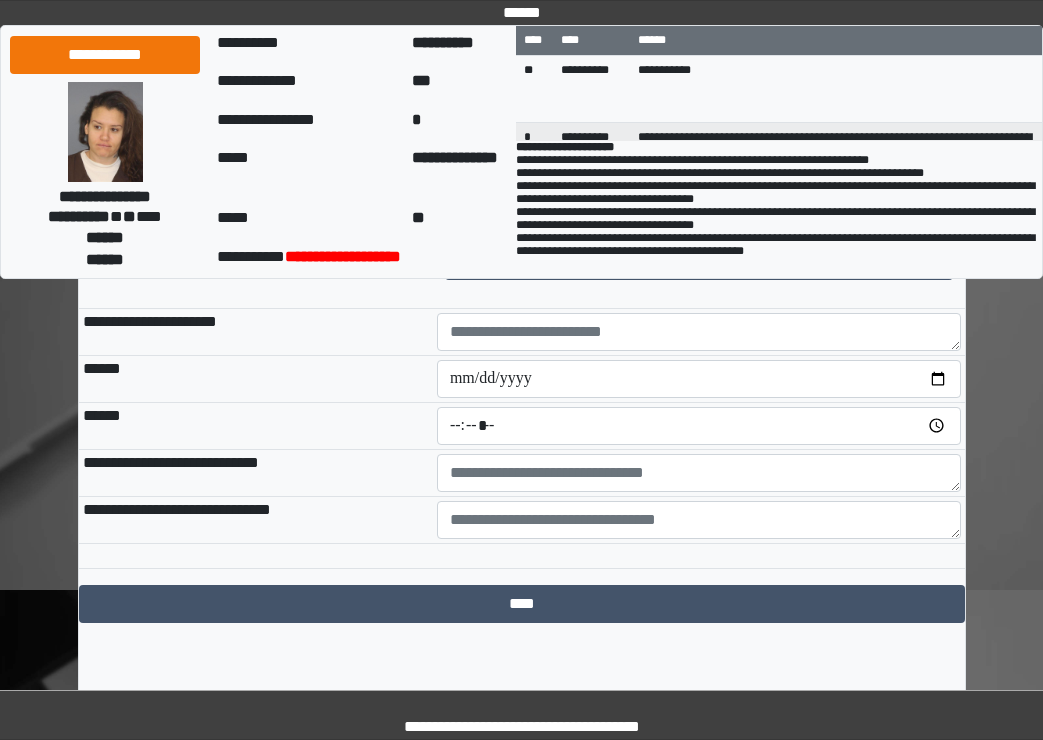 scroll, scrollTop: 1650, scrollLeft: 0, axis: vertical 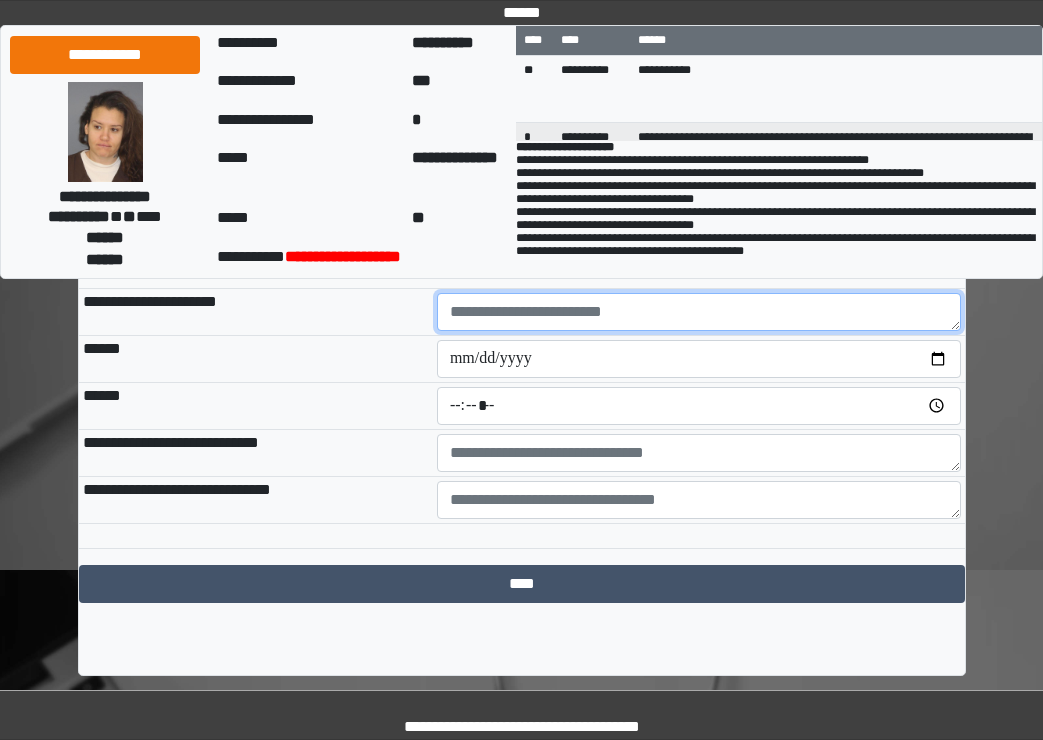 click at bounding box center [699, 312] 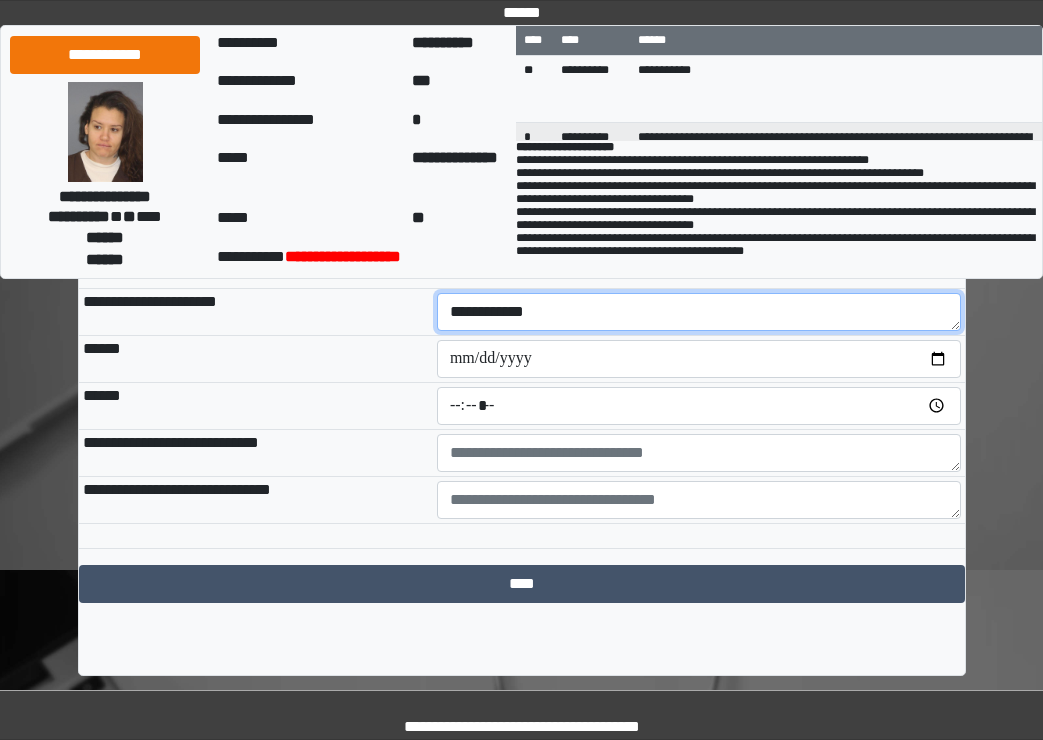type on "**********" 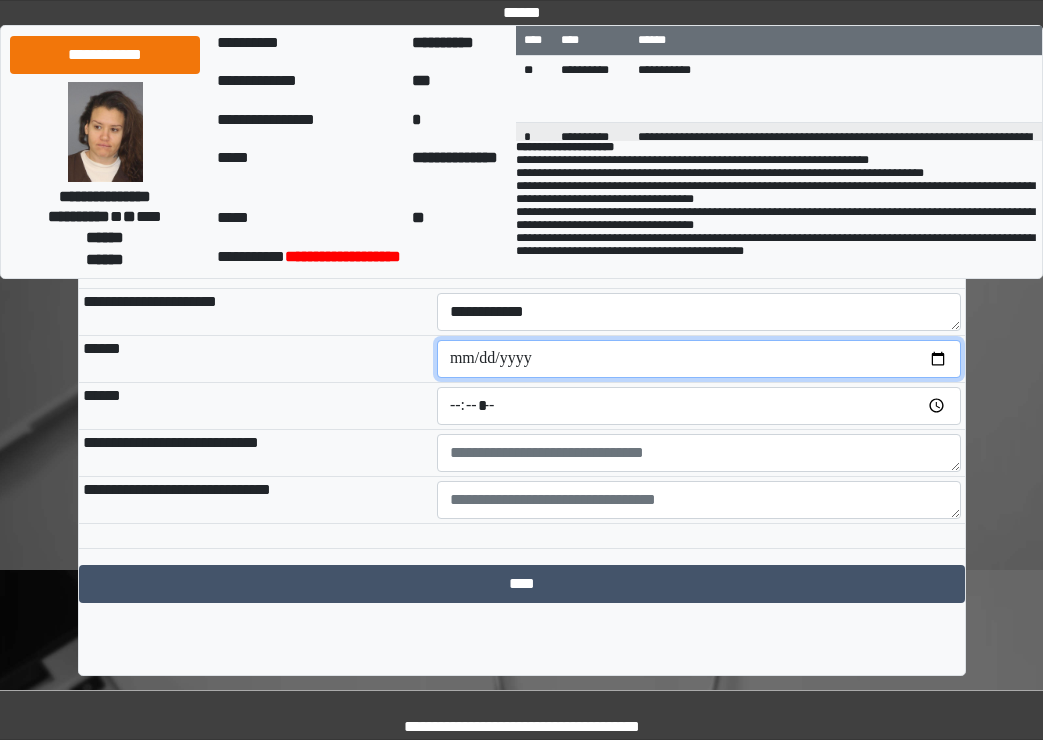 click at bounding box center [699, 359] 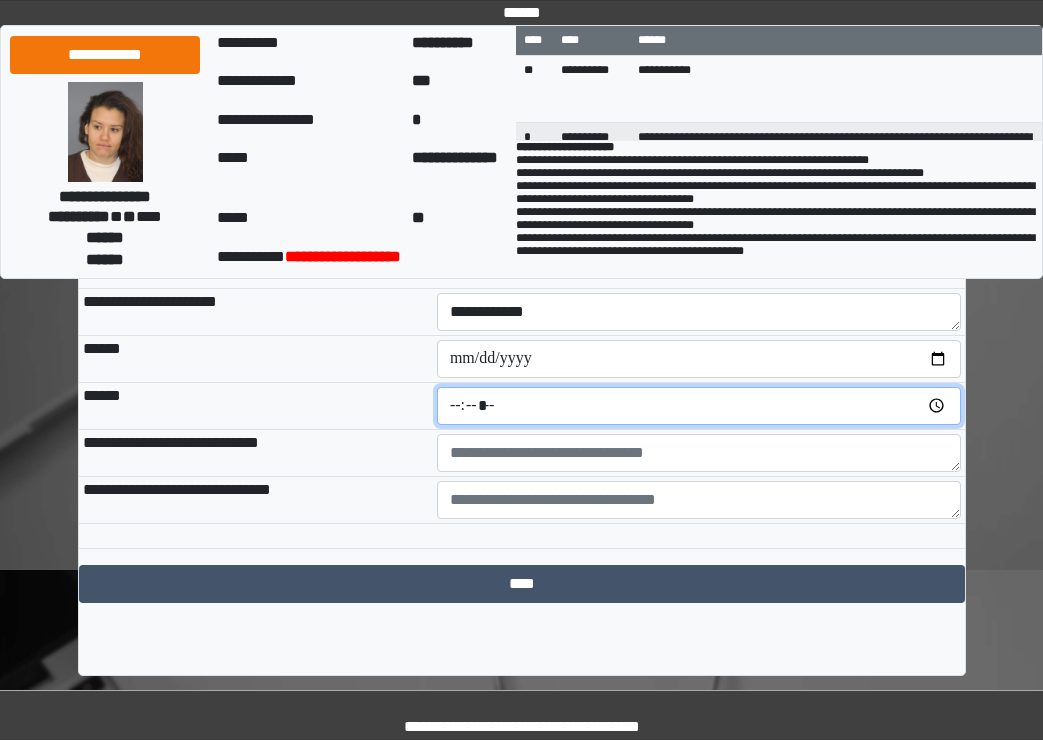 click at bounding box center (699, 406) 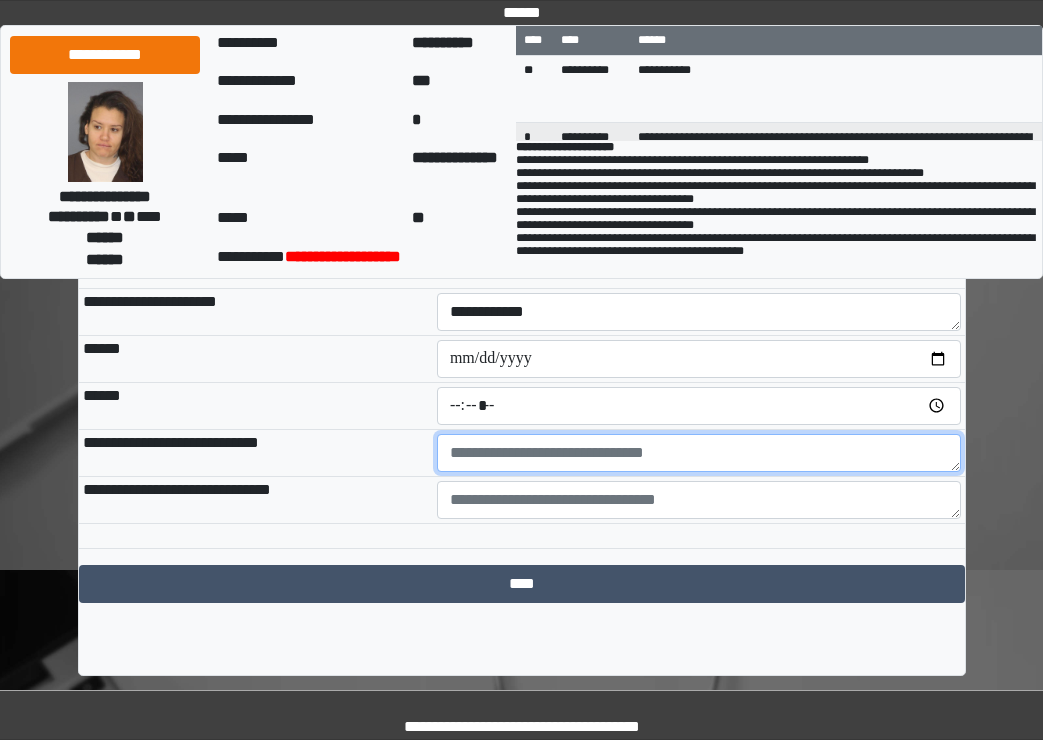 type on "*****" 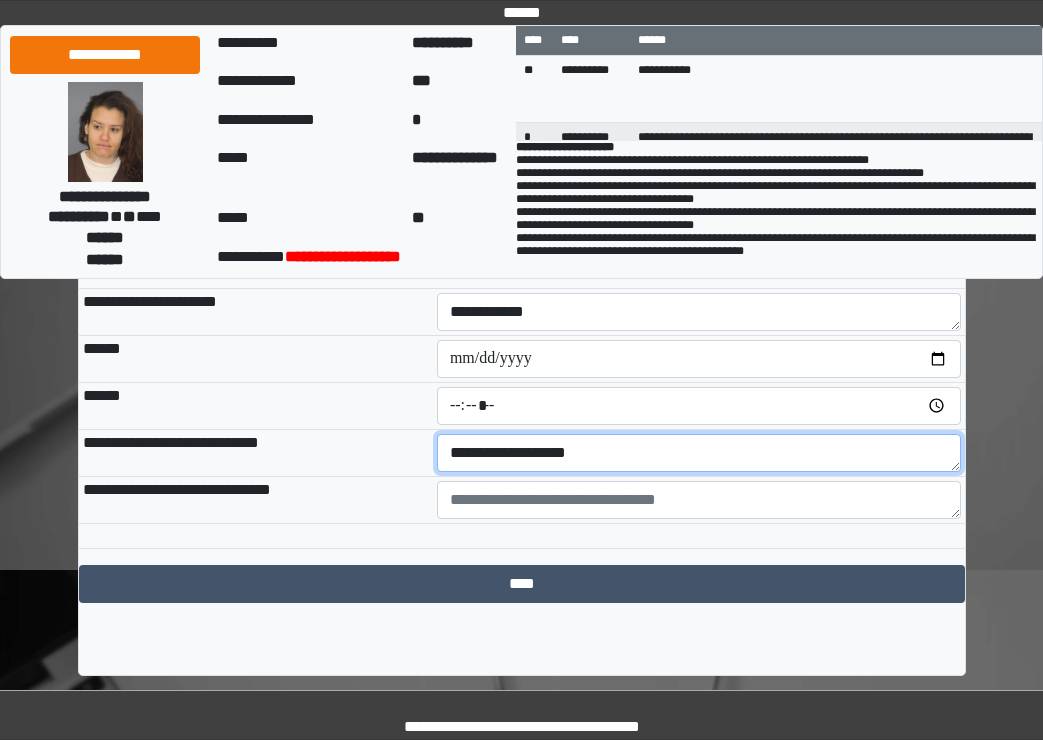 type on "**********" 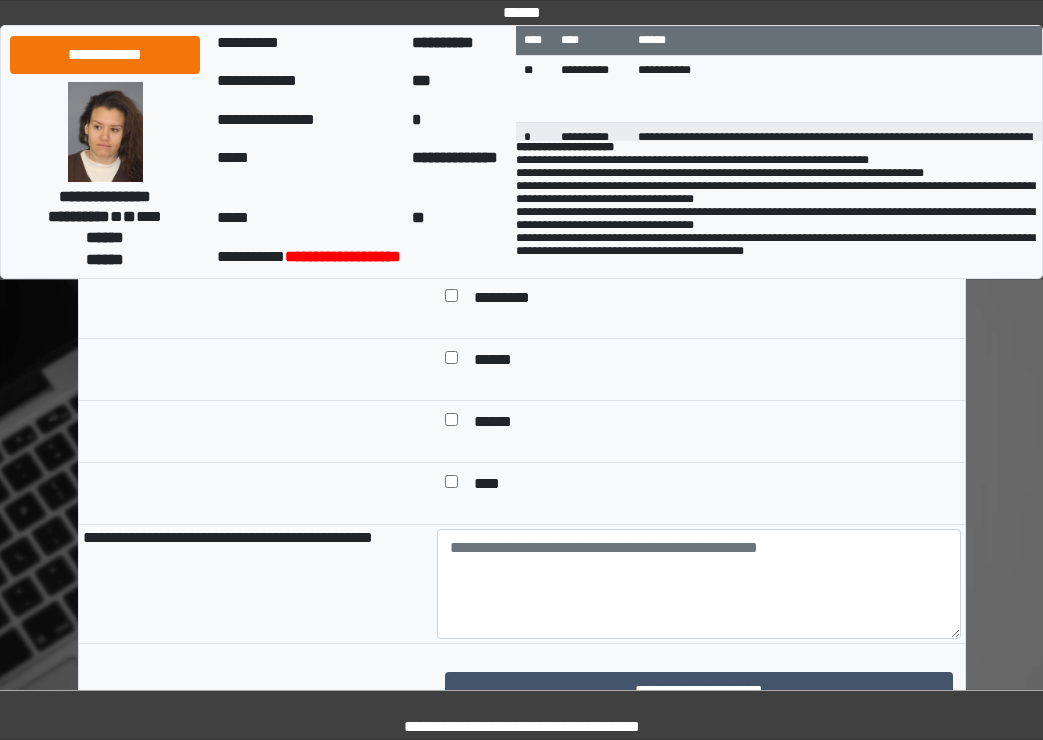 scroll, scrollTop: 1650, scrollLeft: 0, axis: vertical 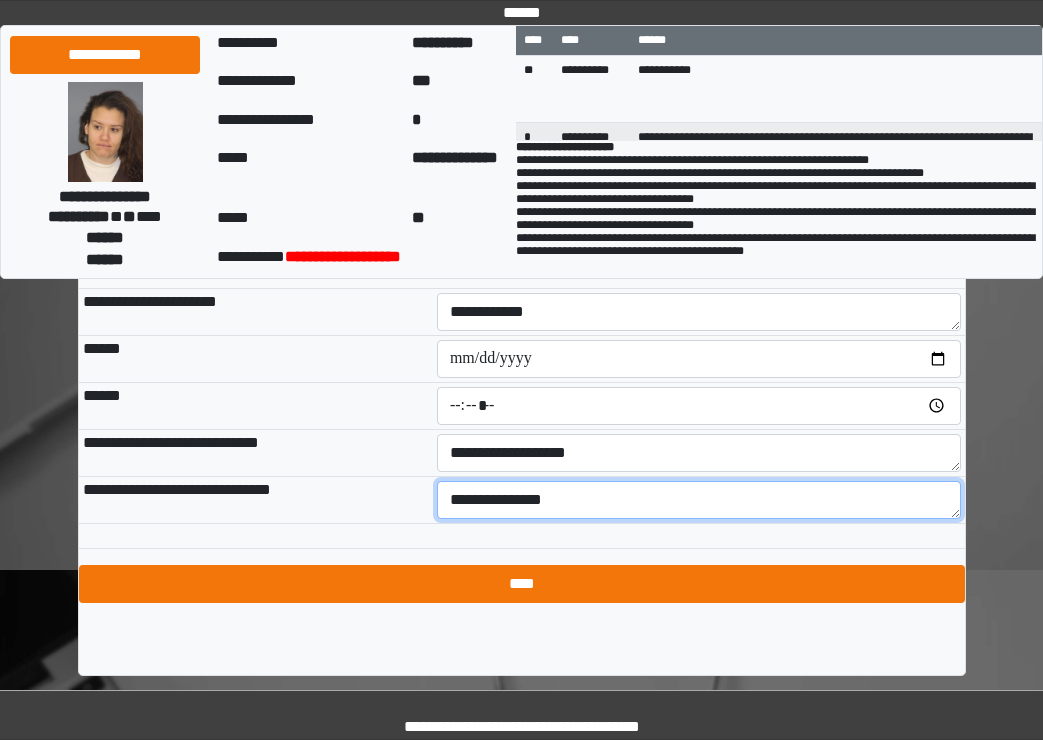 type on "**********" 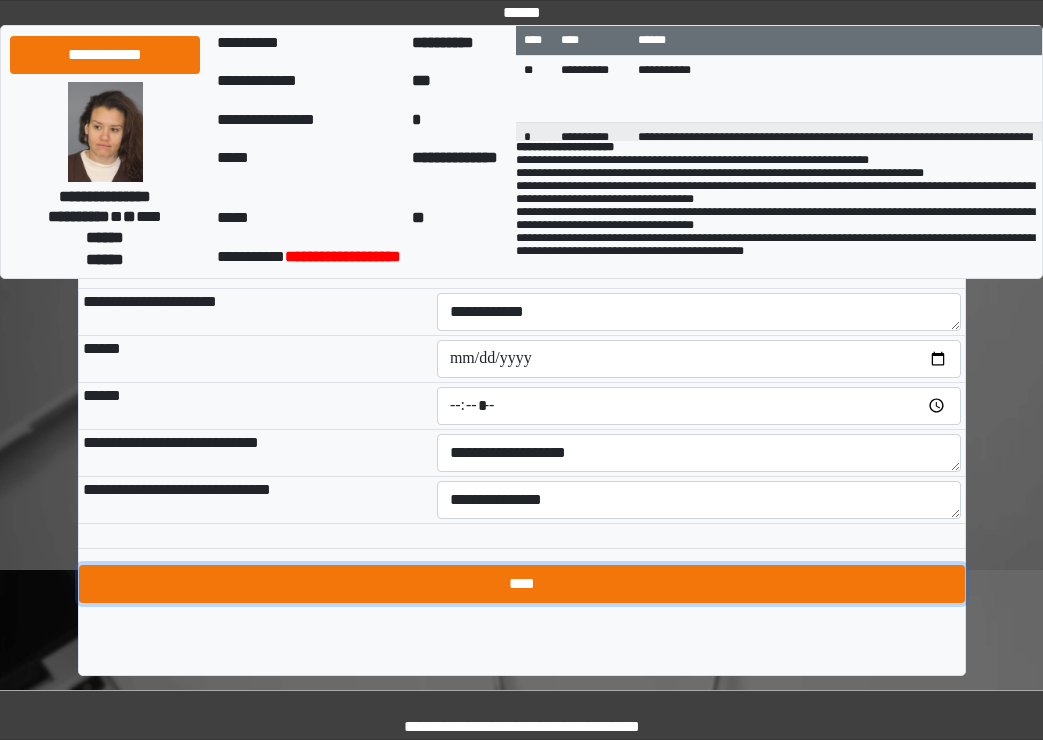 click on "****" at bounding box center [522, 584] 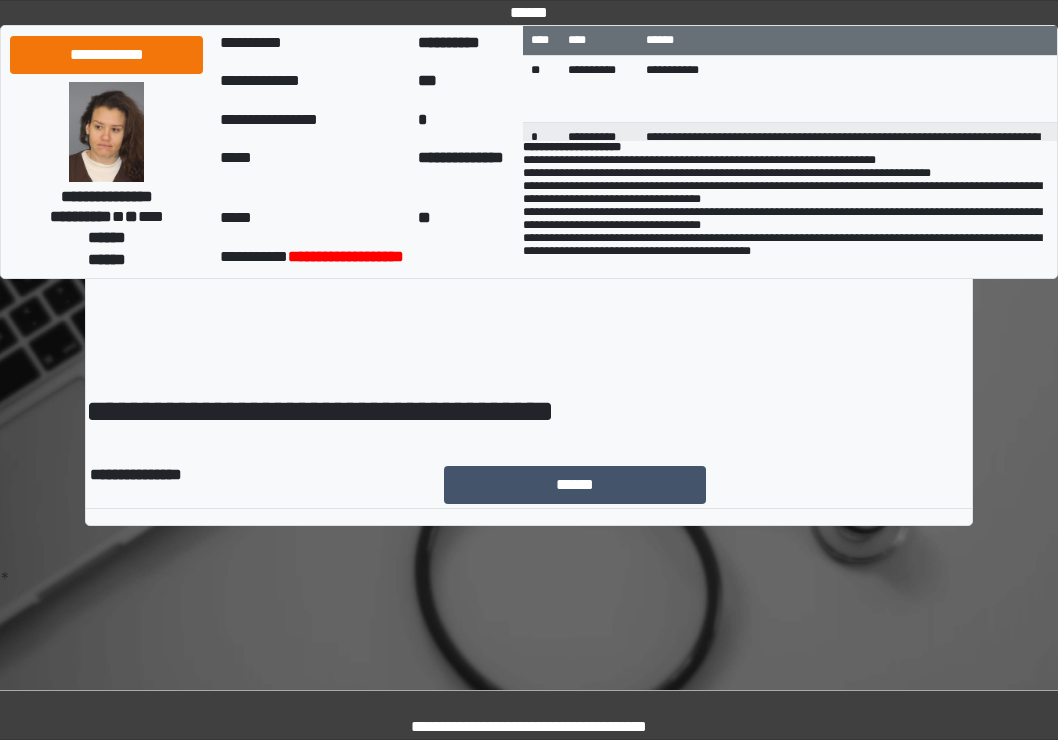 scroll, scrollTop: 0, scrollLeft: 0, axis: both 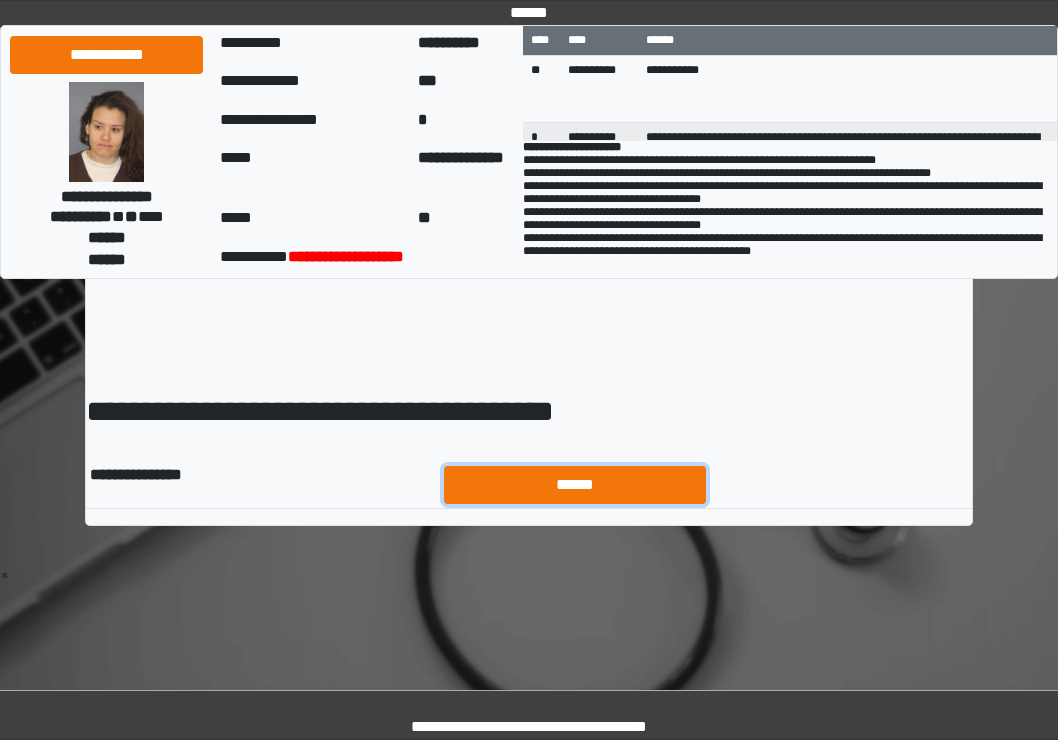 click on "******" at bounding box center (575, 485) 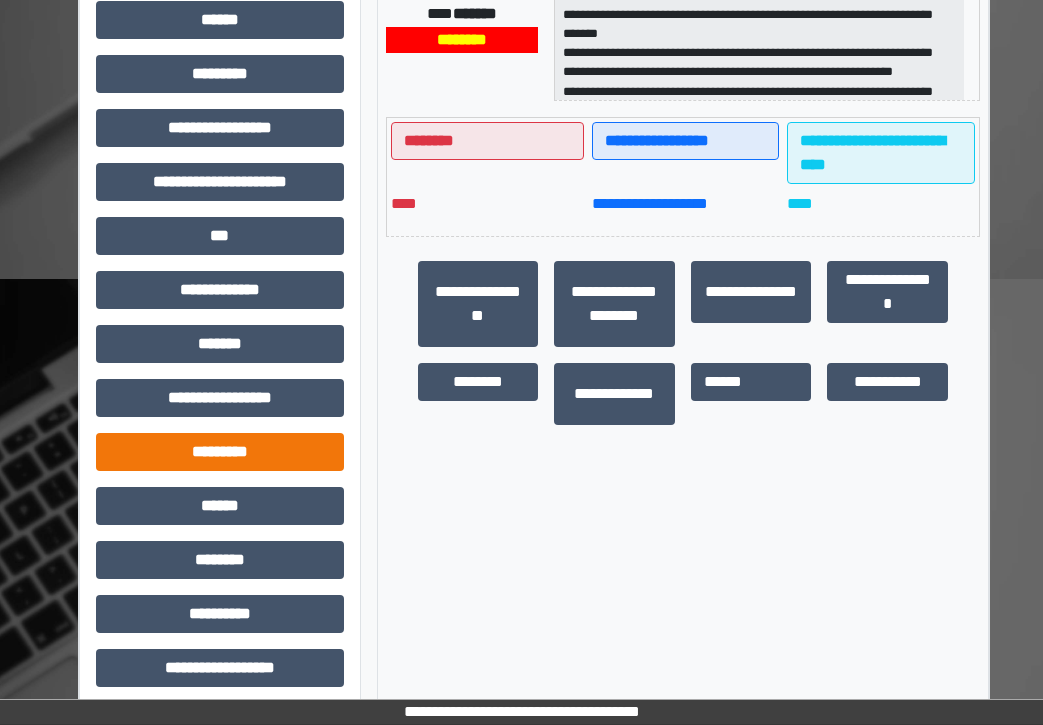 scroll, scrollTop: 473, scrollLeft: 0, axis: vertical 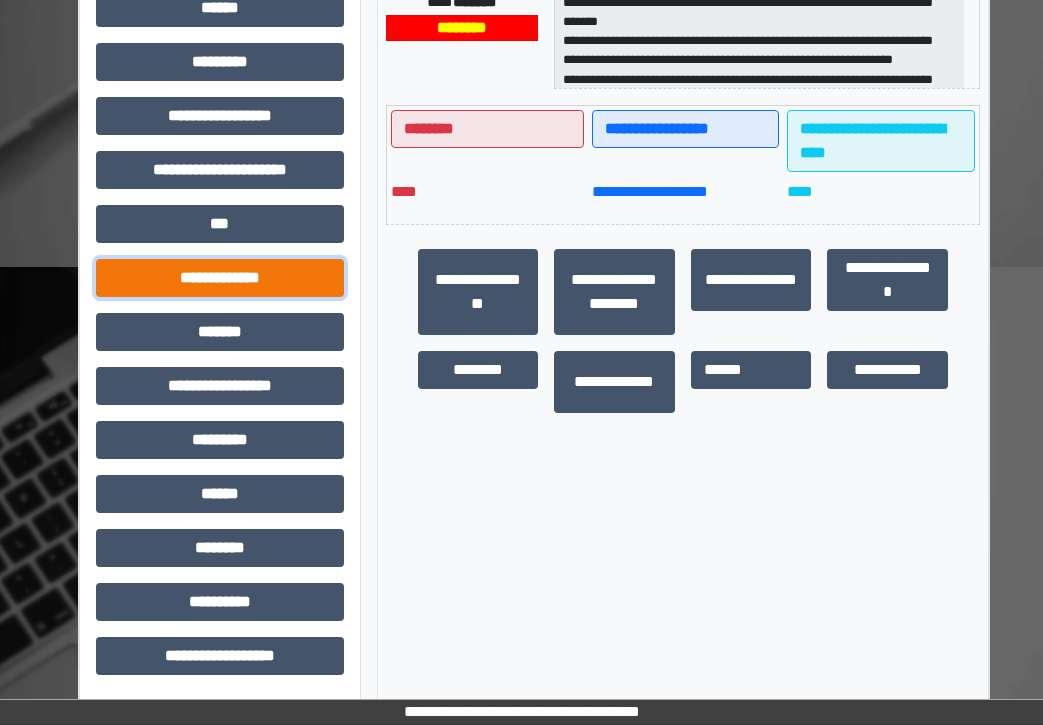 click on "**********" at bounding box center [220, 278] 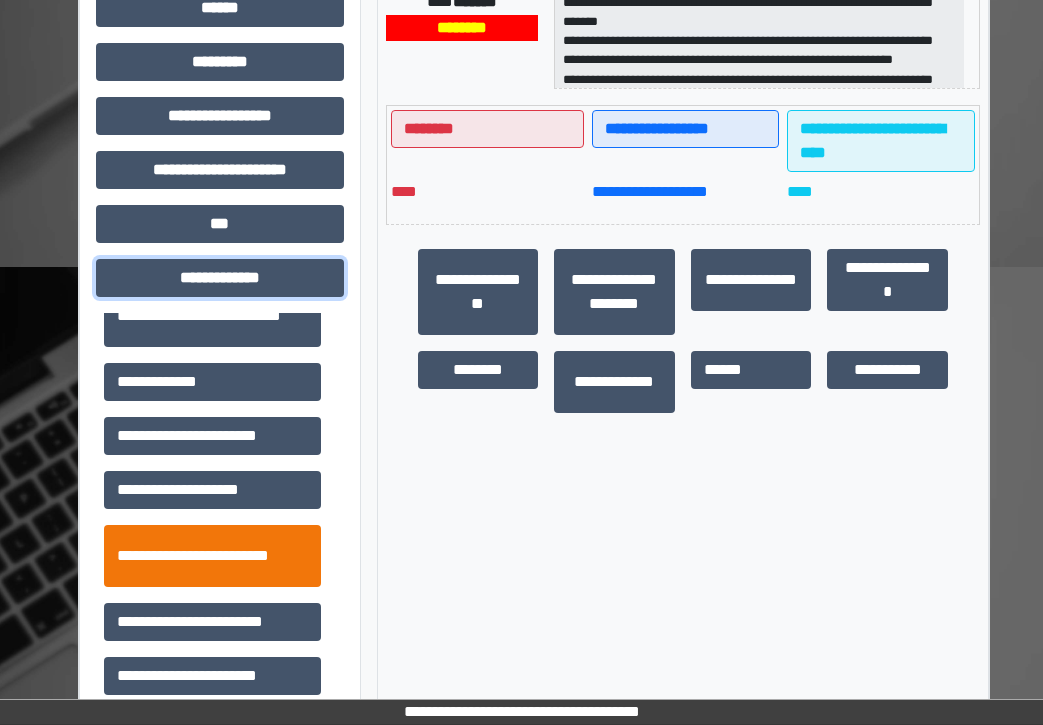 scroll, scrollTop: 400, scrollLeft: 0, axis: vertical 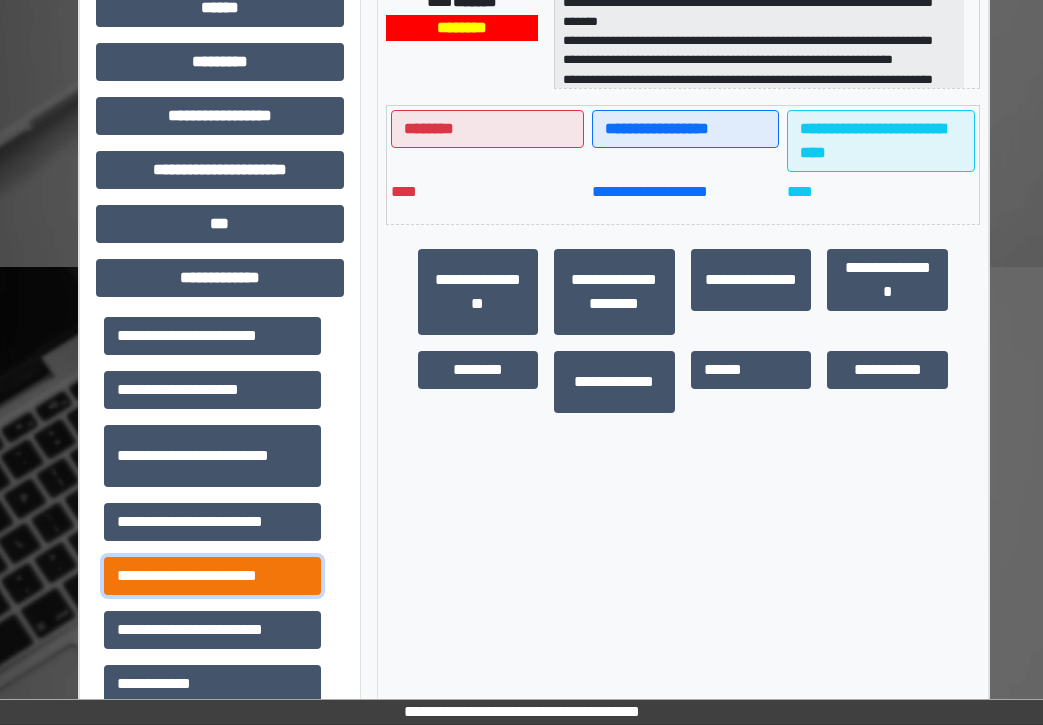 click on "**********" at bounding box center (212, 576) 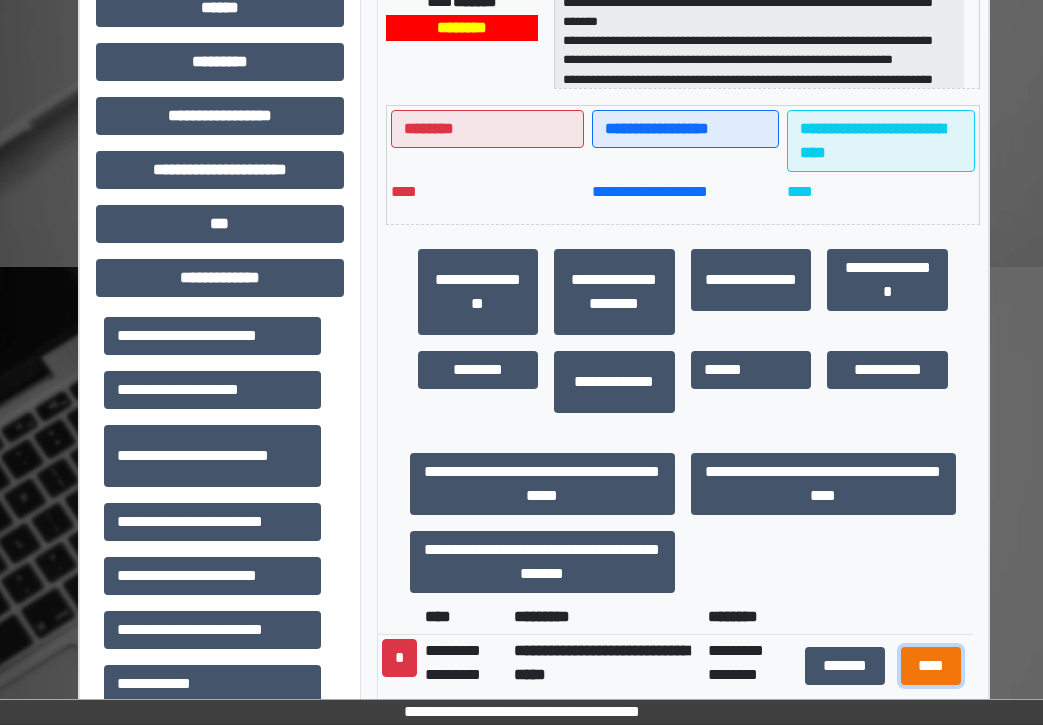 click on "****" at bounding box center [931, 666] 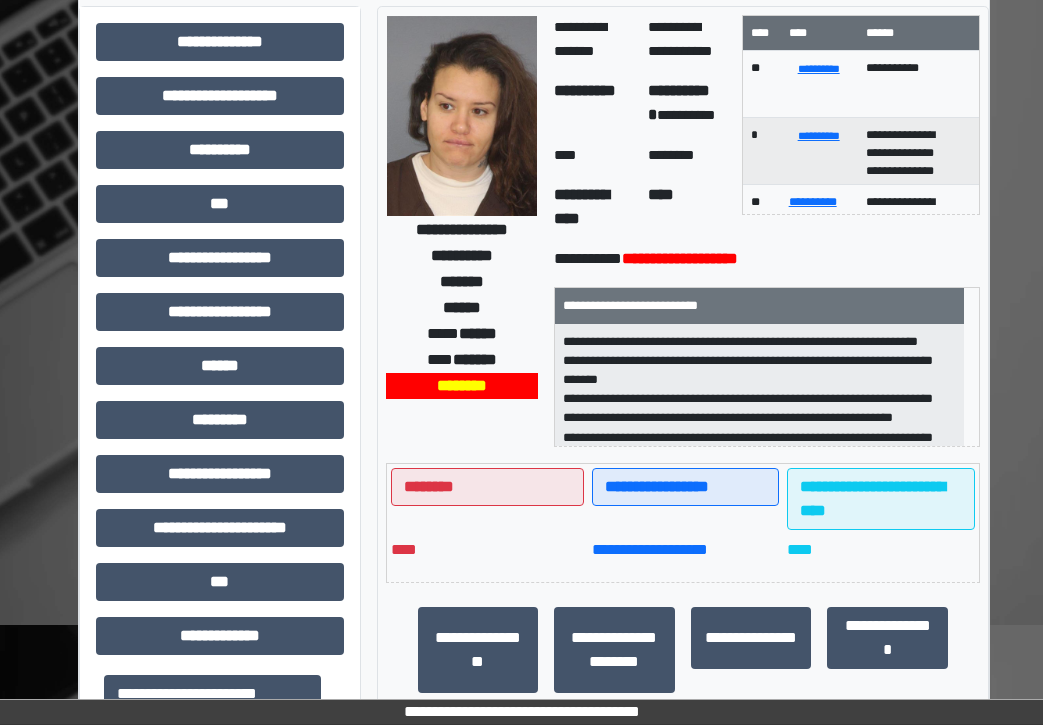 scroll, scrollTop: 0, scrollLeft: 0, axis: both 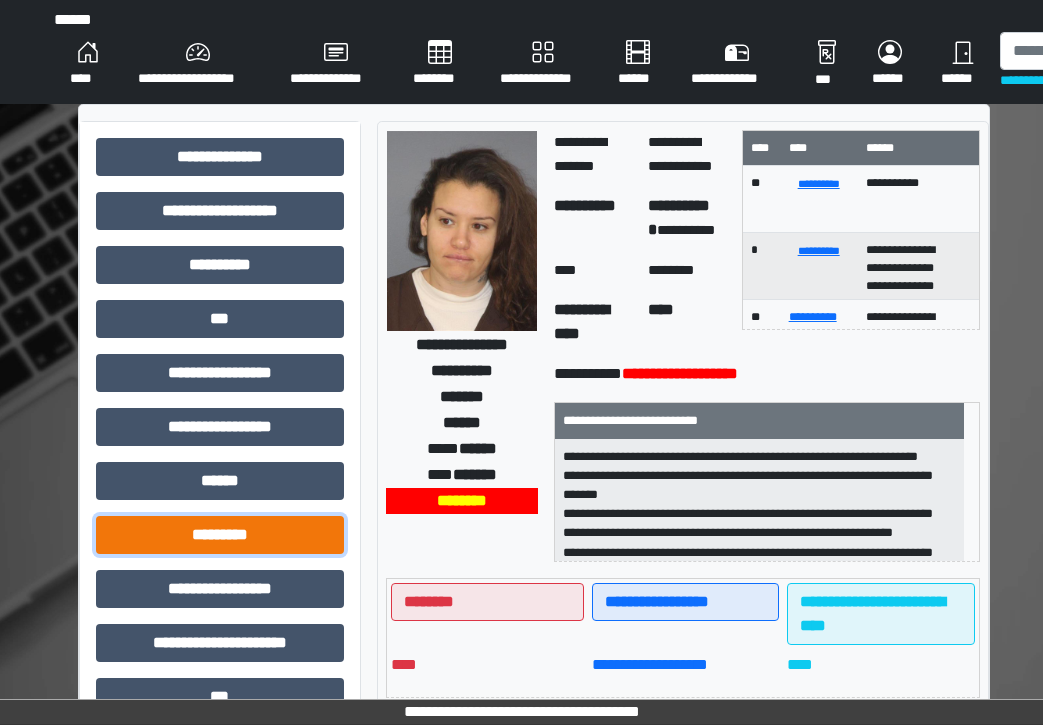 click on "*********" at bounding box center (220, 535) 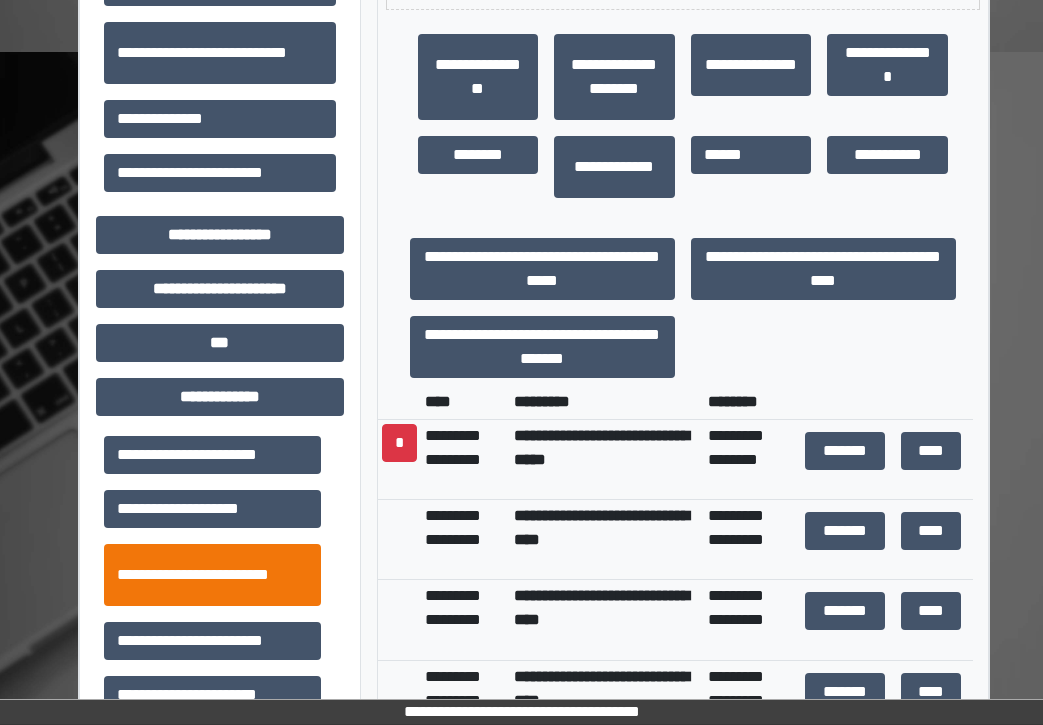 scroll, scrollTop: 800, scrollLeft: 0, axis: vertical 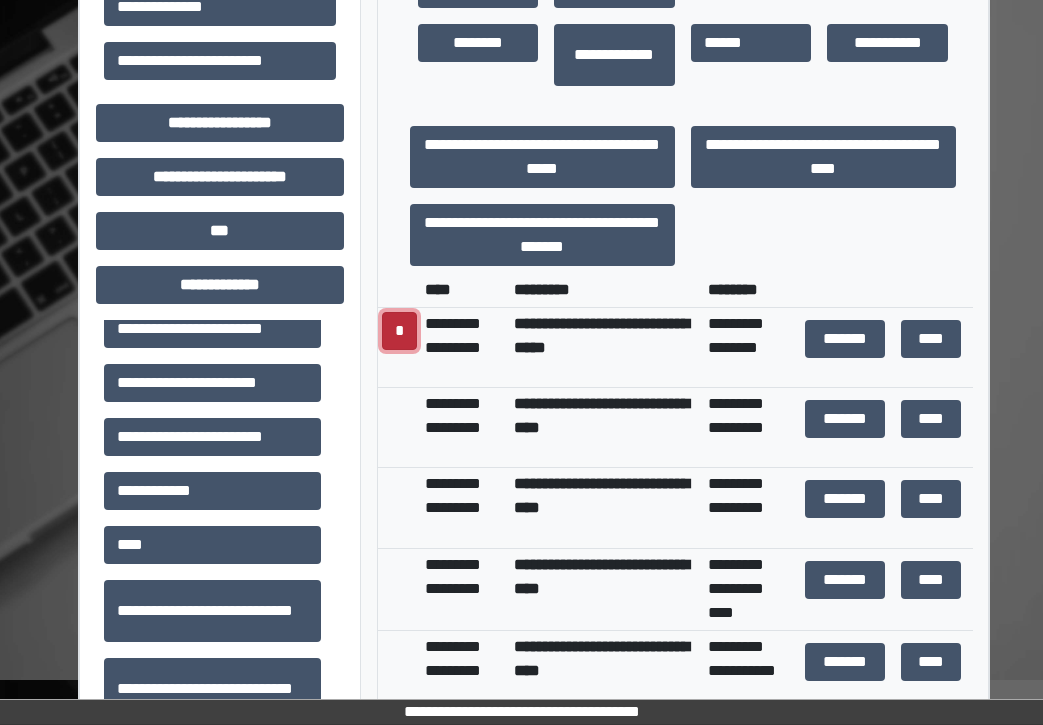 click on "*" at bounding box center (399, 331) 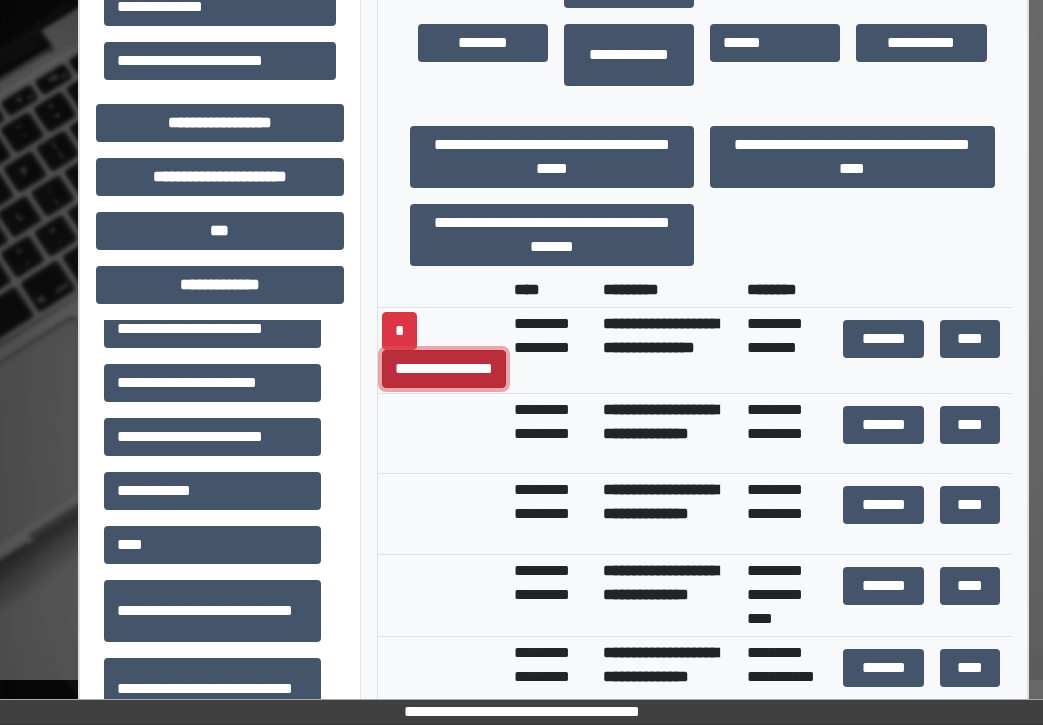 click on "**********" at bounding box center (444, 369) 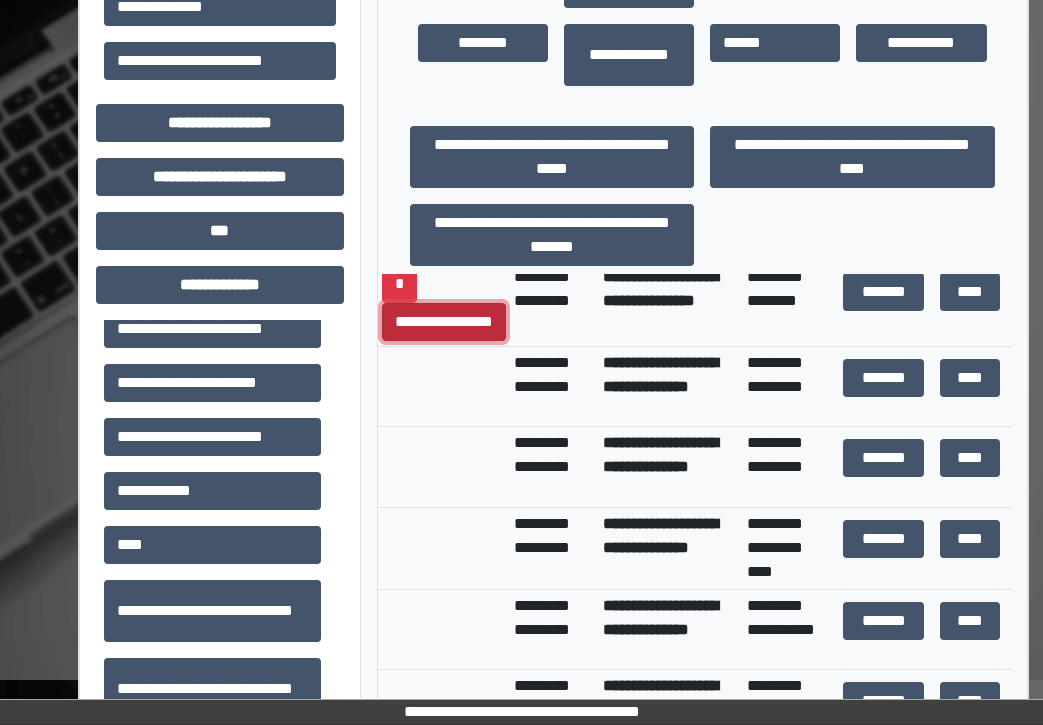 scroll, scrollTop: 0, scrollLeft: 0, axis: both 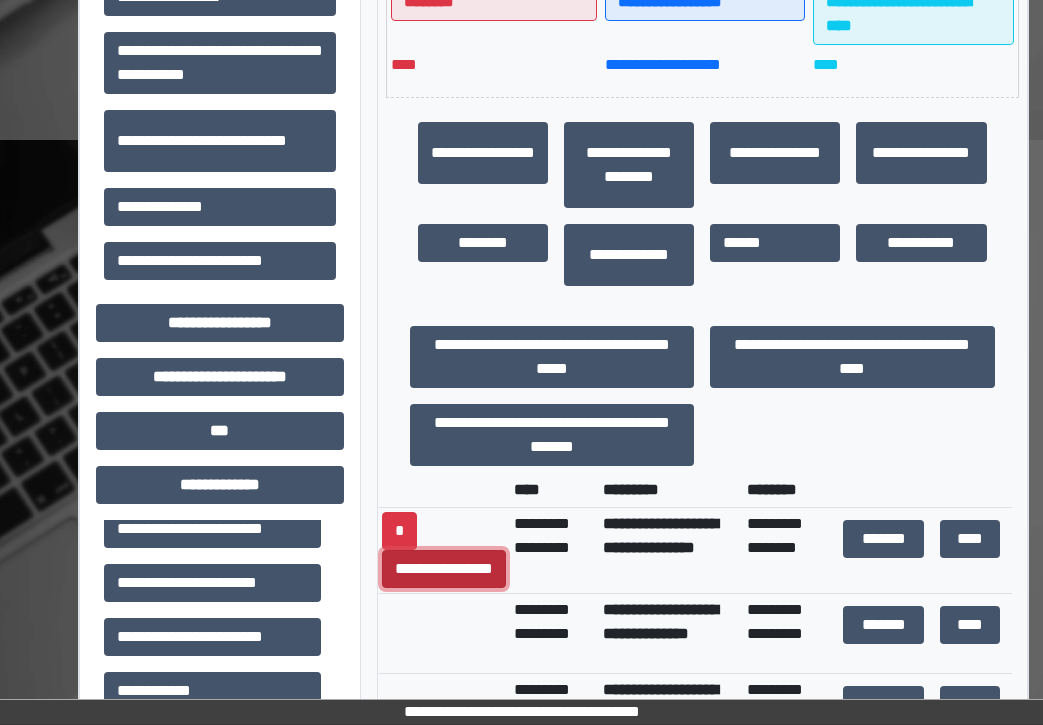 click on "**********" at bounding box center [444, 569] 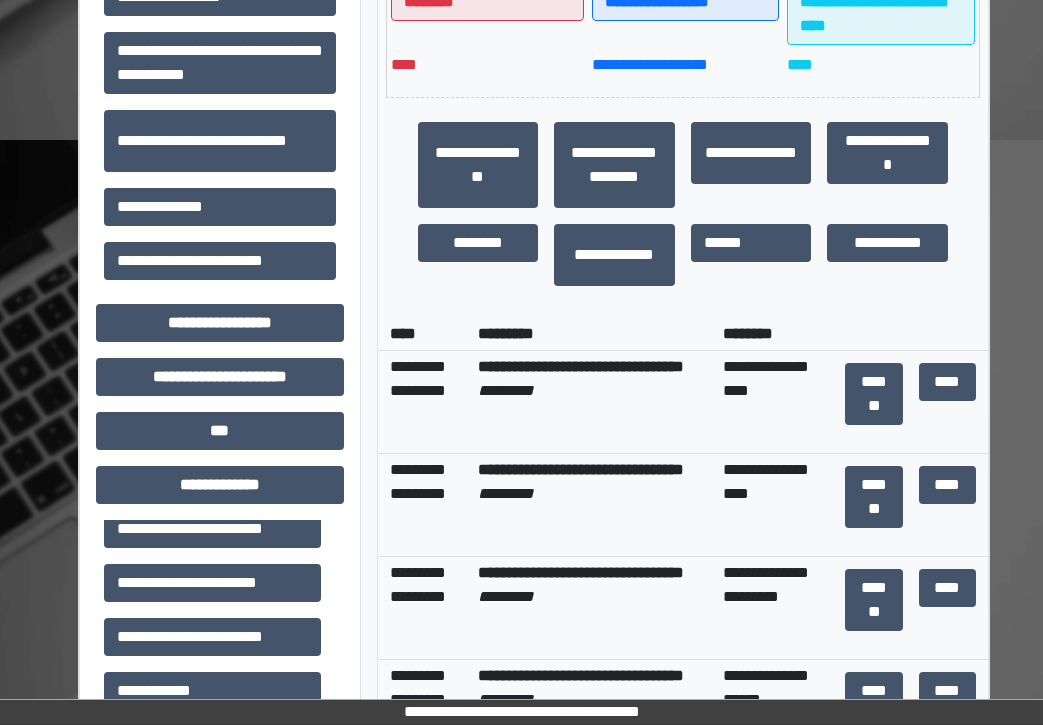 click on "**********" at bounding box center [430, 608] 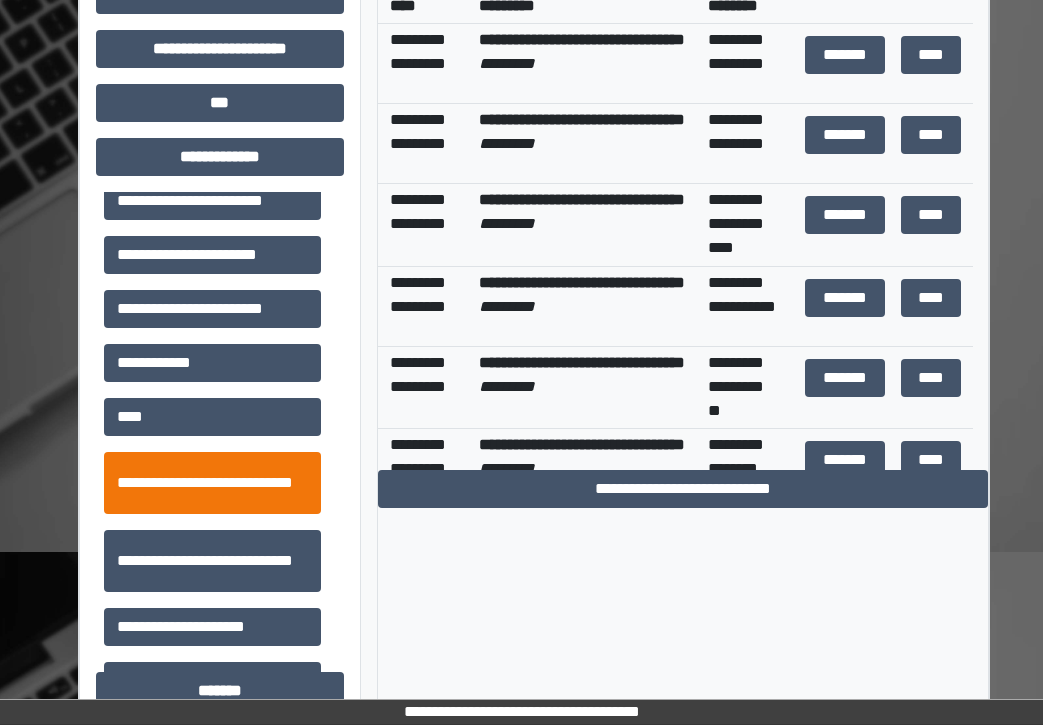 scroll, scrollTop: 1100, scrollLeft: 0, axis: vertical 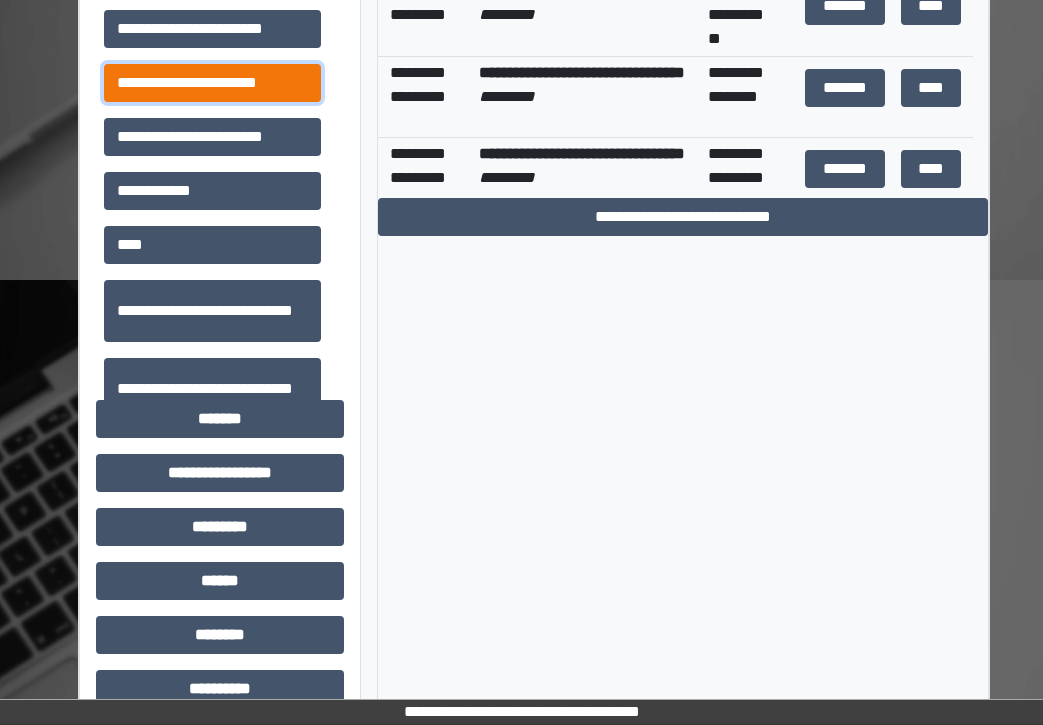 click on "**********" at bounding box center [212, 83] 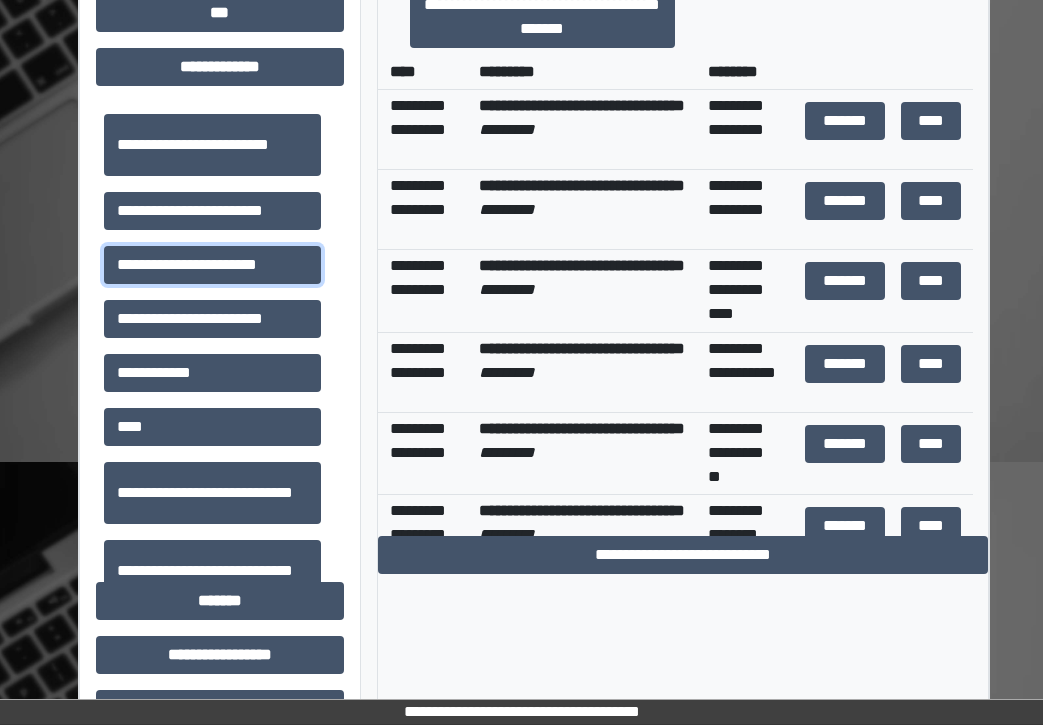scroll, scrollTop: 700, scrollLeft: 0, axis: vertical 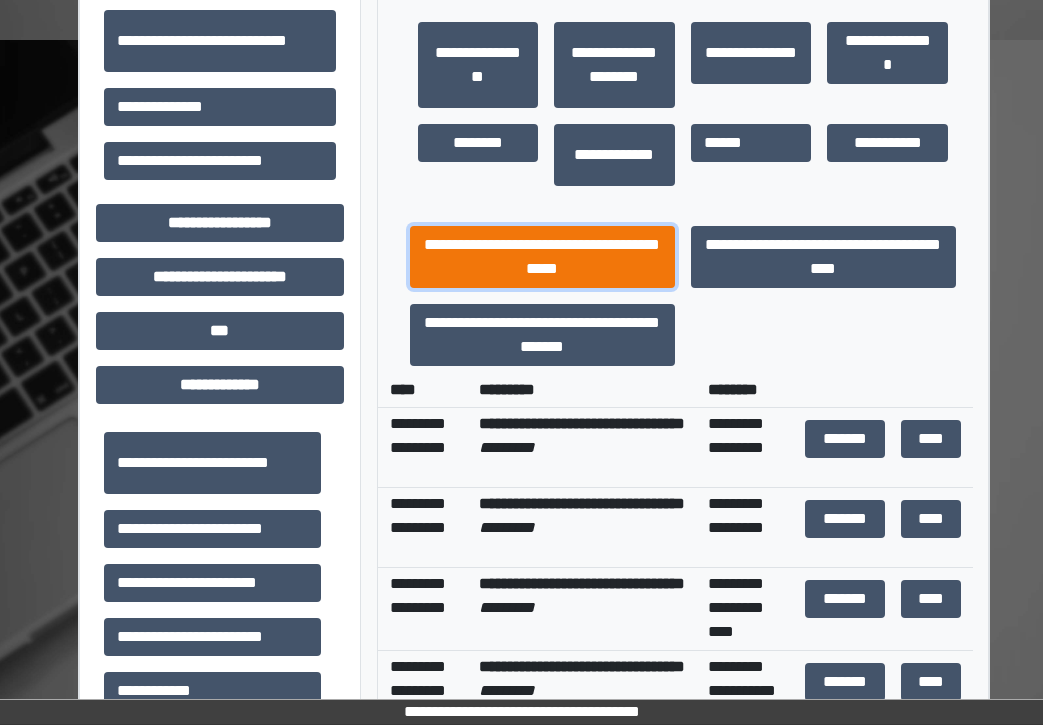 click on "**********" at bounding box center [542, 257] 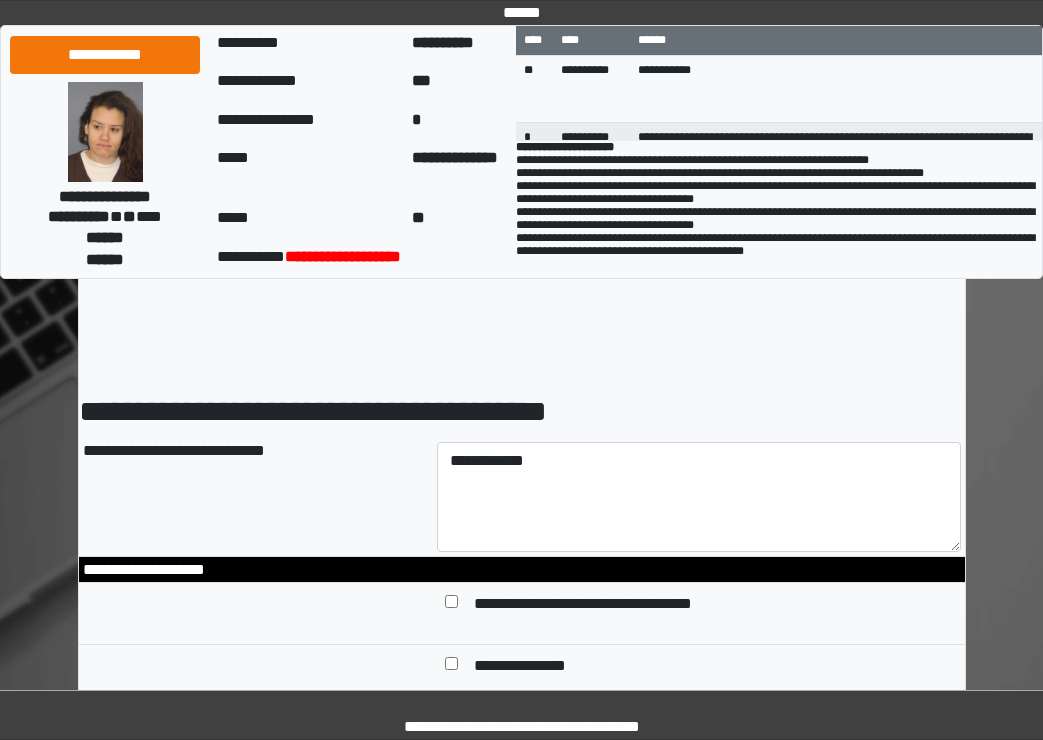 scroll, scrollTop: 0, scrollLeft: 0, axis: both 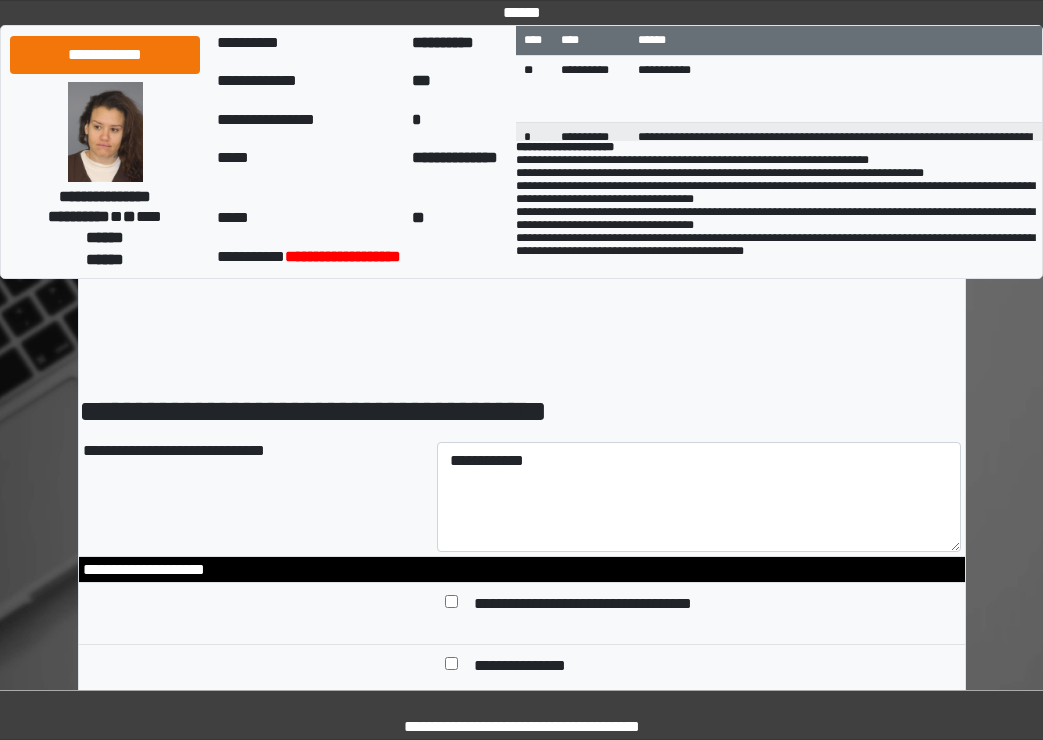 click on "**********" at bounding box center (699, 497) 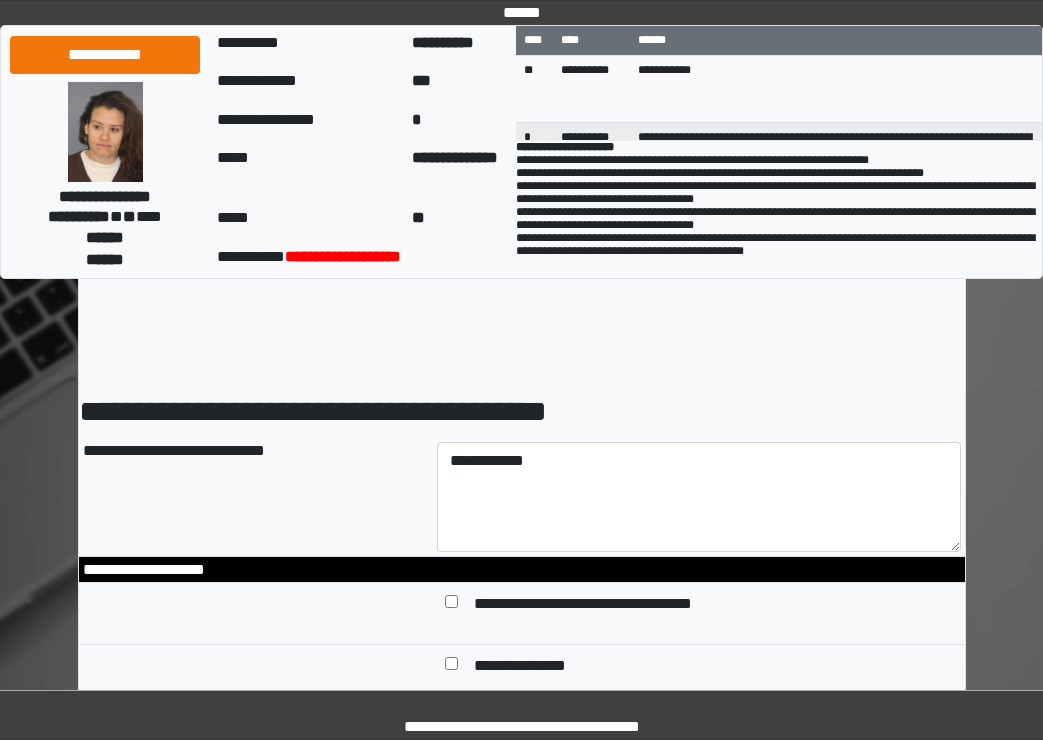 click on "**********" at bounding box center [699, 497] 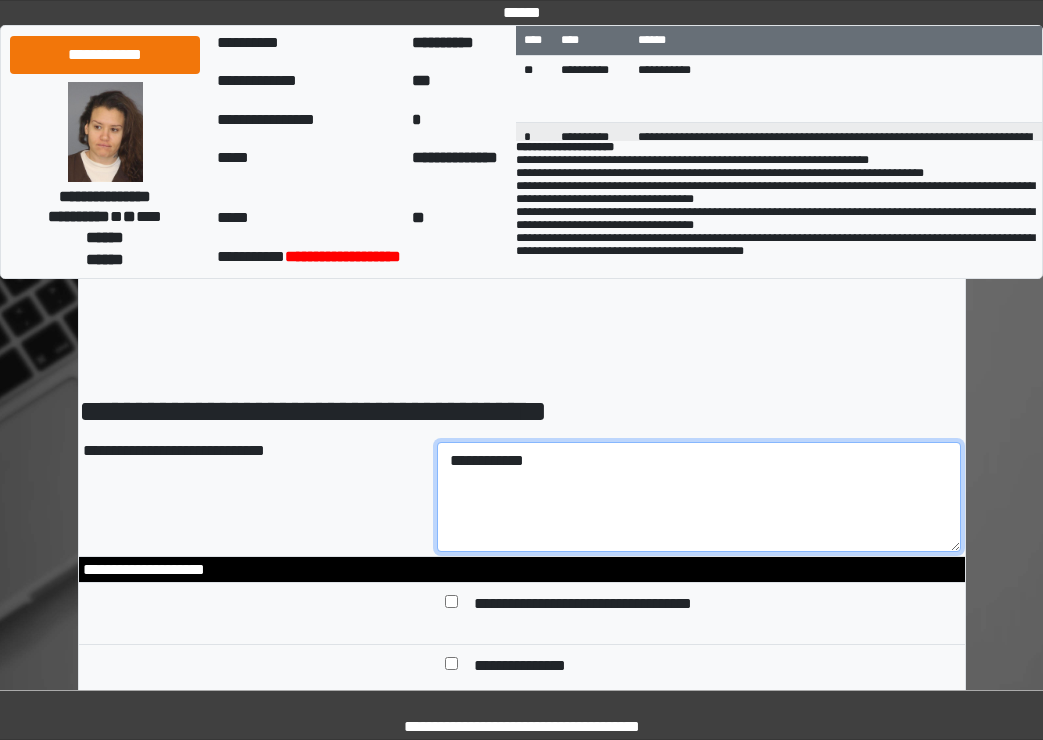 click on "**********" at bounding box center [699, 497] 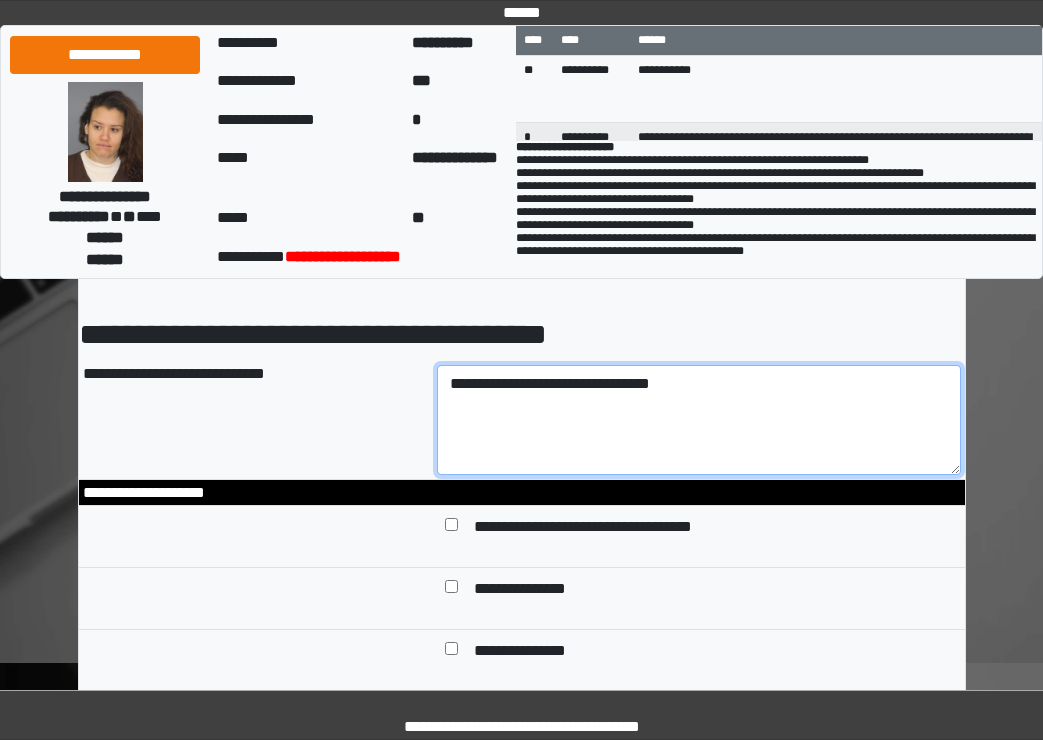 scroll, scrollTop: 200, scrollLeft: 0, axis: vertical 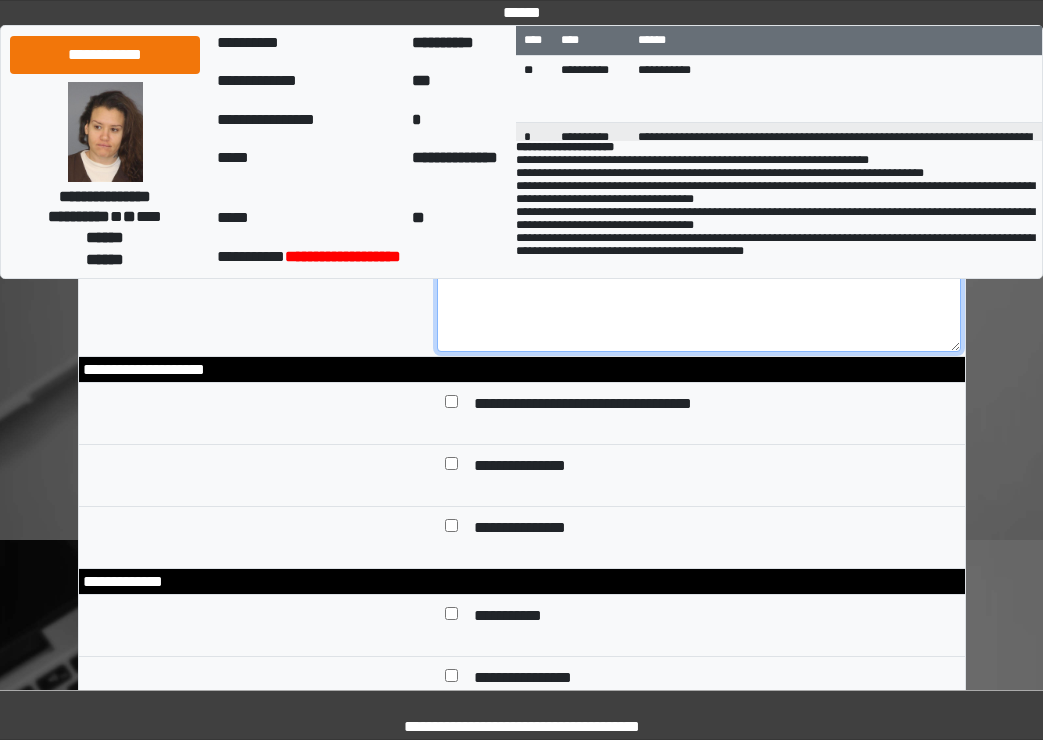 type on "**********" 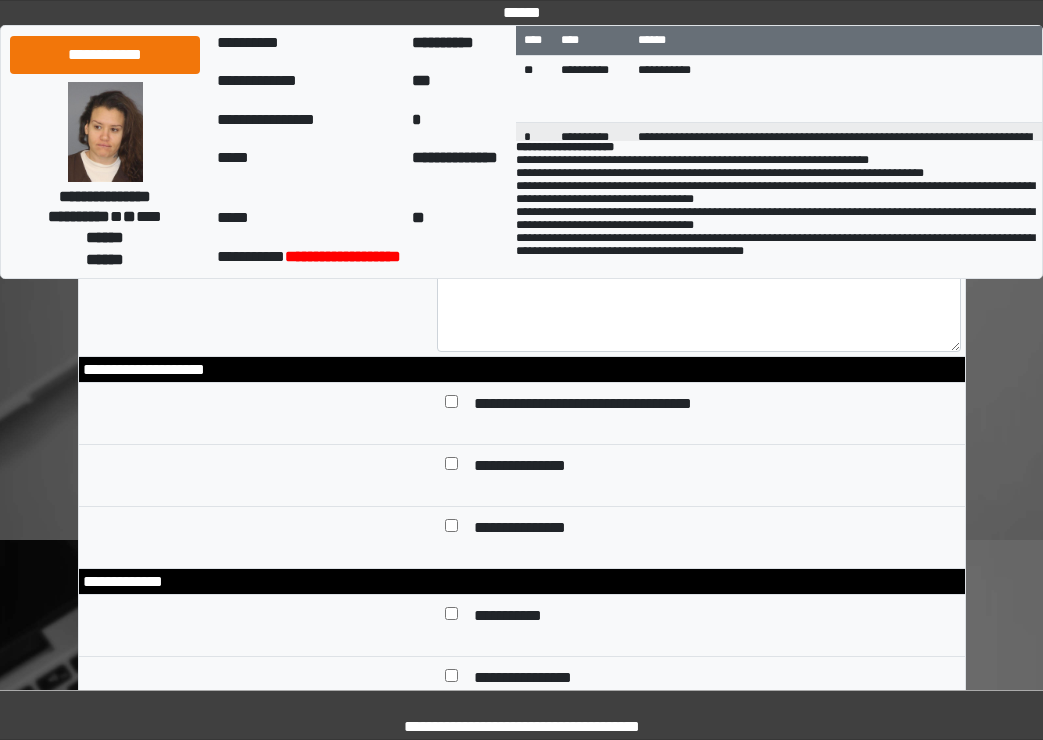 click at bounding box center (451, 529) 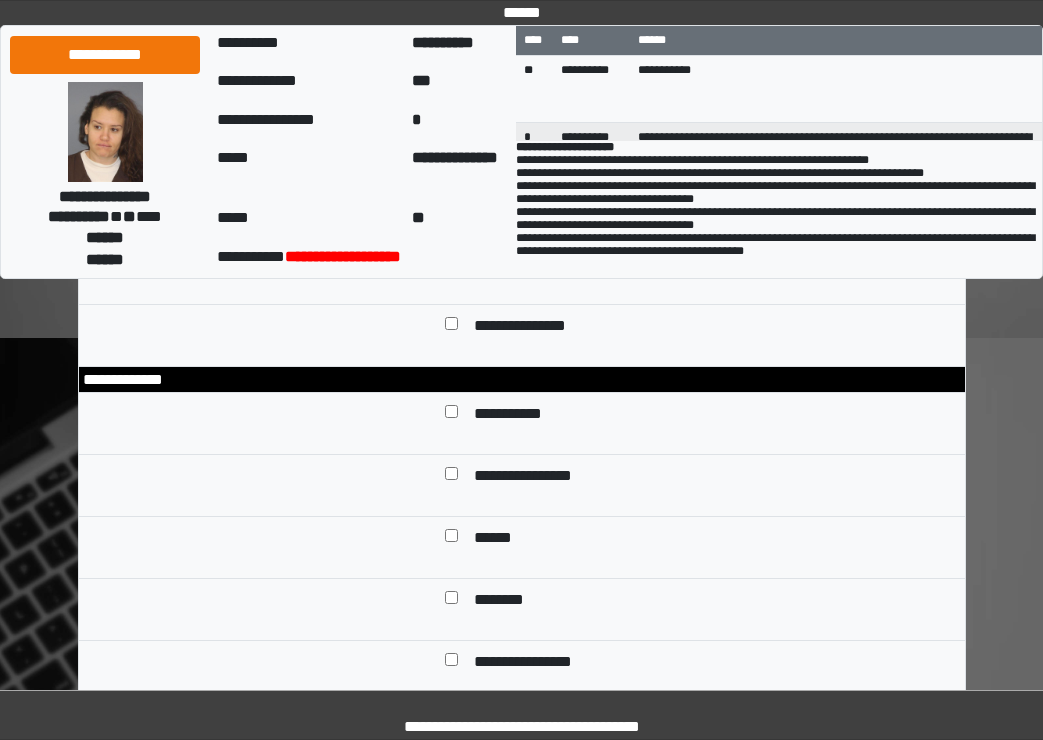 scroll, scrollTop: 500, scrollLeft: 0, axis: vertical 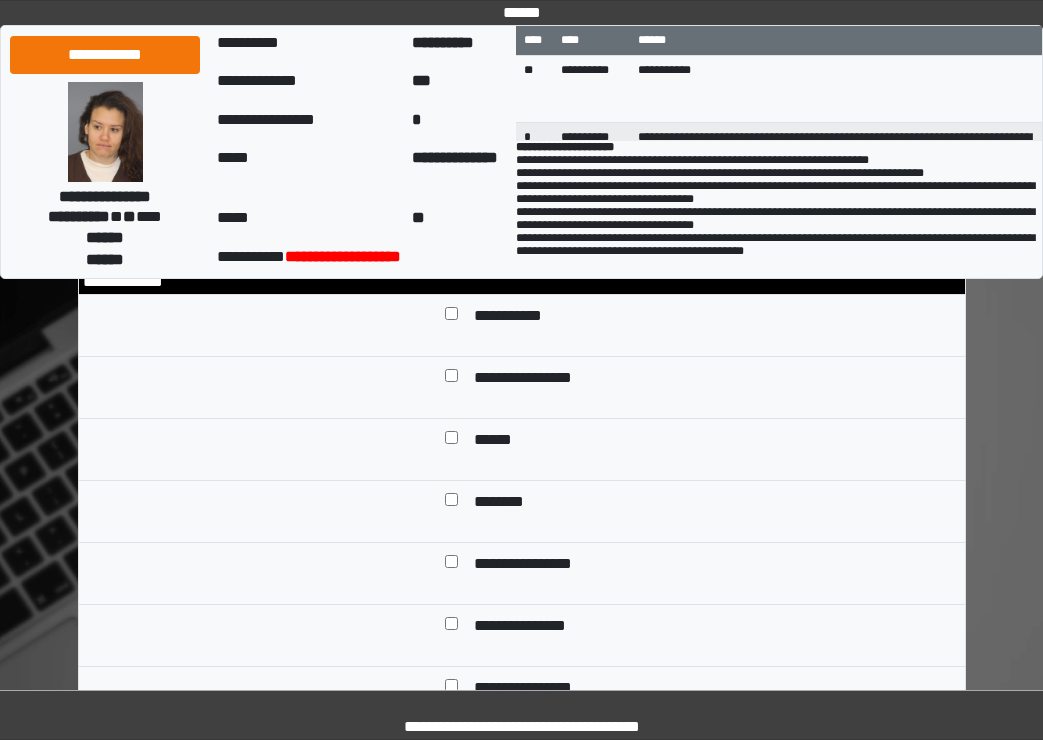 click at bounding box center [451, 317] 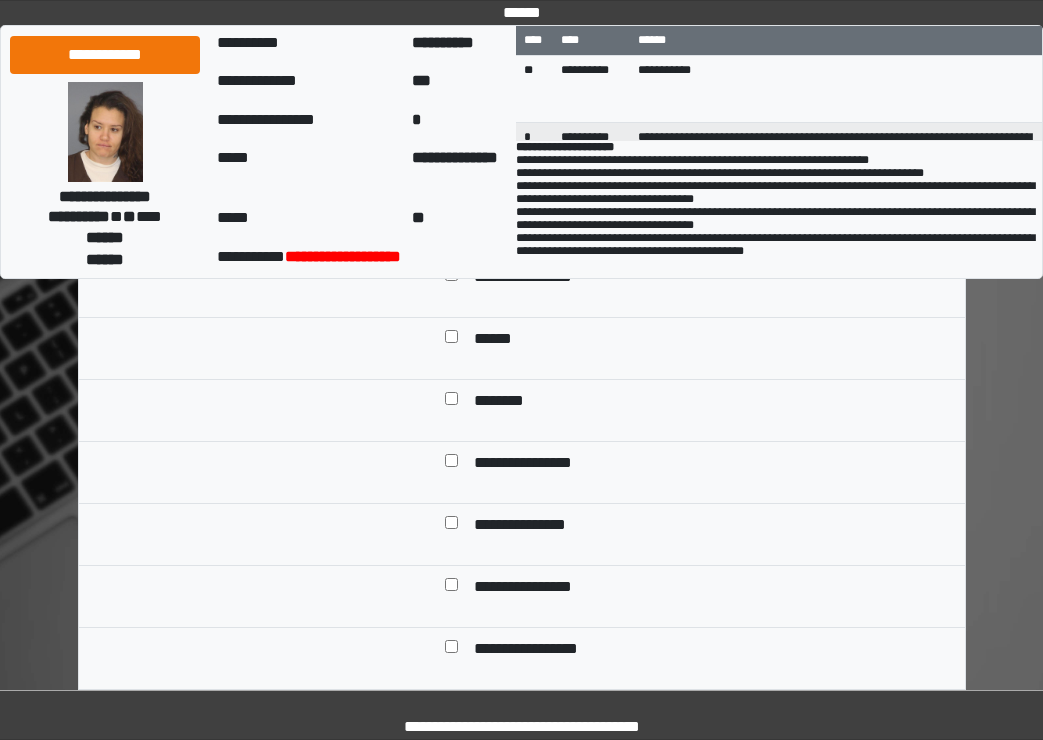 scroll, scrollTop: 600, scrollLeft: 0, axis: vertical 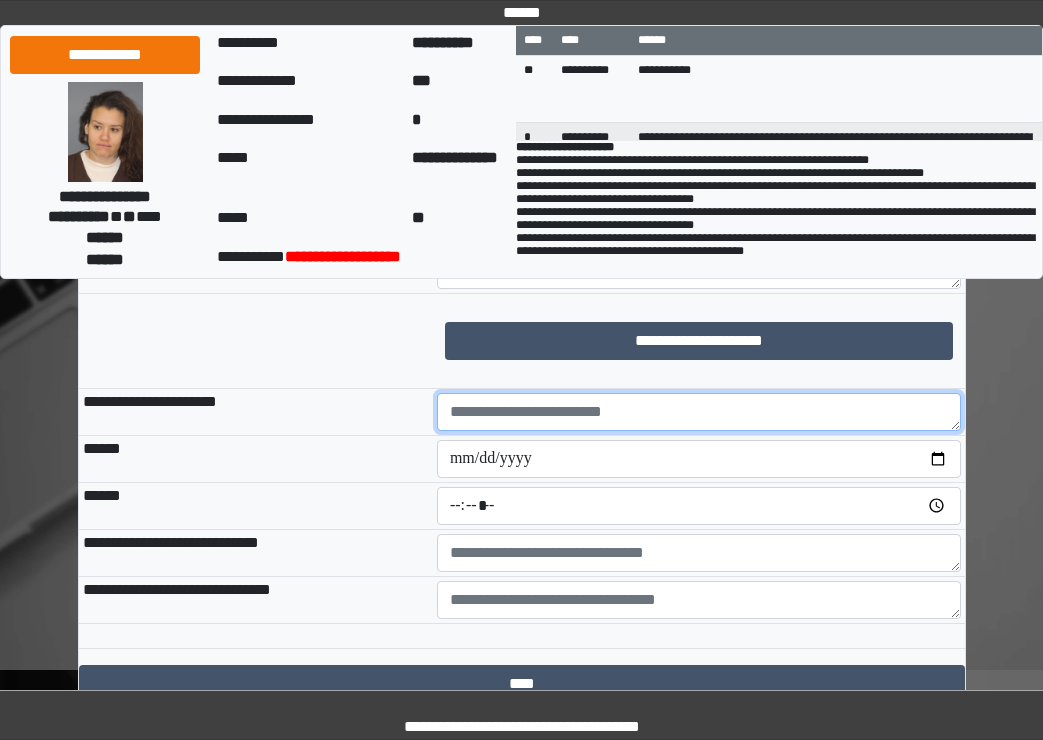 click at bounding box center [699, 412] 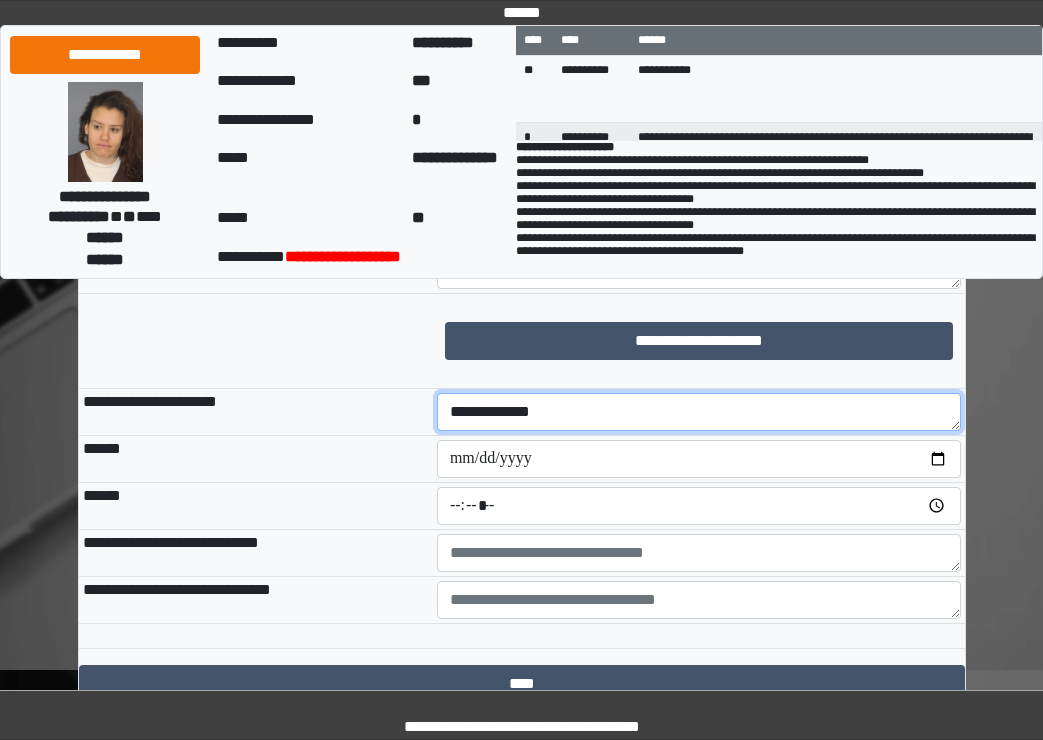 type on "**********" 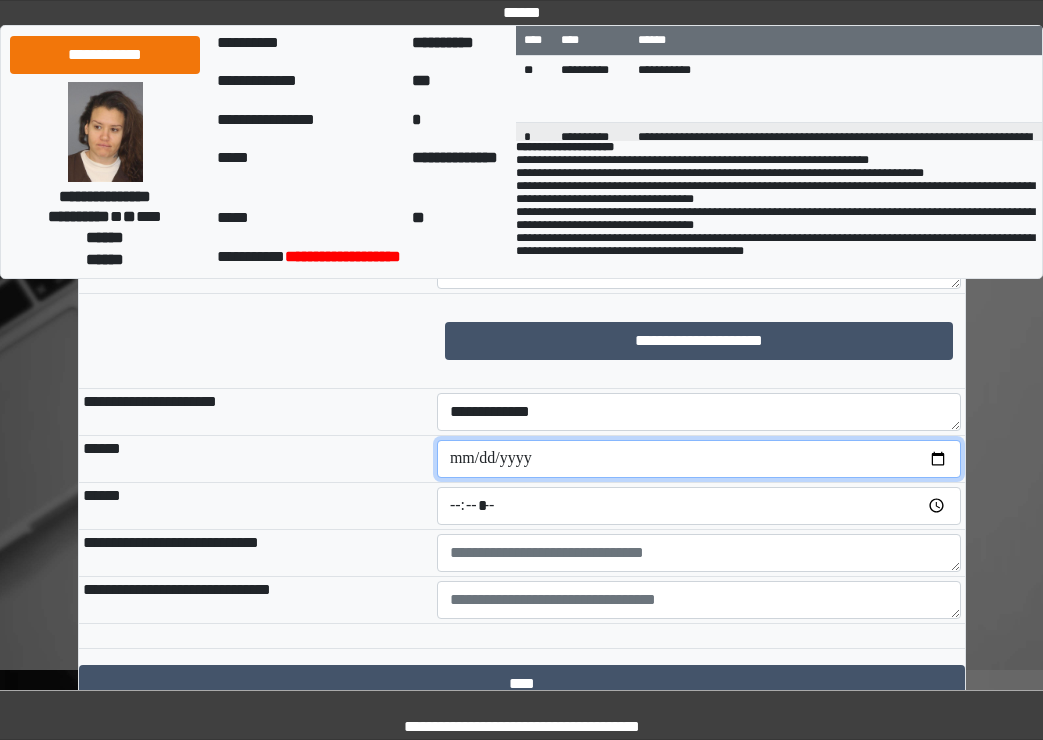 click at bounding box center (699, 459) 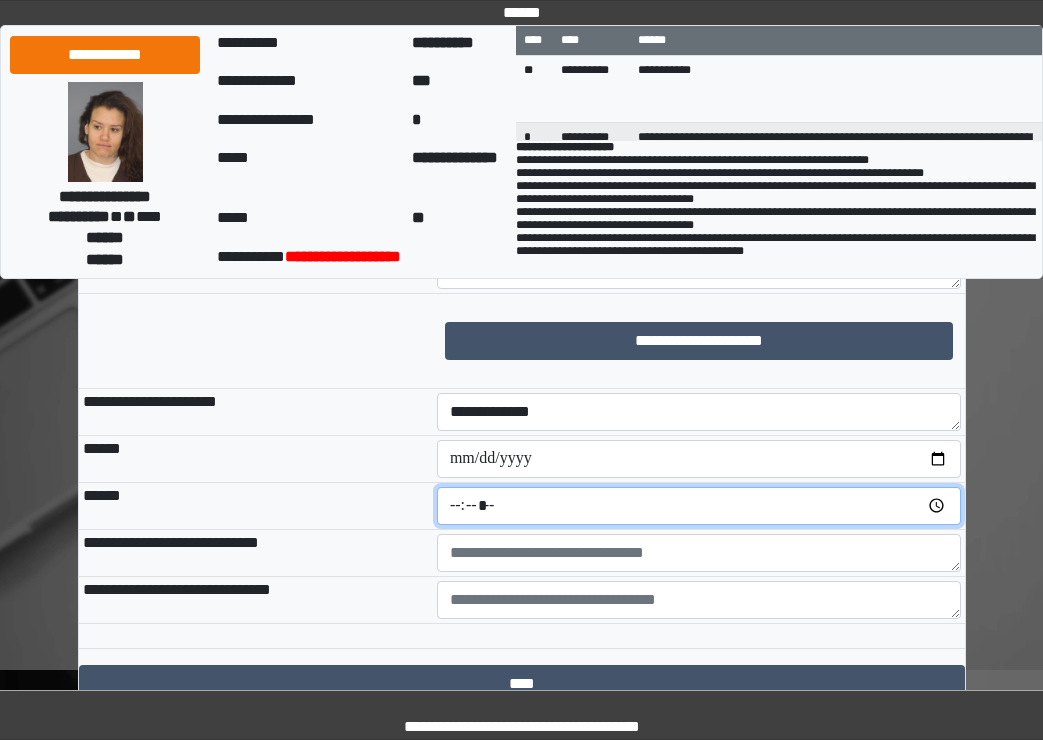 click at bounding box center (699, 506) 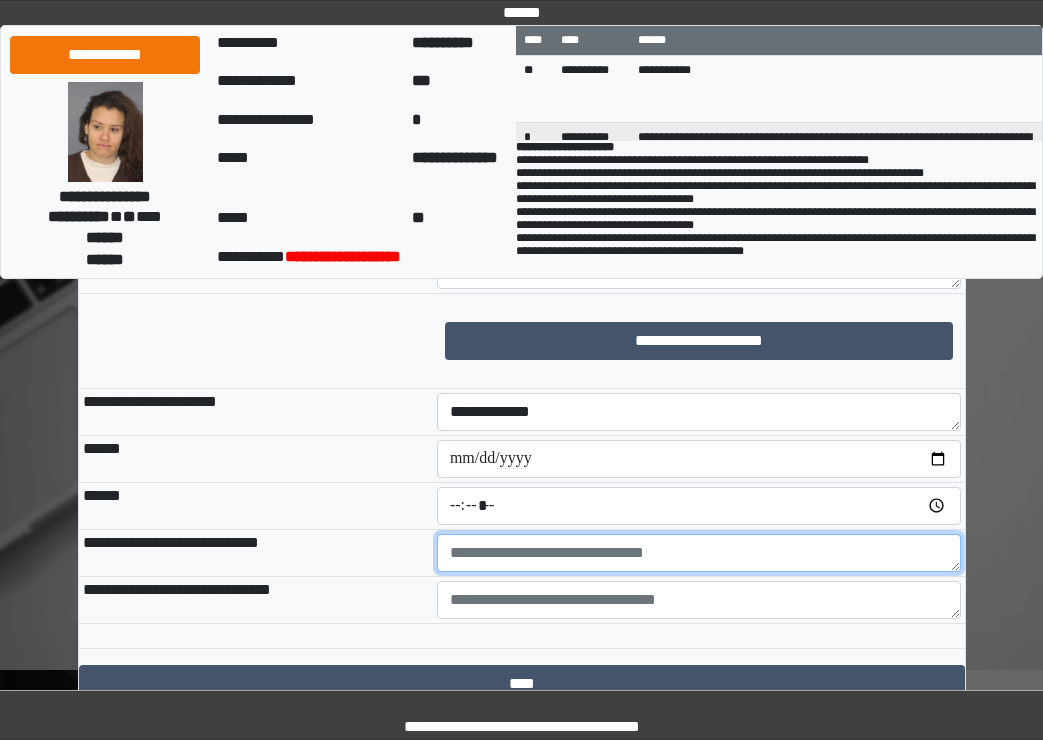 type on "*****" 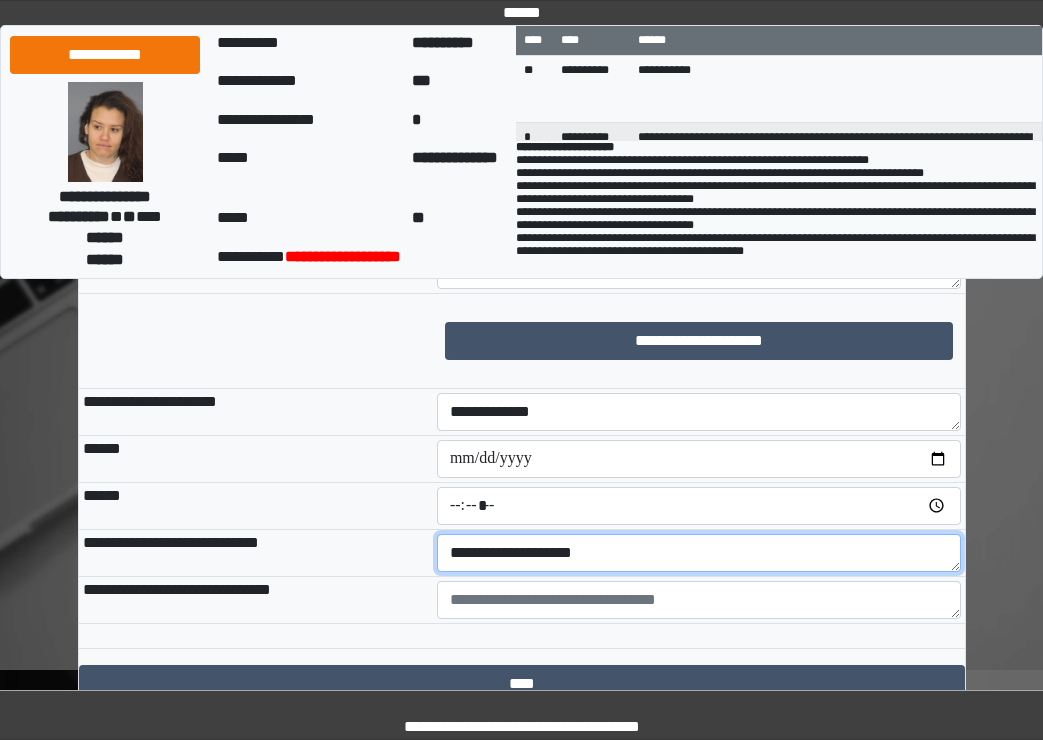 type on "**********" 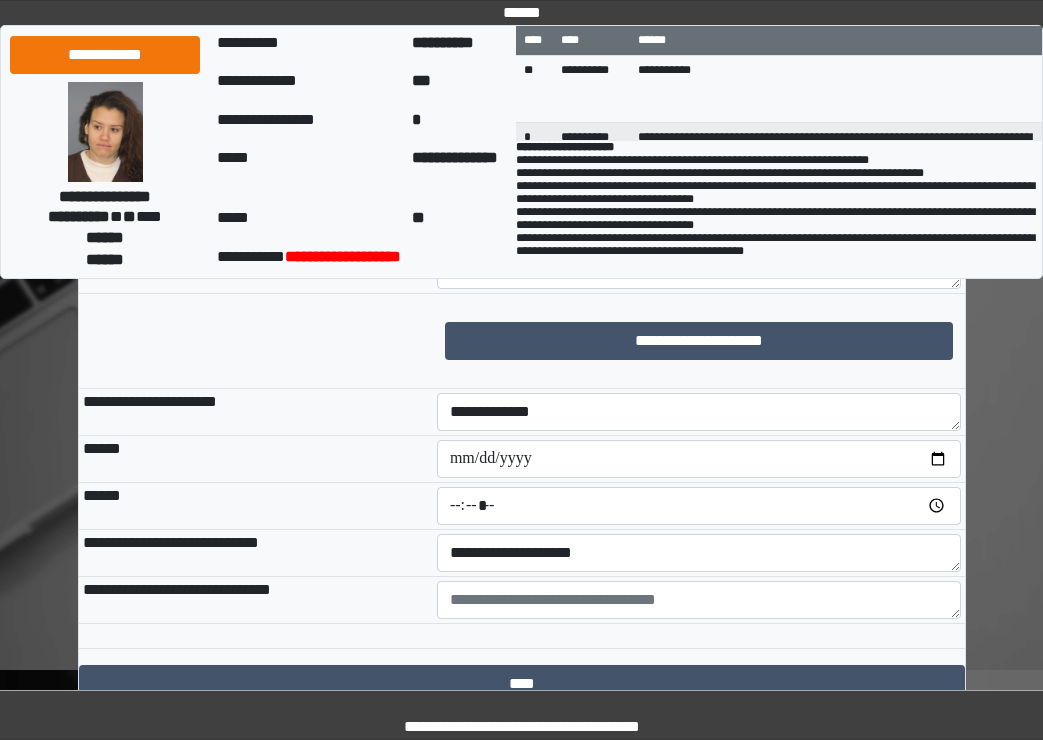 click on "**********" at bounding box center (699, 552) 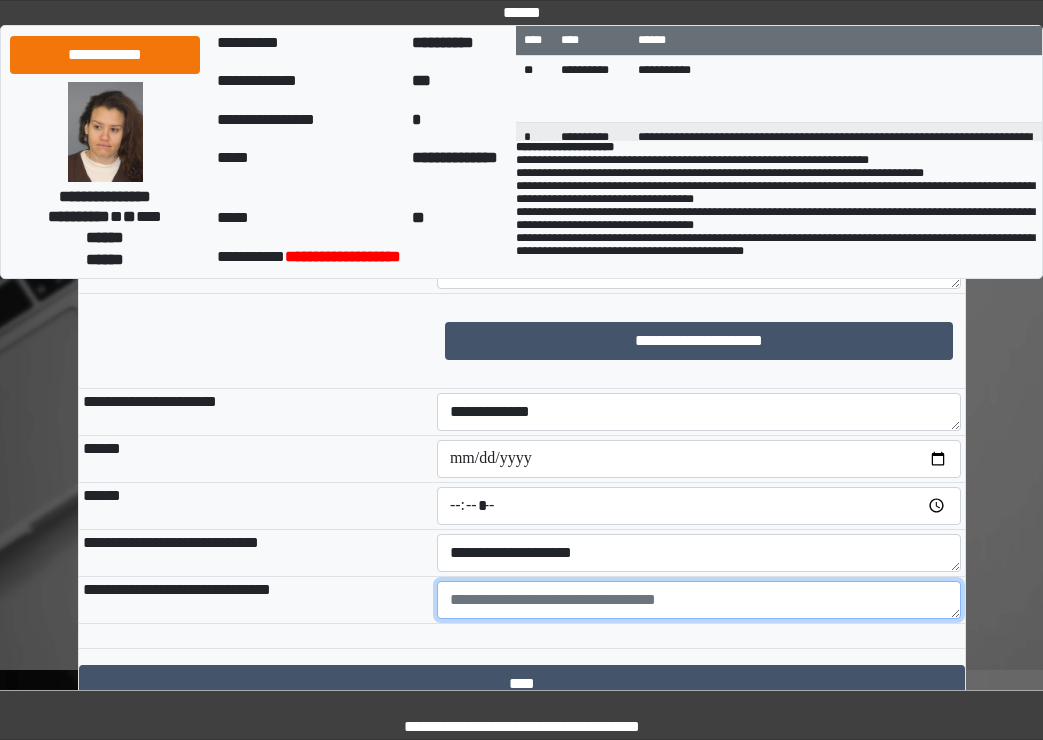 click at bounding box center (699, 600) 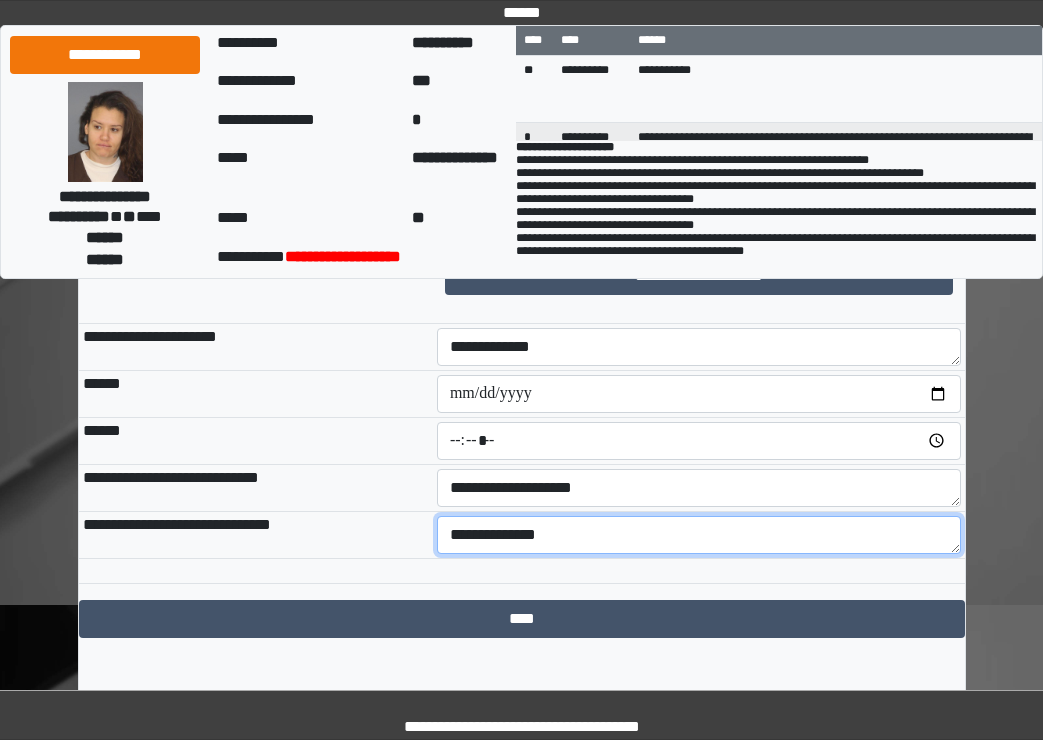 scroll, scrollTop: 1650, scrollLeft: 0, axis: vertical 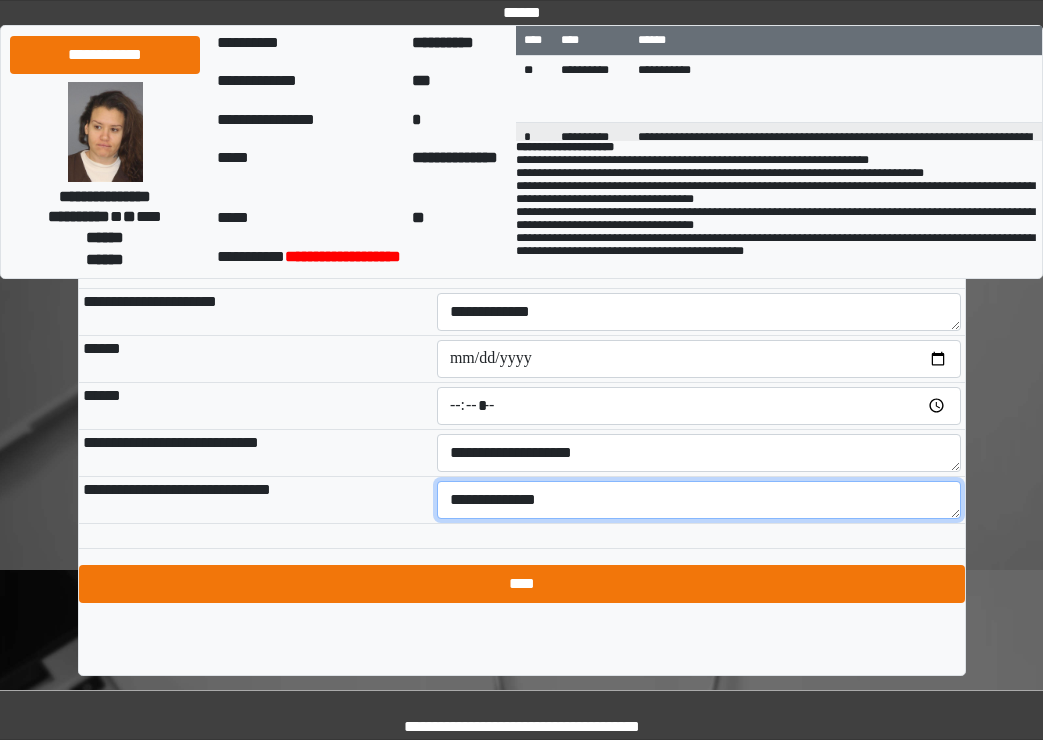 type on "**********" 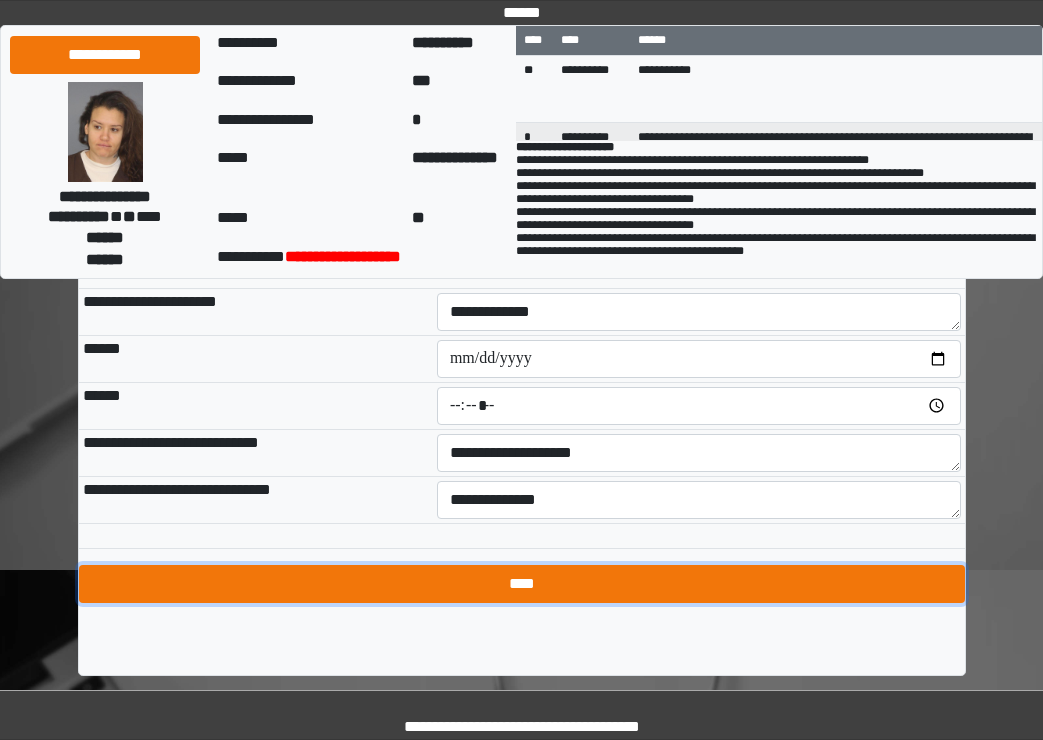 click on "****" at bounding box center (522, 584) 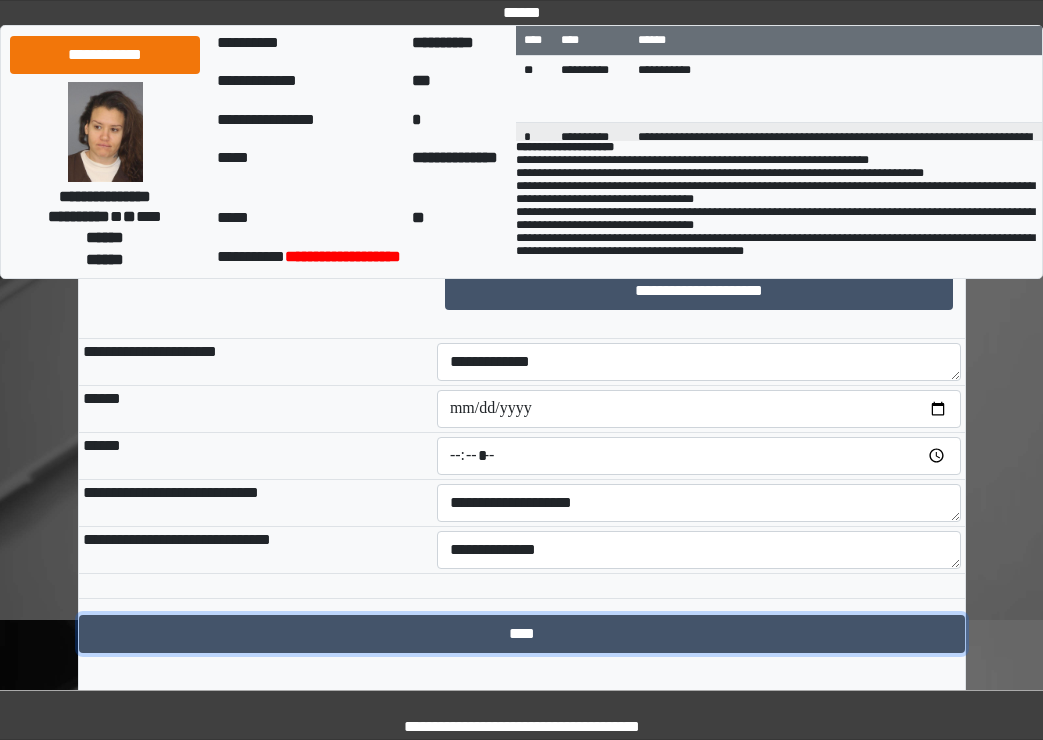 scroll, scrollTop: 1650, scrollLeft: 0, axis: vertical 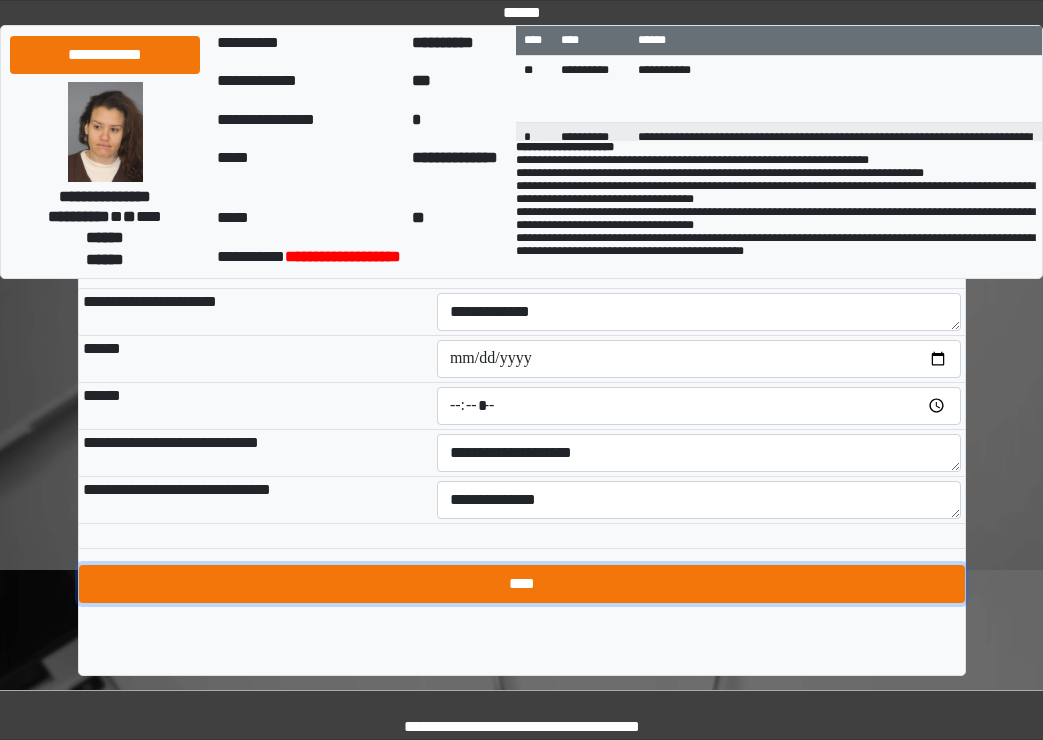 click on "****" at bounding box center [522, 584] 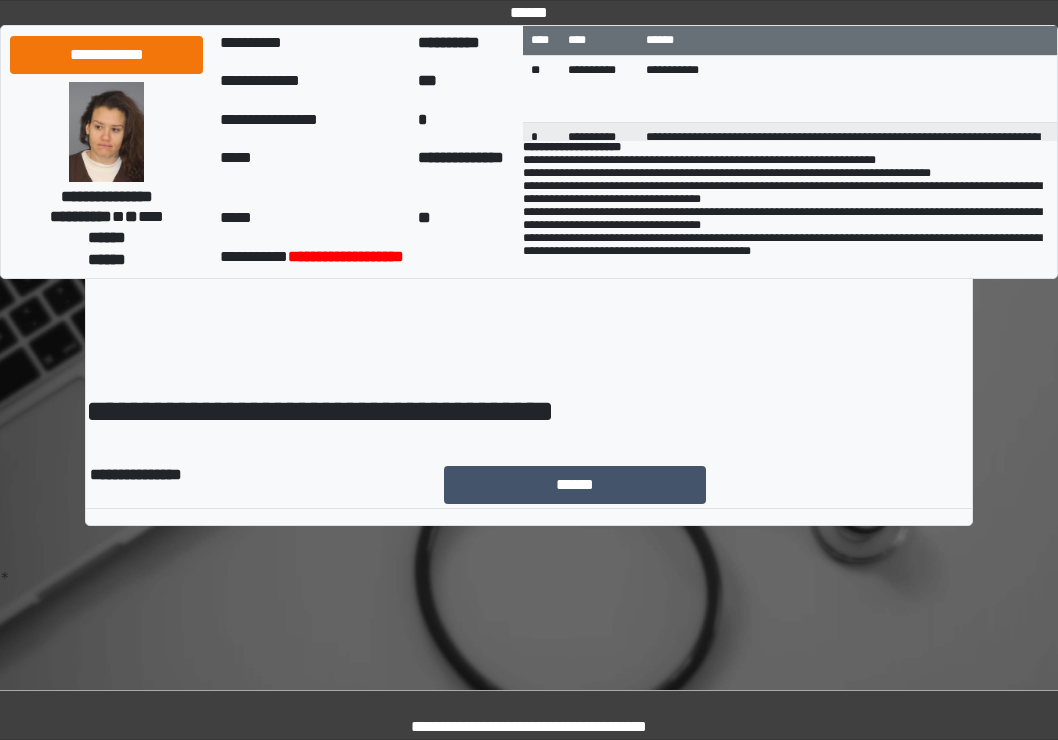 scroll, scrollTop: 0, scrollLeft: 0, axis: both 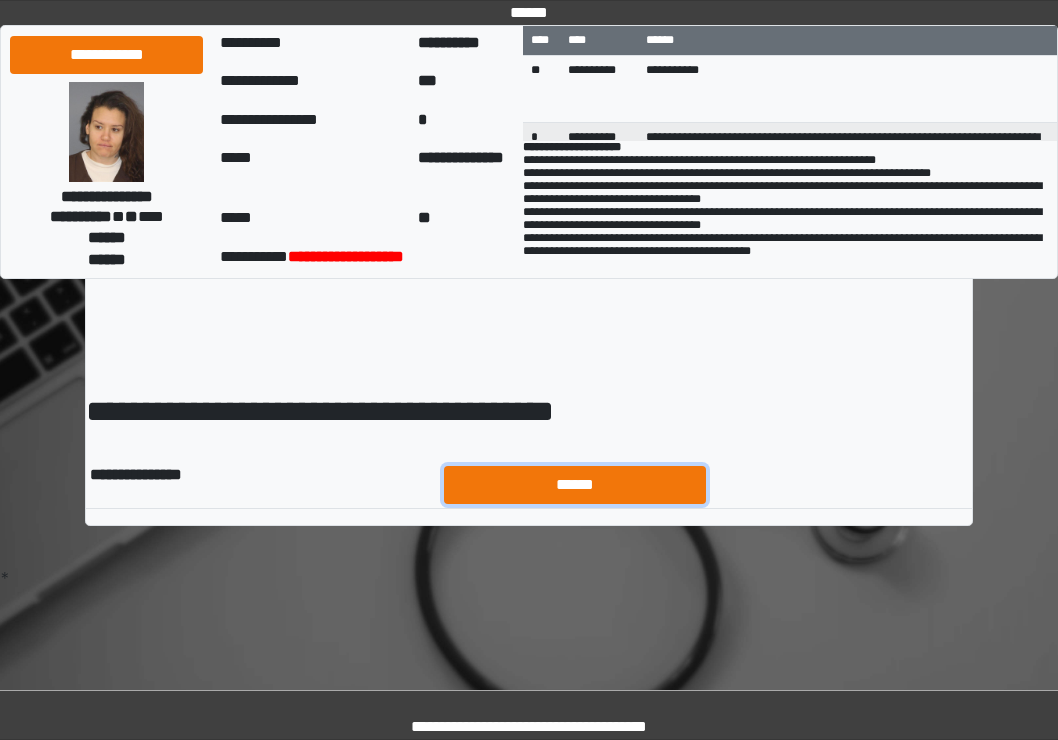 click on "******" at bounding box center (575, 485) 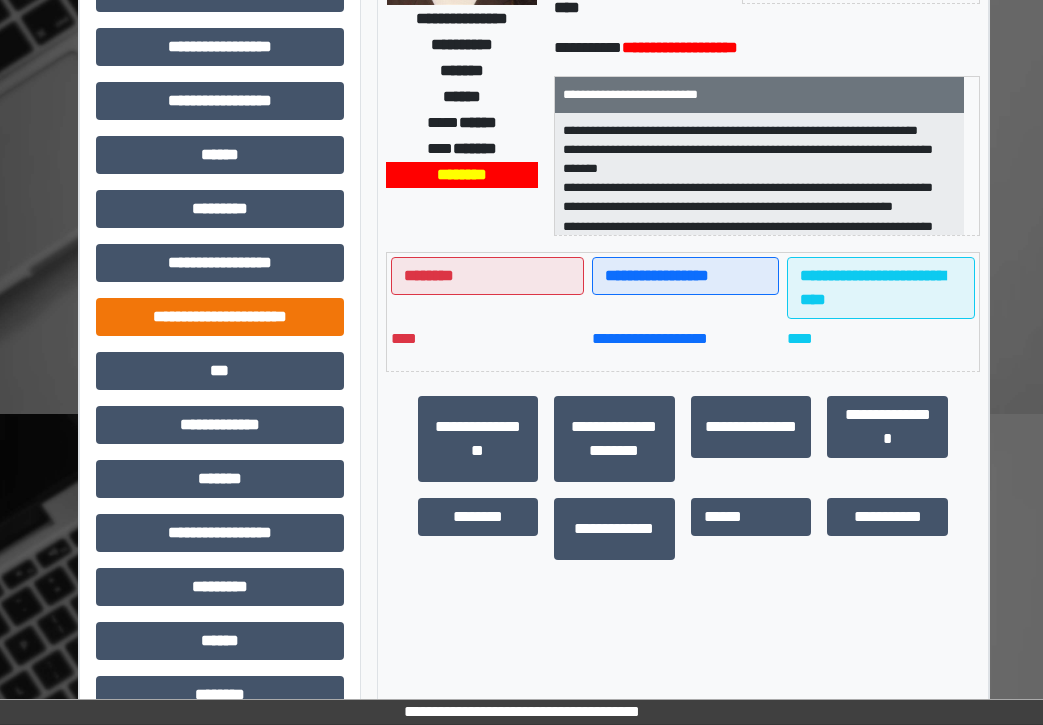 scroll, scrollTop: 473, scrollLeft: 0, axis: vertical 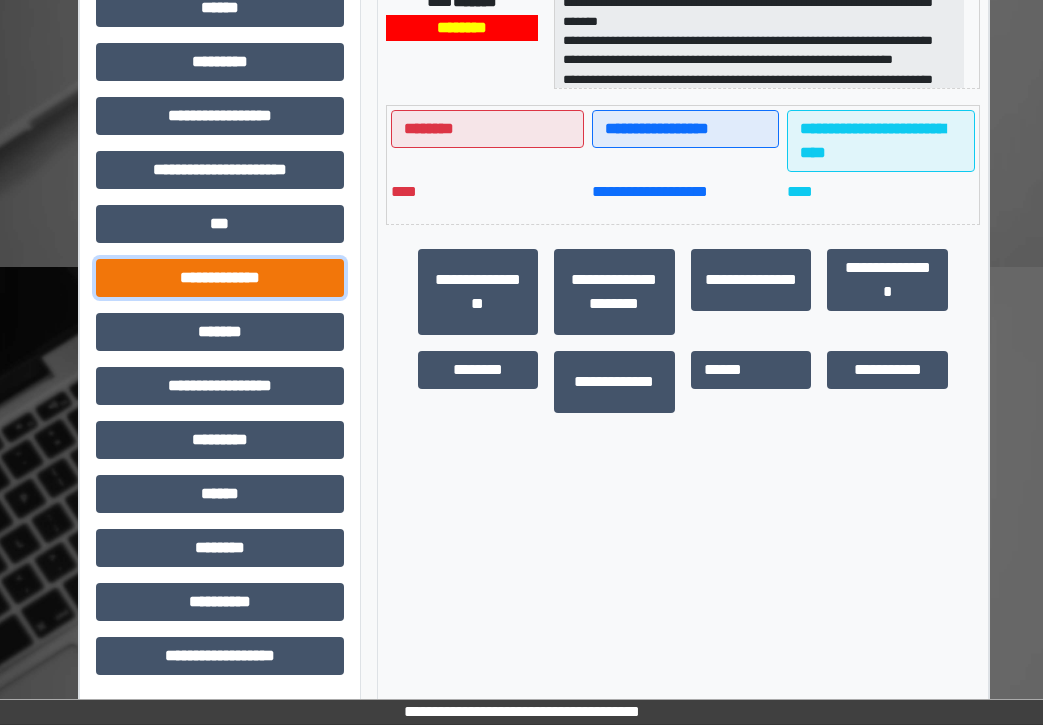 click on "**********" at bounding box center [220, 278] 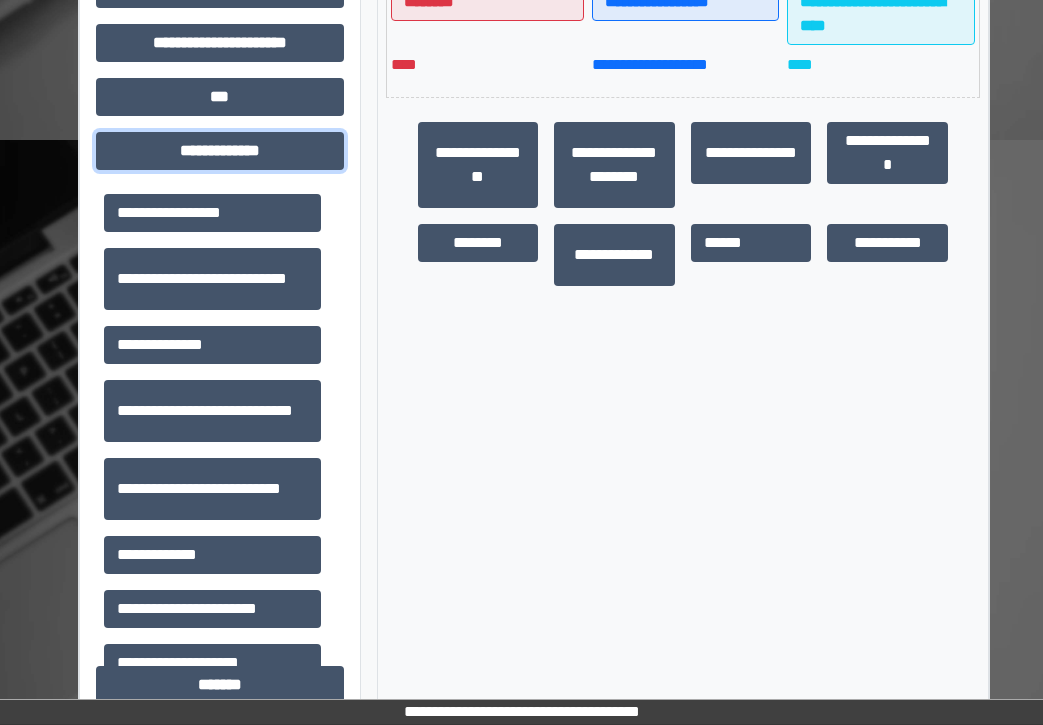 scroll, scrollTop: 673, scrollLeft: 0, axis: vertical 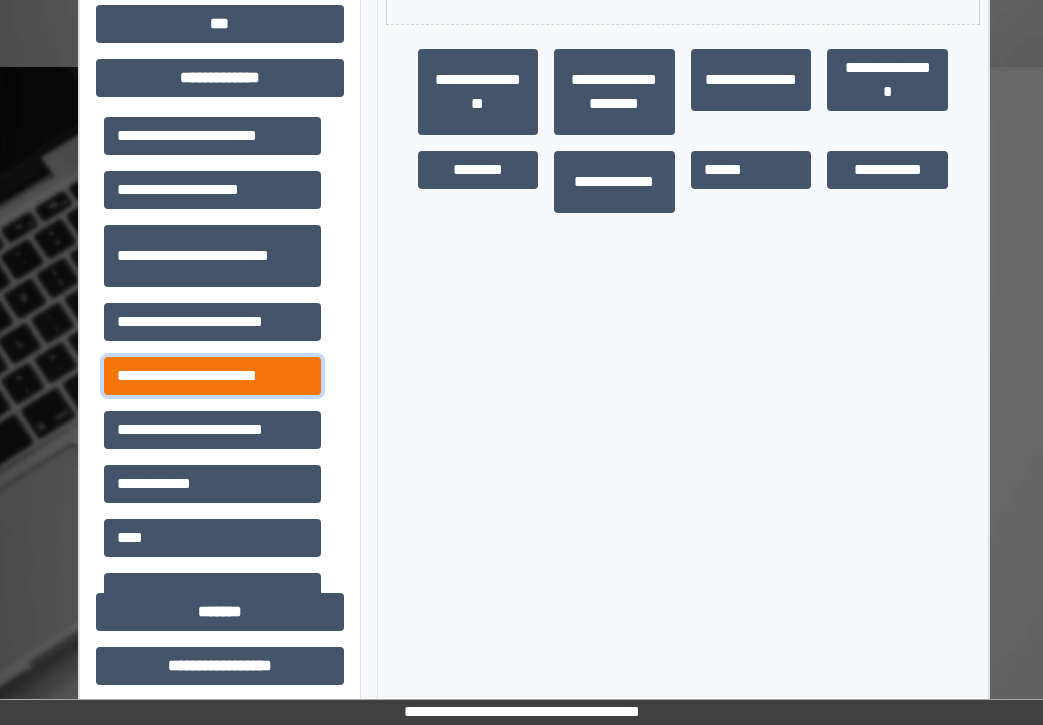 click on "**********" at bounding box center [212, 376] 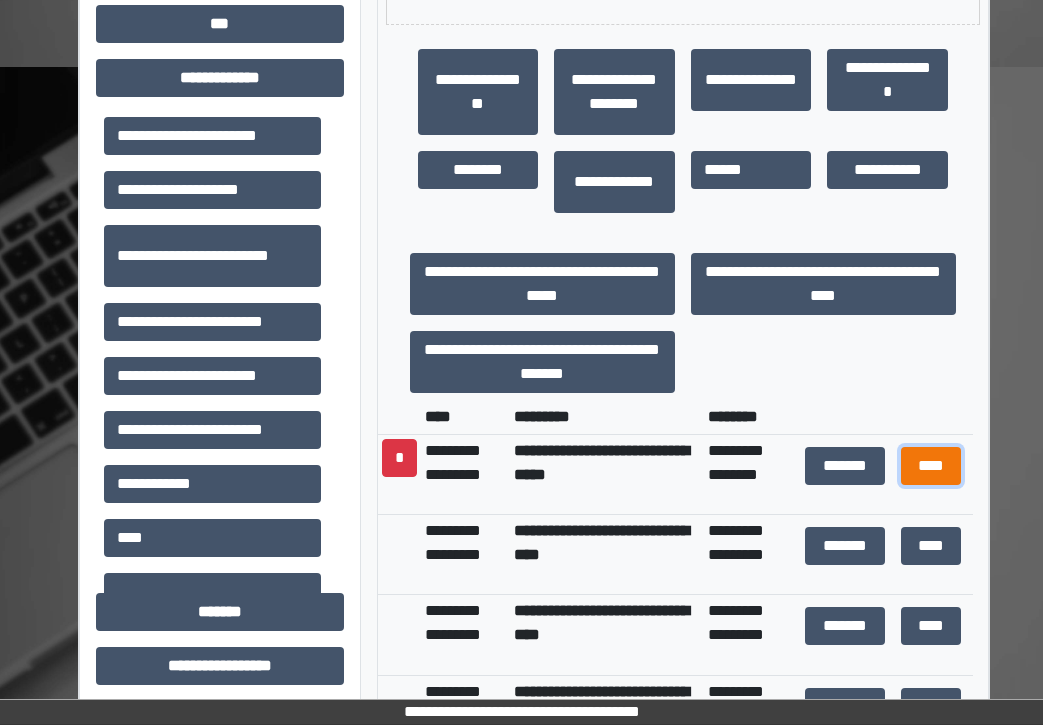 click on "****" at bounding box center (931, 466) 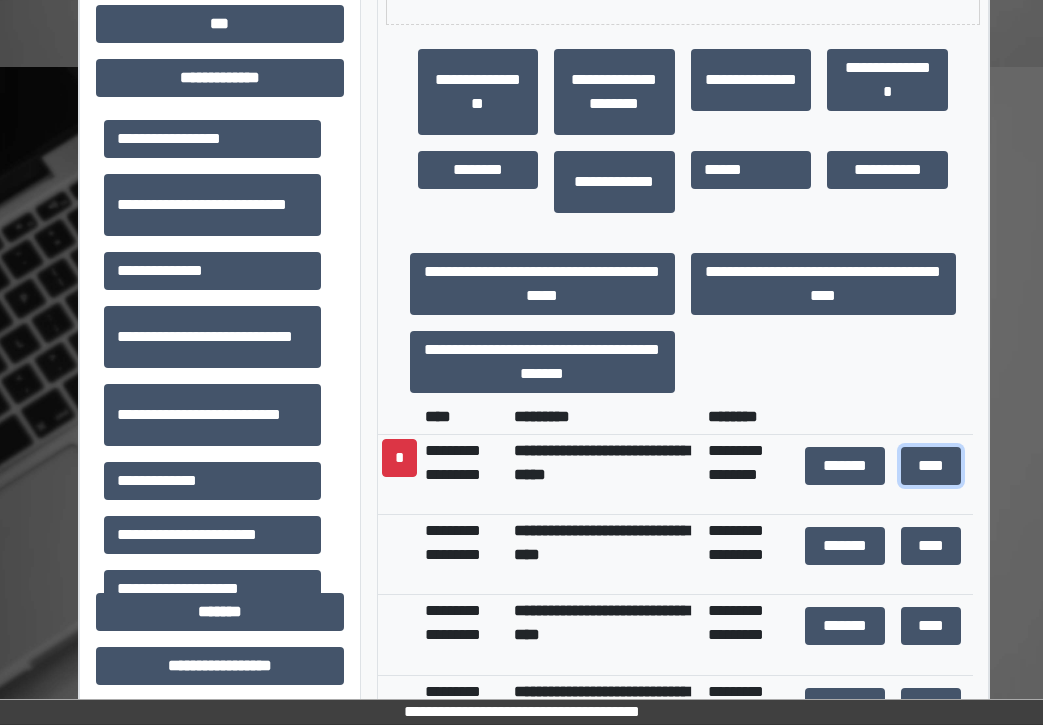 scroll, scrollTop: 0, scrollLeft: 0, axis: both 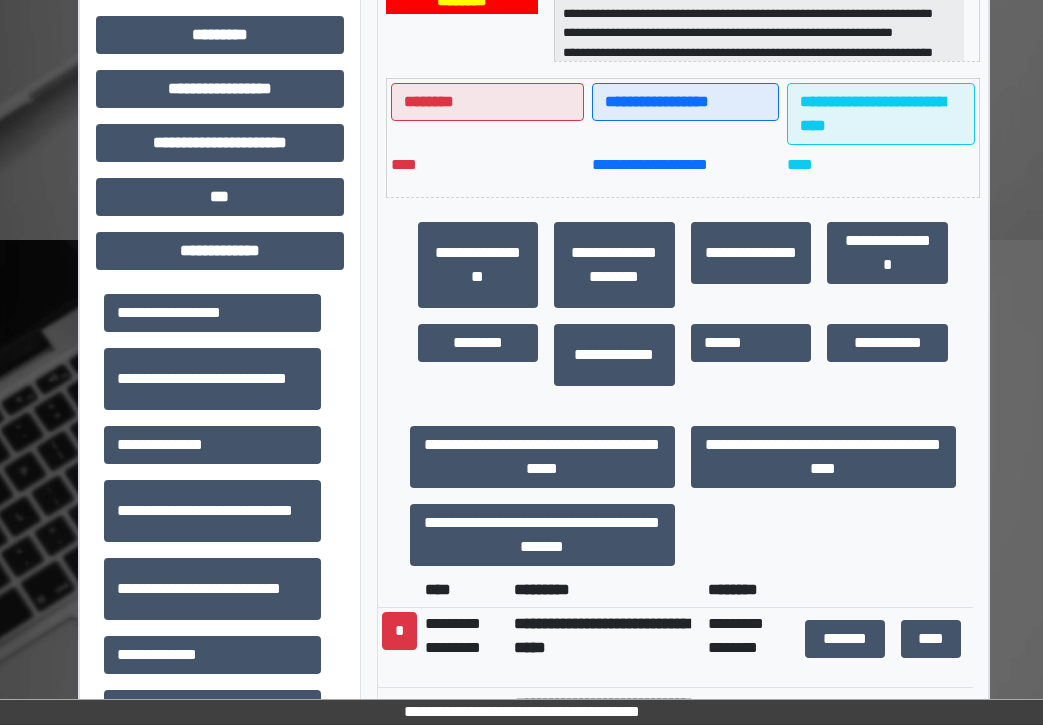 click on "********" at bounding box center (744, 590) 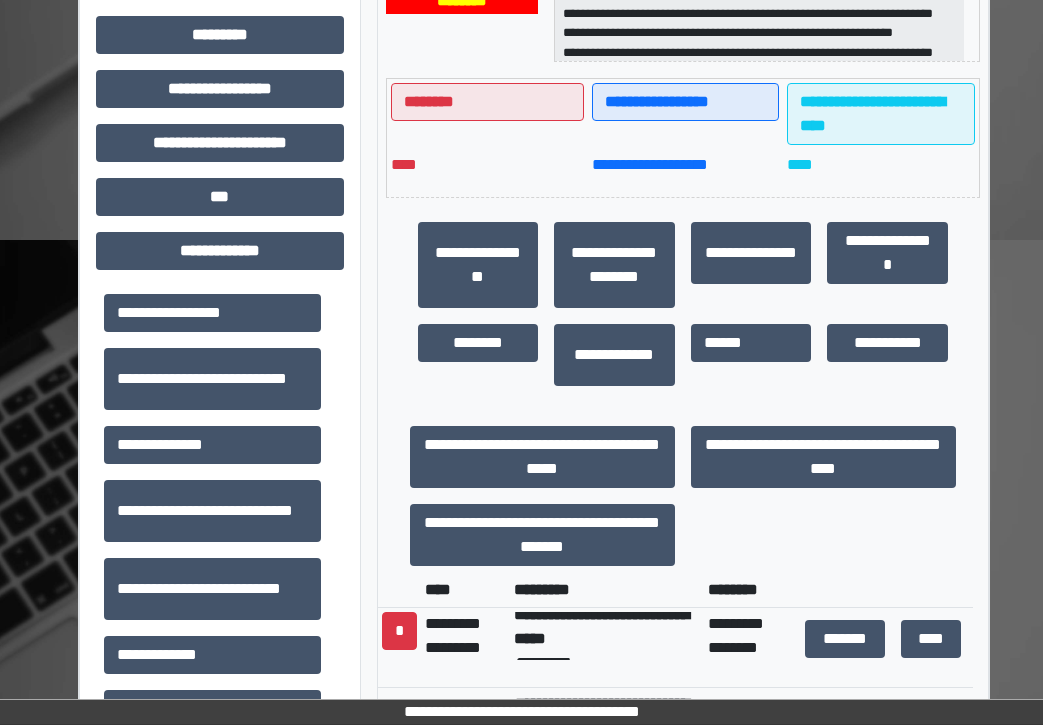 scroll, scrollTop: 24, scrollLeft: 0, axis: vertical 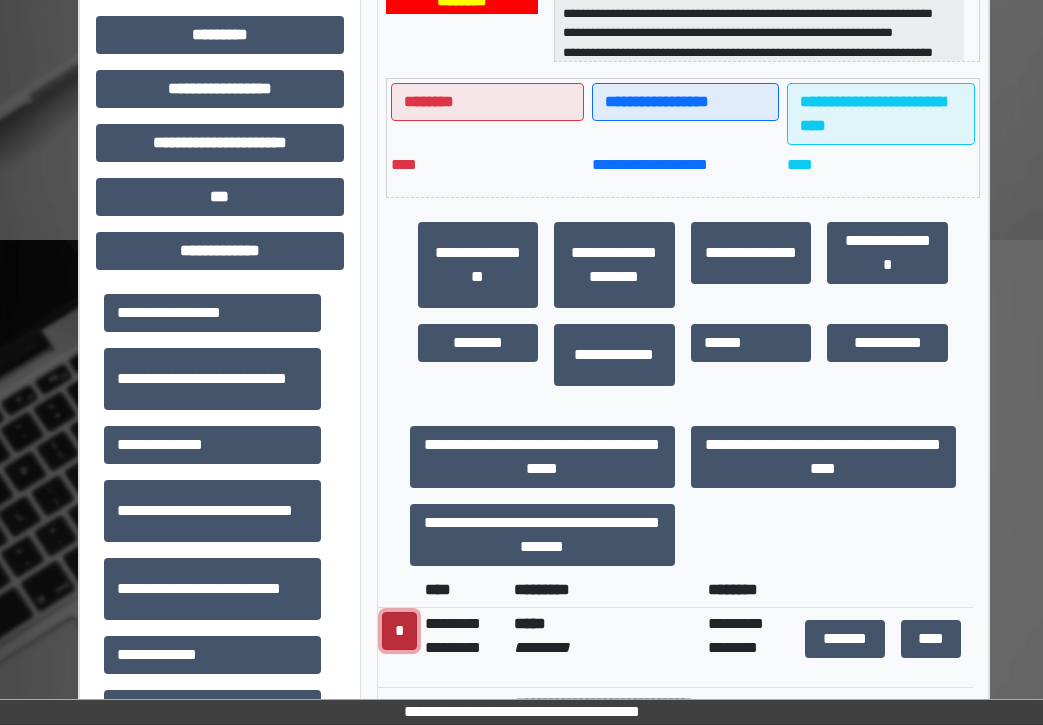 click on "*" at bounding box center [399, 631] 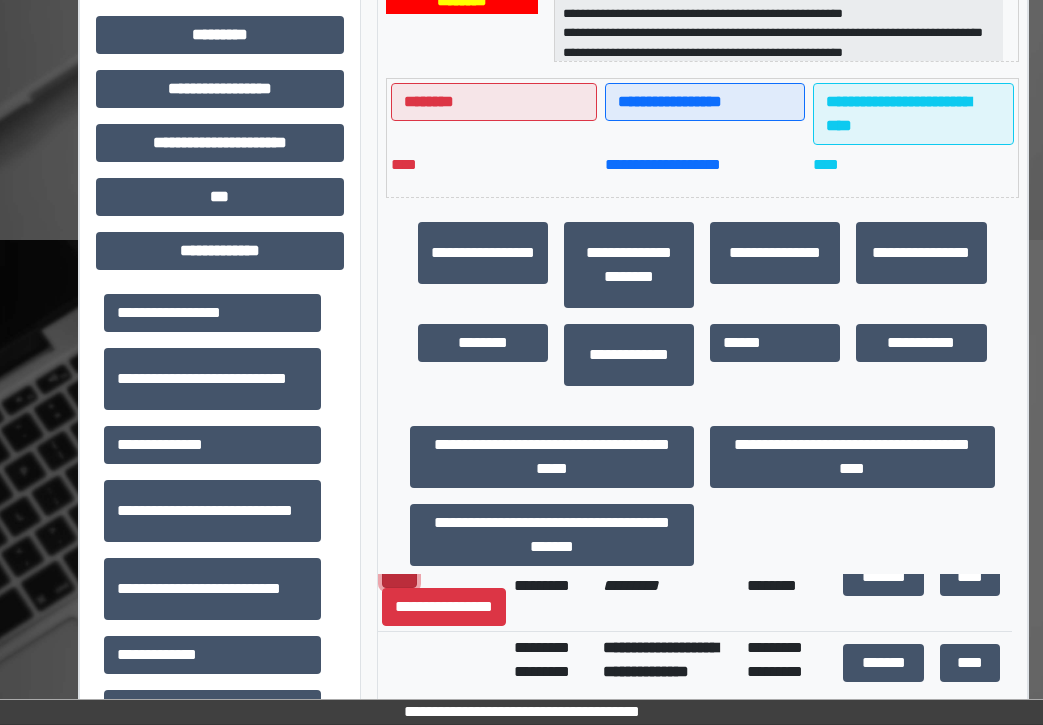 scroll, scrollTop: 0, scrollLeft: 0, axis: both 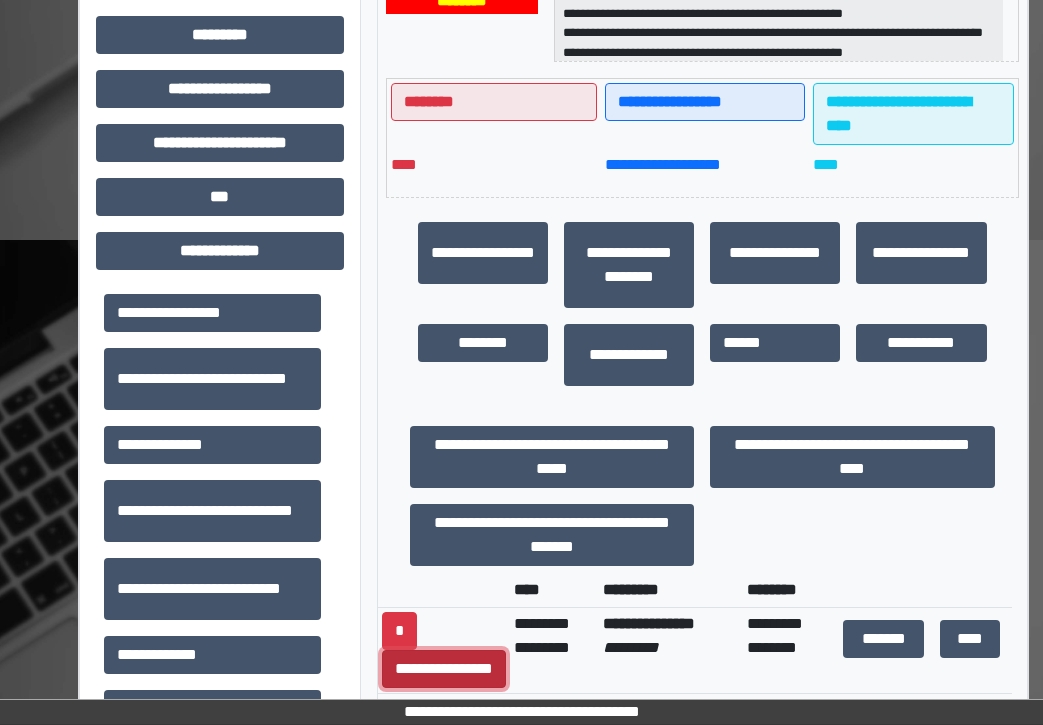 click on "**********" at bounding box center (444, 669) 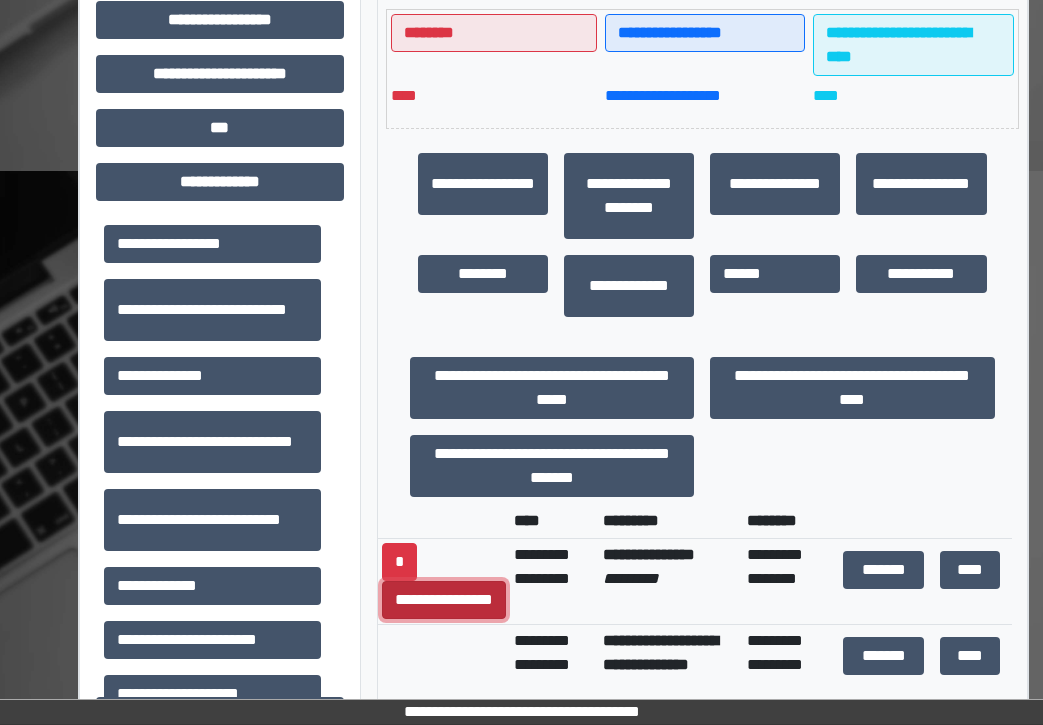 scroll, scrollTop: 600, scrollLeft: 0, axis: vertical 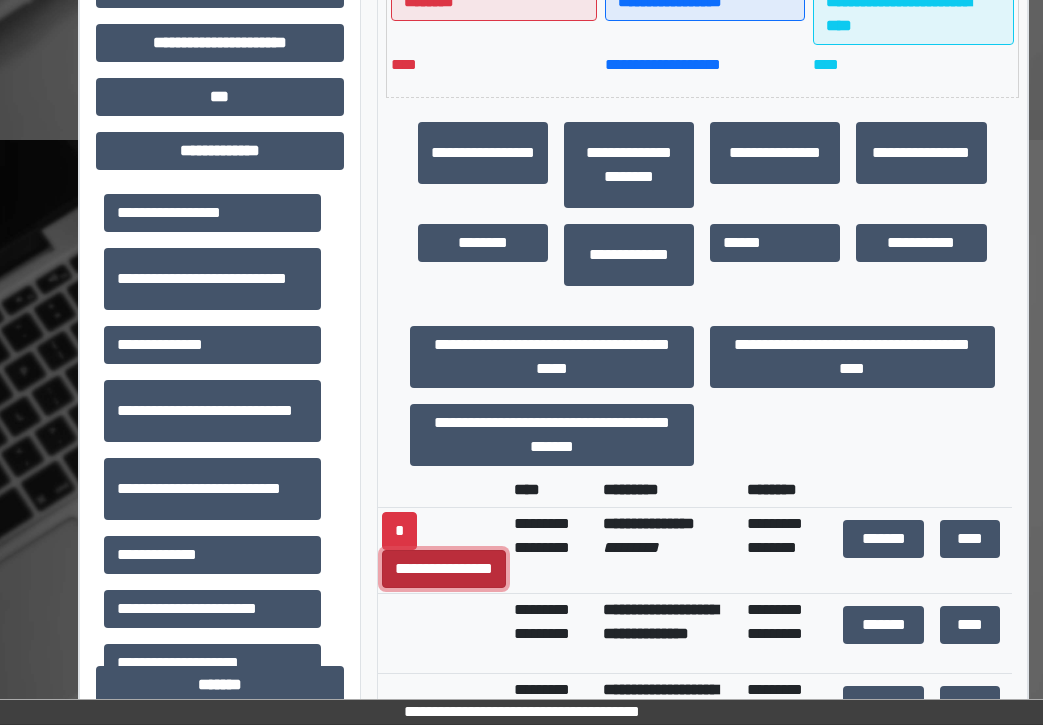 click on "**********" at bounding box center (444, 569) 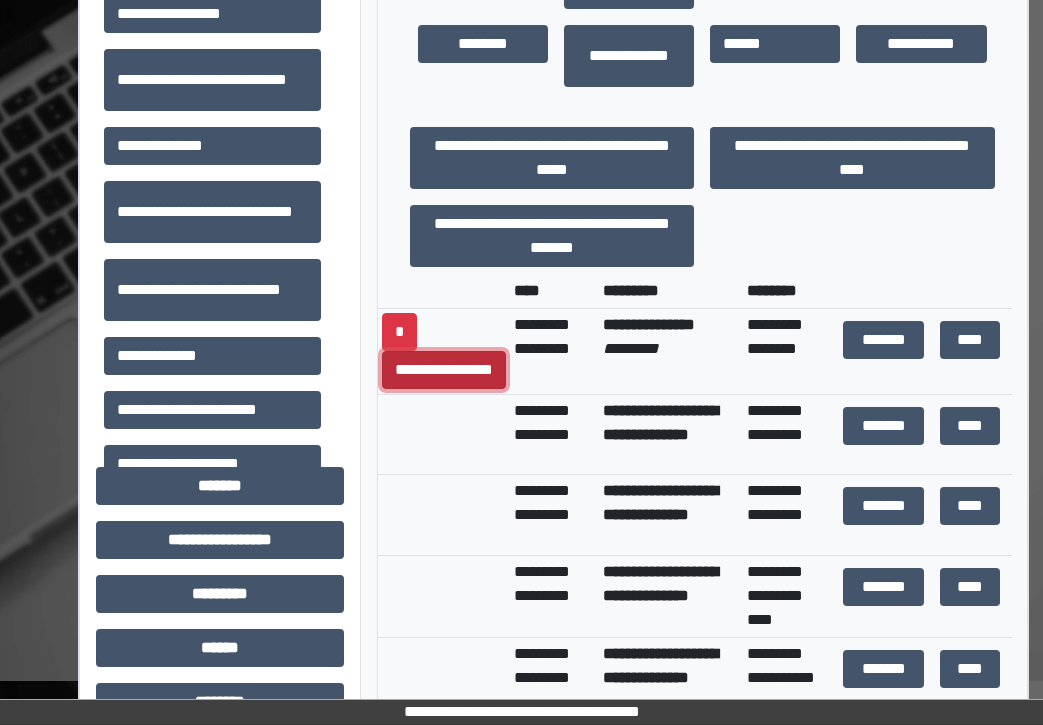 scroll, scrollTop: 800, scrollLeft: 0, axis: vertical 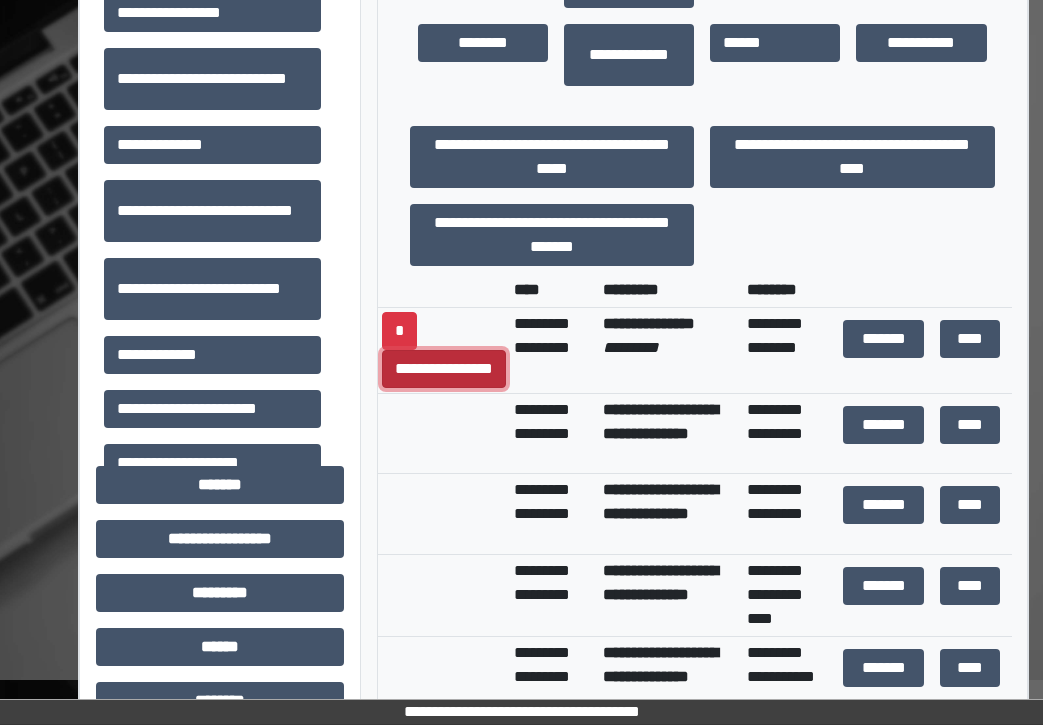 click on "**********" at bounding box center [444, 369] 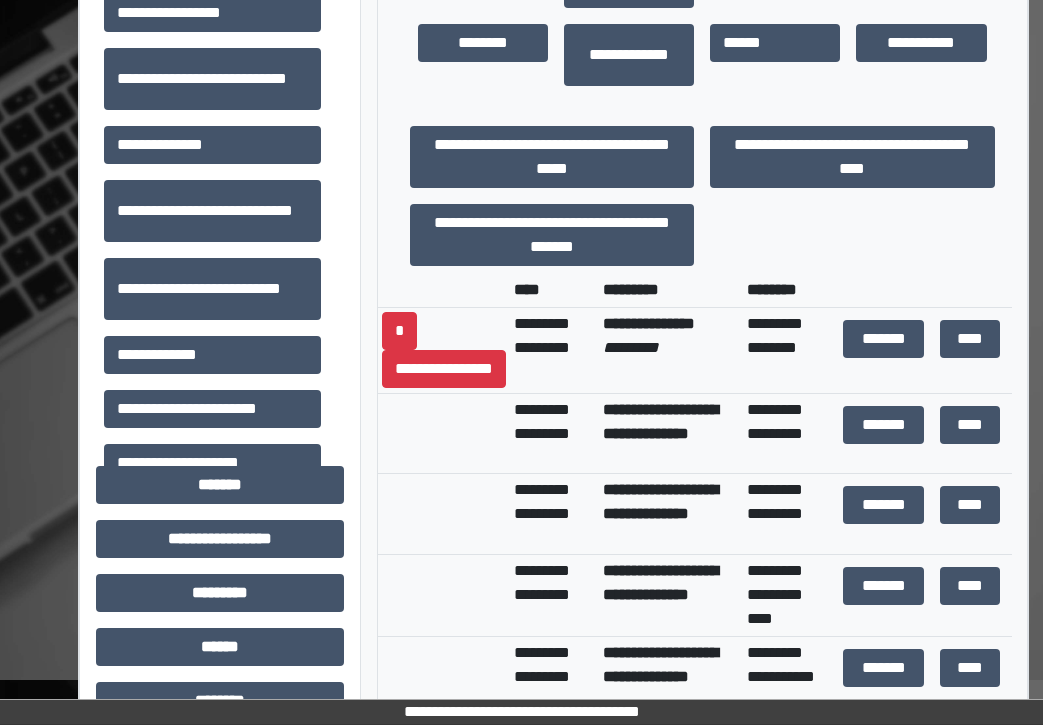 click at bounding box center [444, 434] 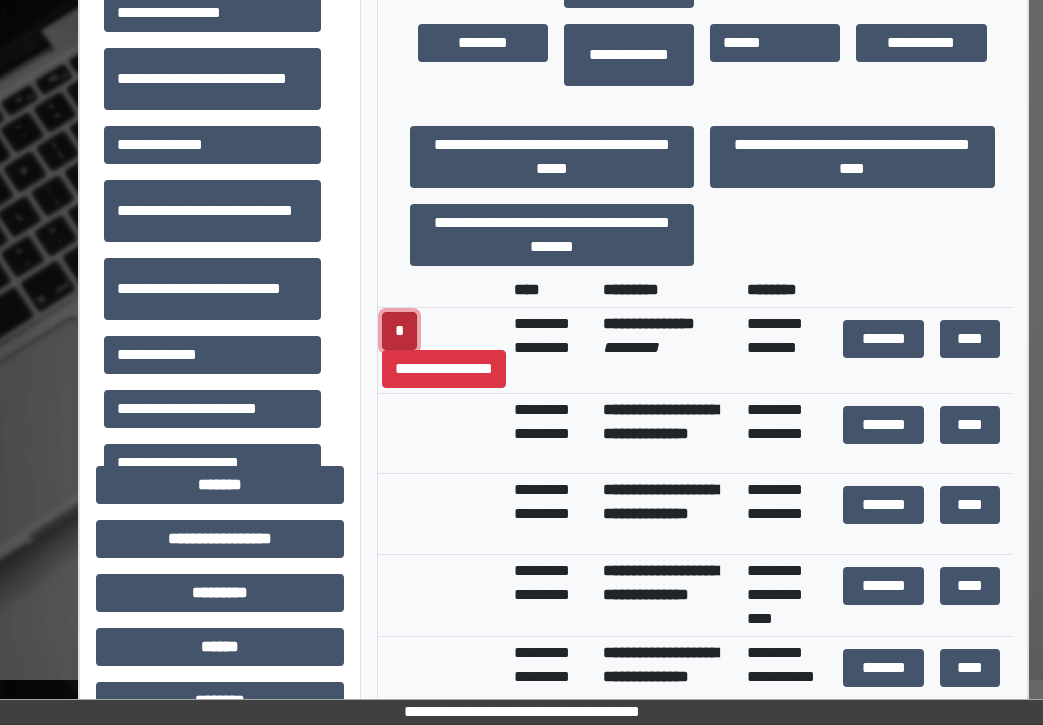 click on "*" at bounding box center (399, 331) 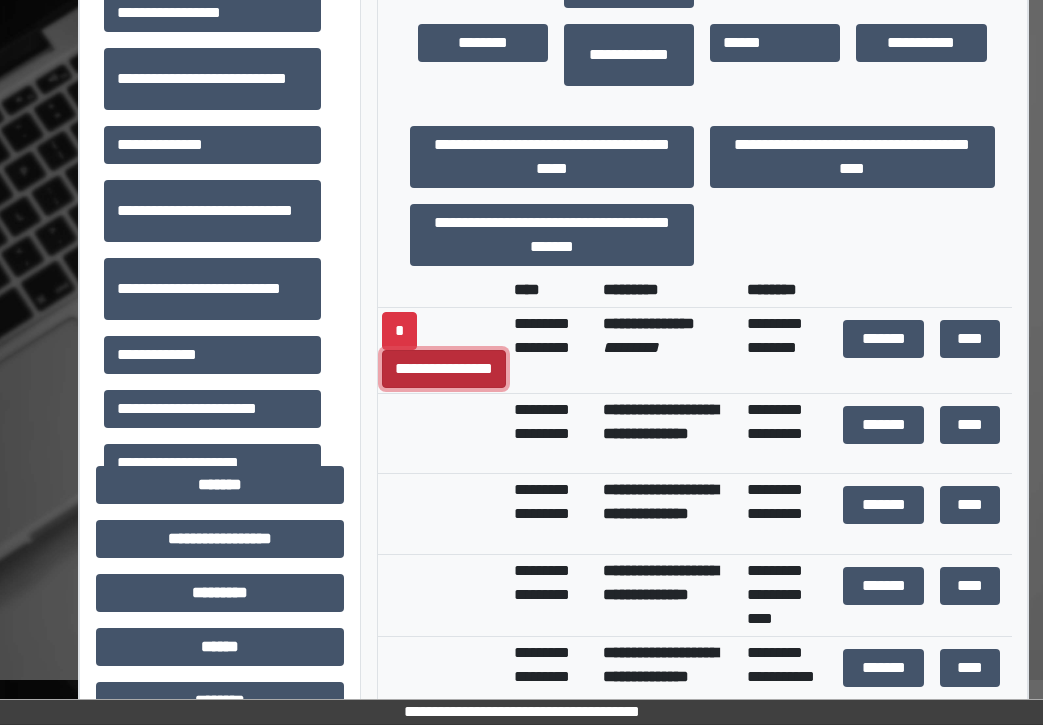 click on "**********" at bounding box center [444, 369] 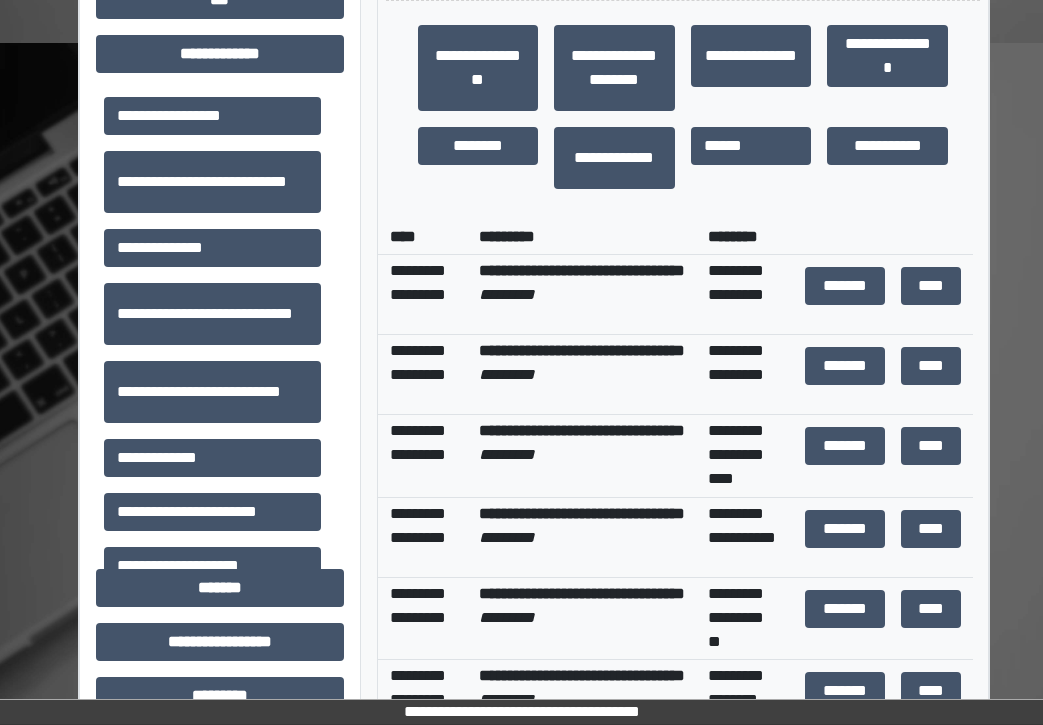 scroll, scrollTop: 600, scrollLeft: 0, axis: vertical 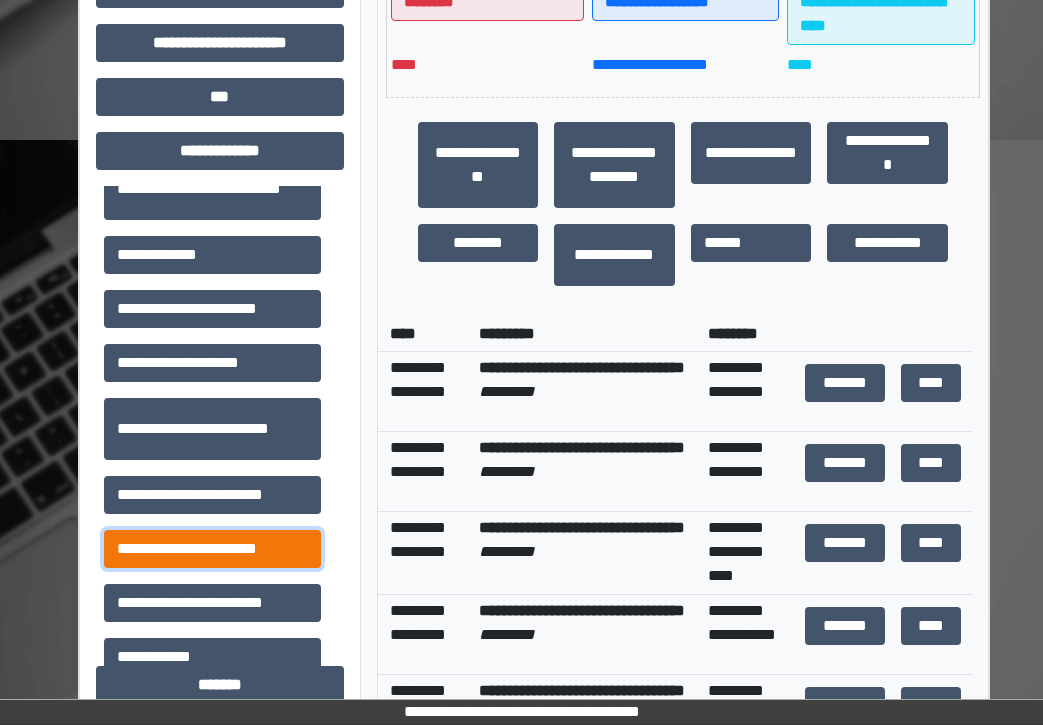 drag, startPoint x: 224, startPoint y: 544, endPoint x: 210, endPoint y: 544, distance: 14 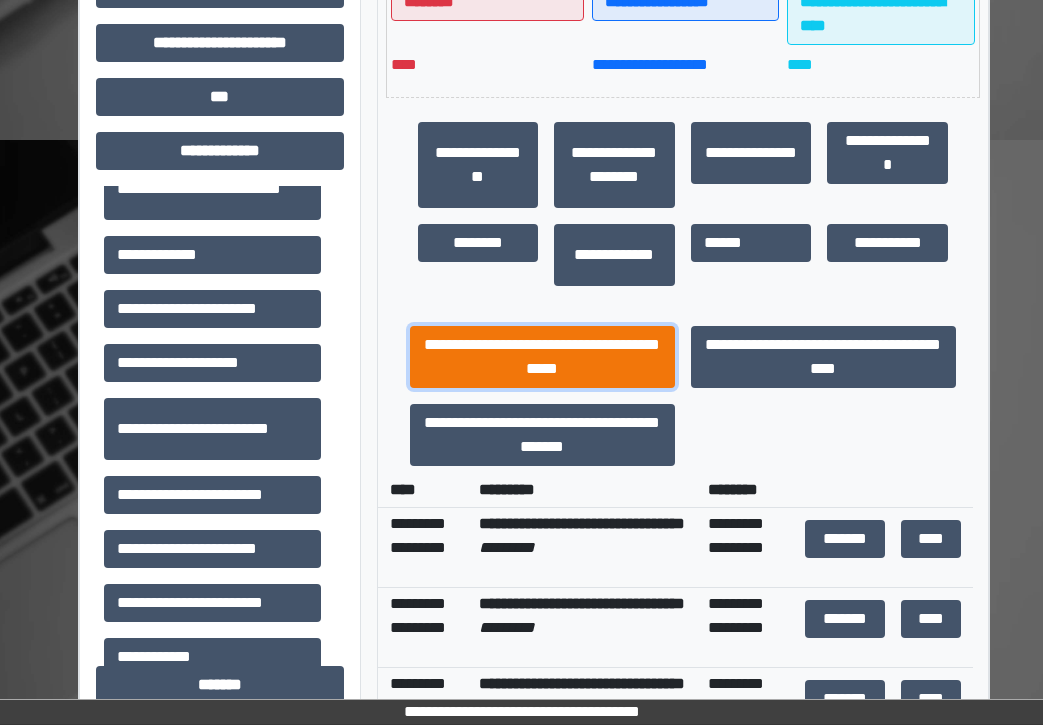click on "**********" at bounding box center (542, 357) 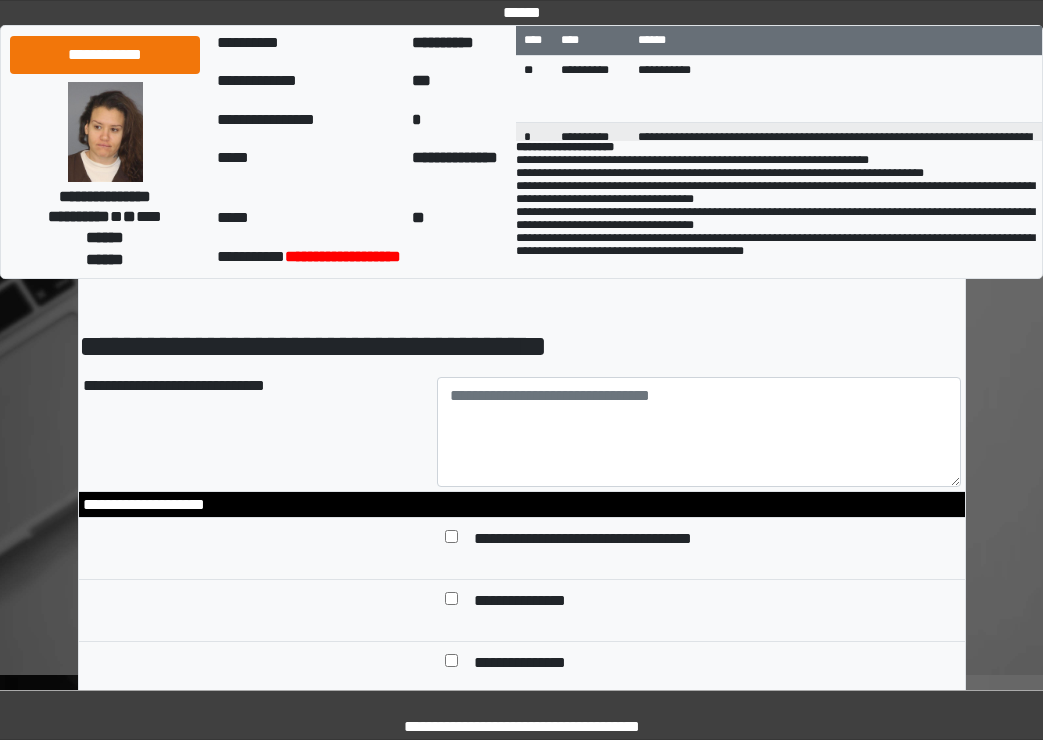 scroll, scrollTop: 100, scrollLeft: 0, axis: vertical 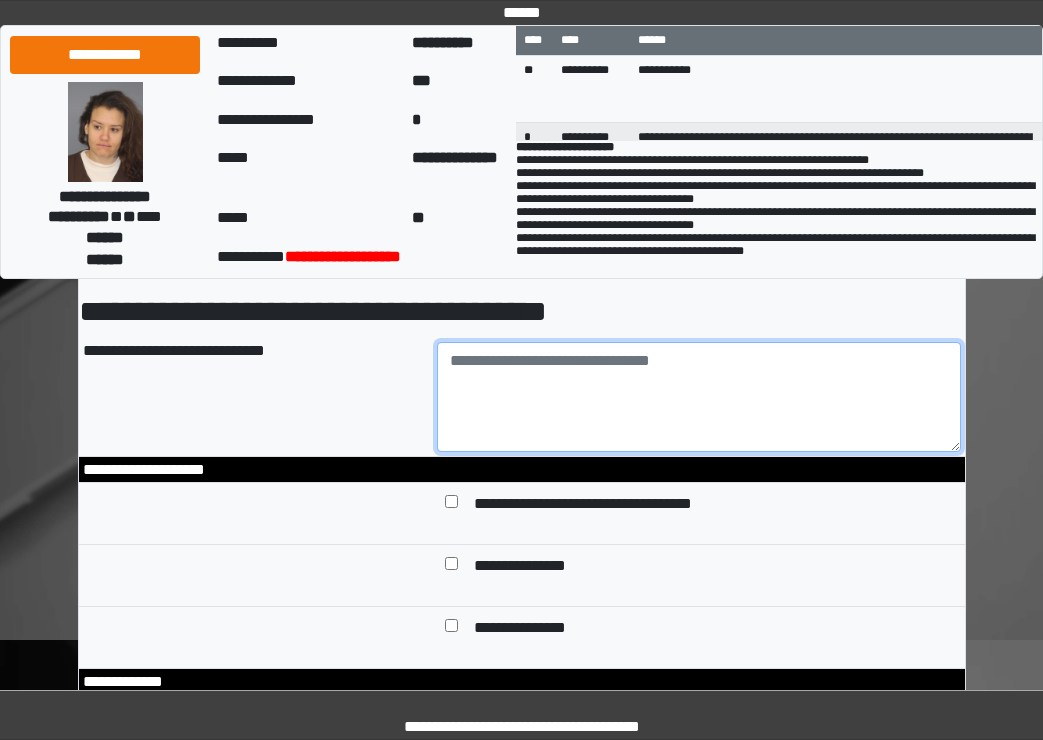 click at bounding box center (699, 397) 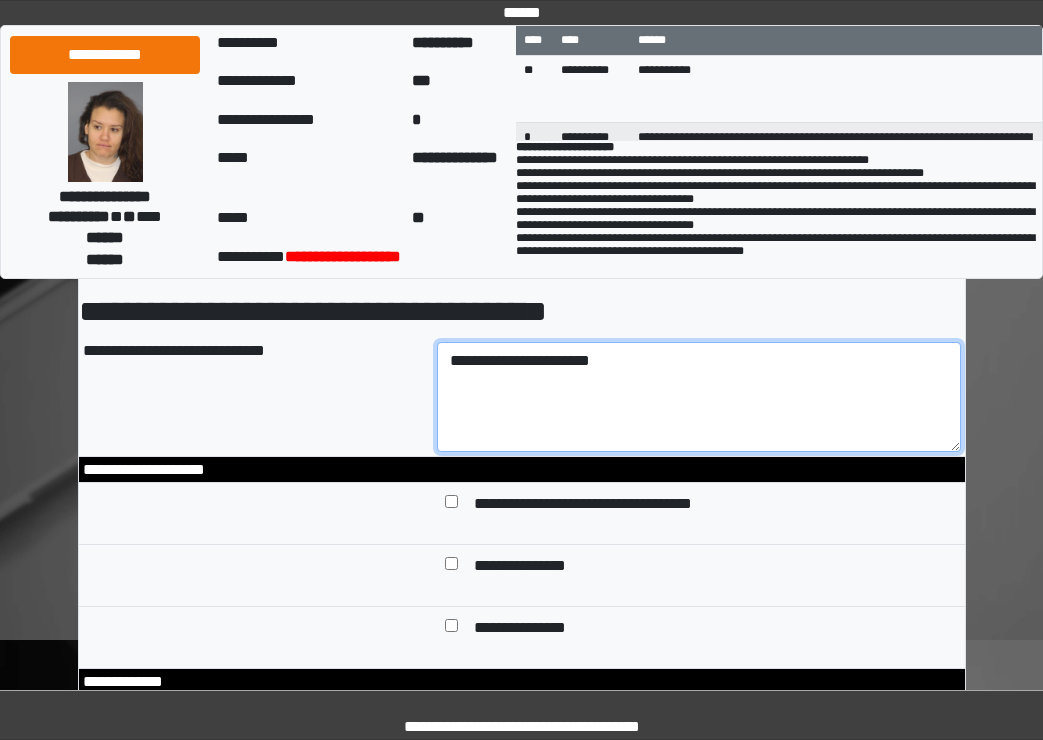 click on "**********" at bounding box center (699, 397) 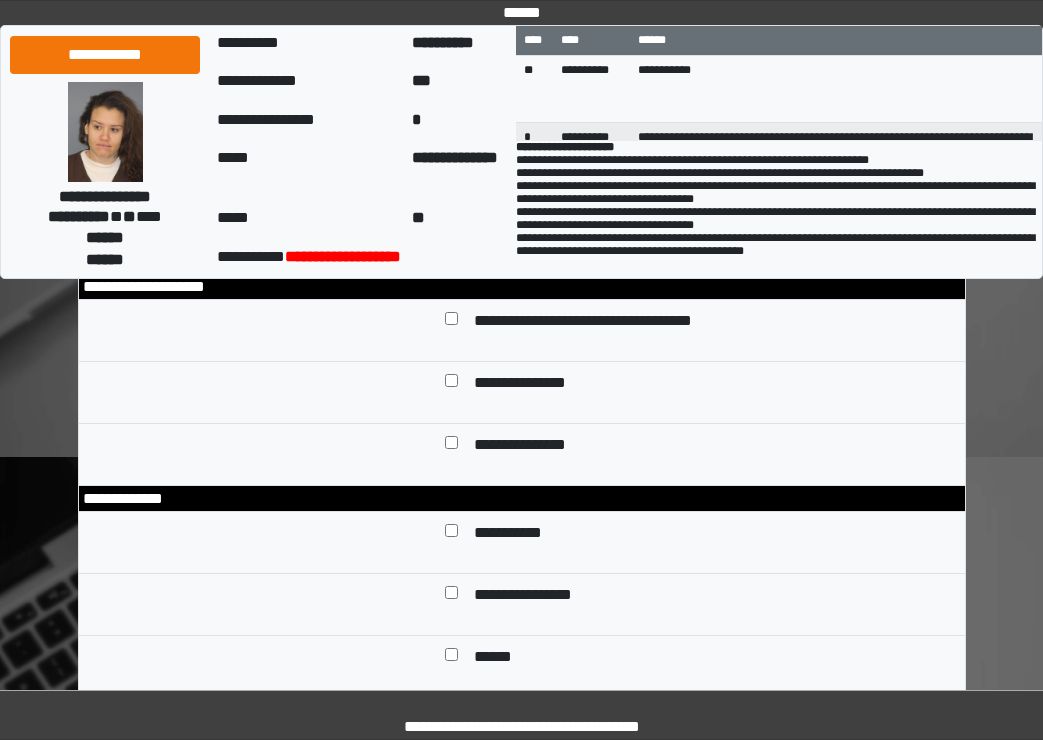 scroll, scrollTop: 300, scrollLeft: 0, axis: vertical 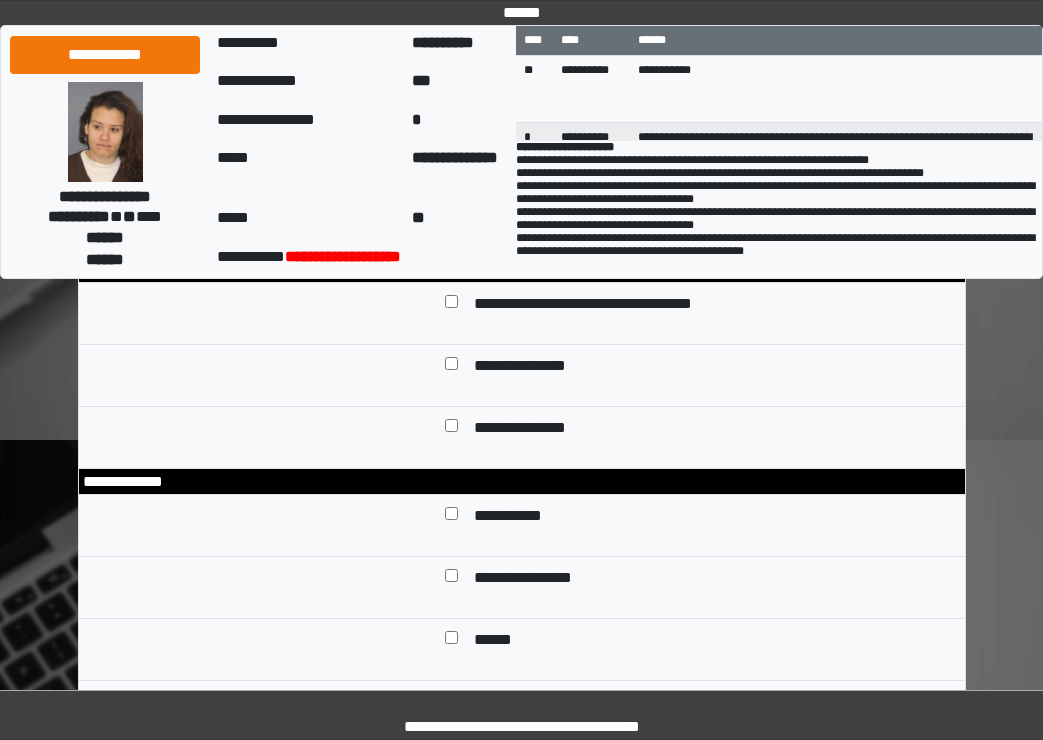 type on "**********" 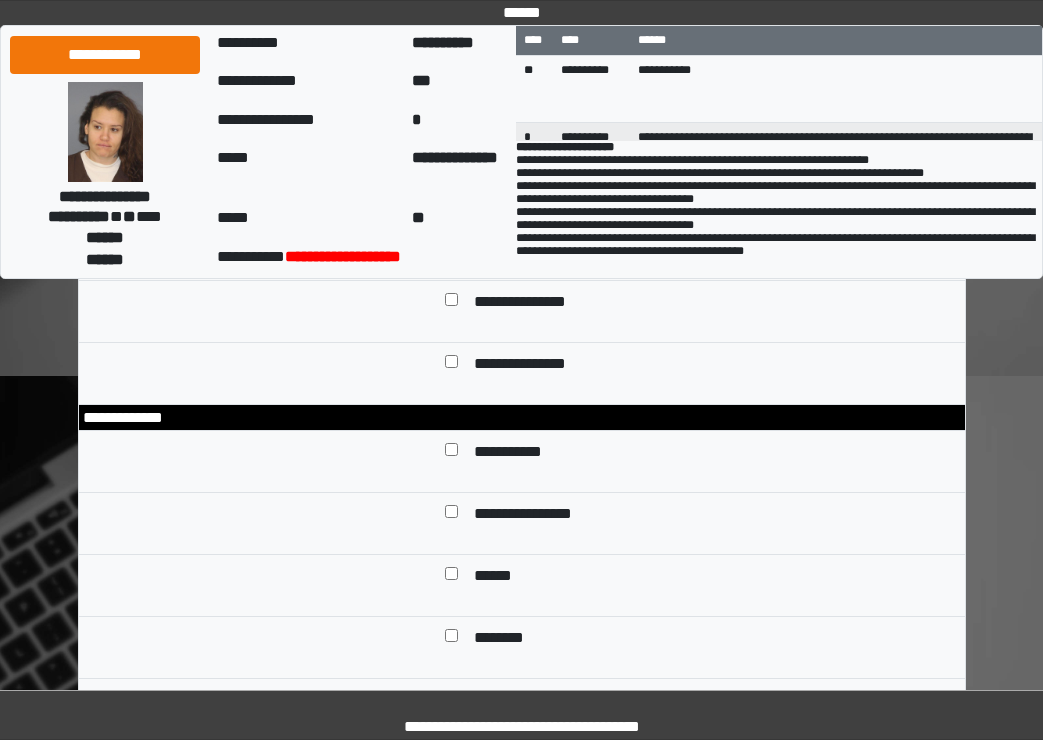 scroll, scrollTop: 400, scrollLeft: 0, axis: vertical 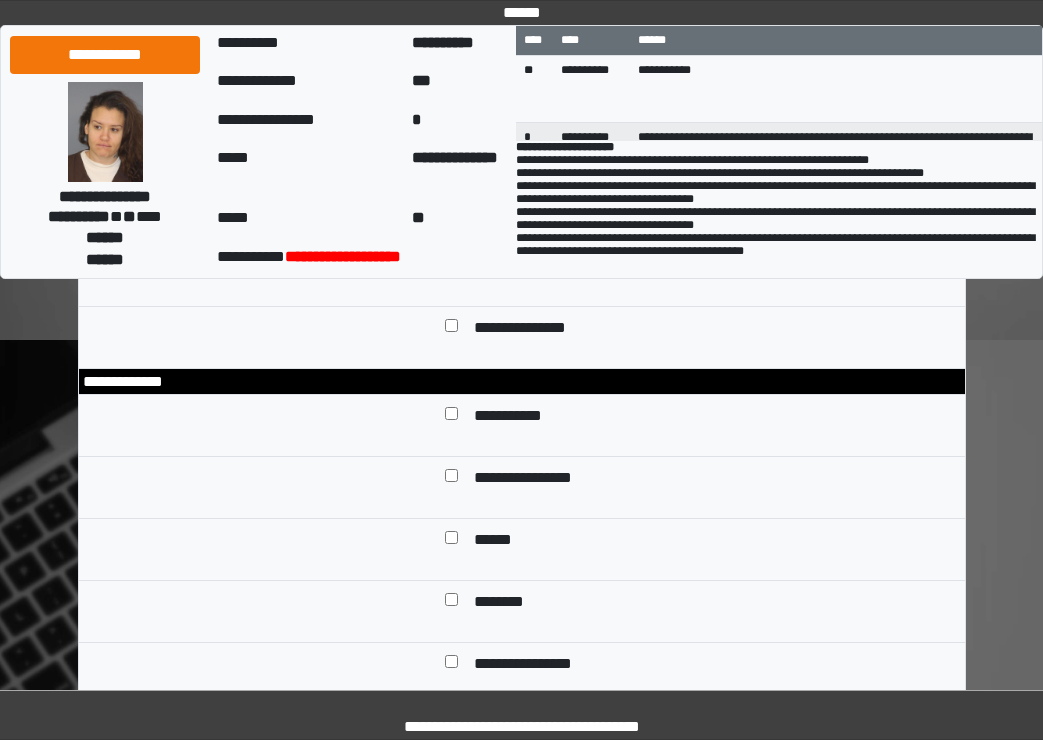 click at bounding box center (451, 417) 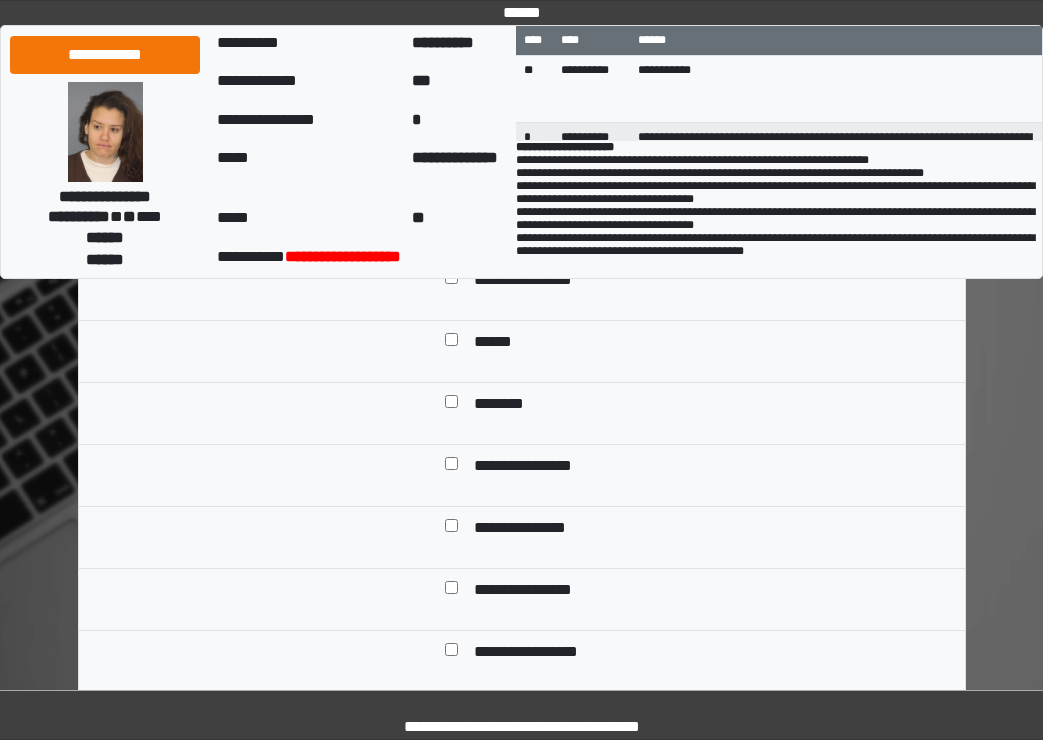 scroll, scrollTop: 600, scrollLeft: 0, axis: vertical 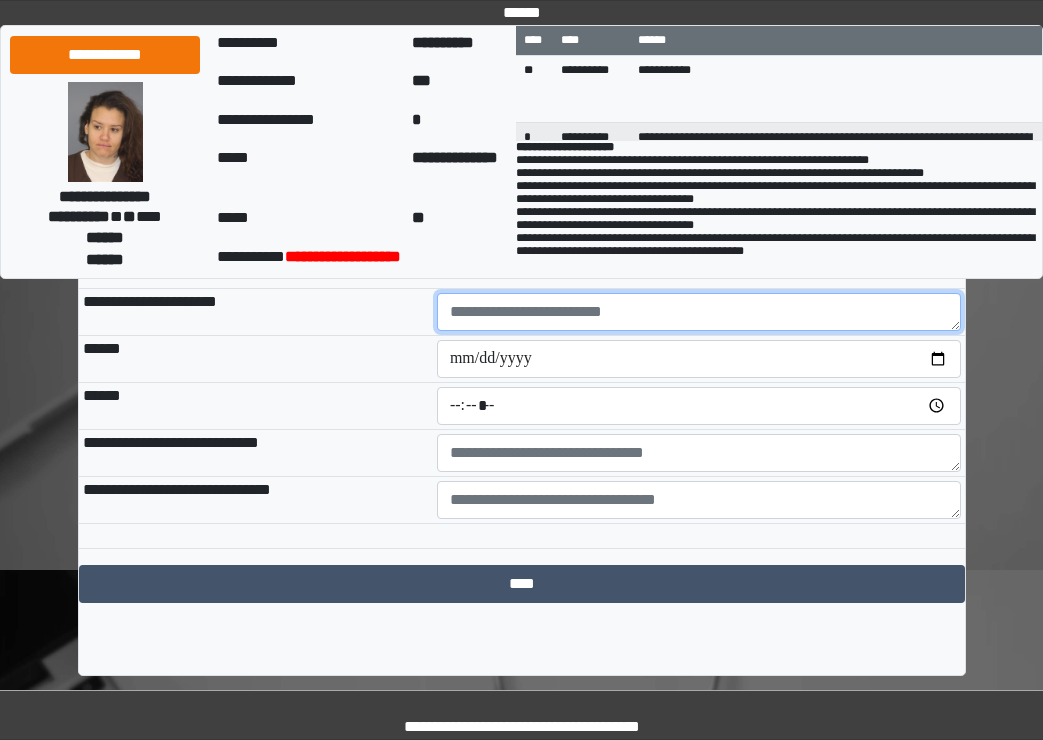 click at bounding box center [699, 312] 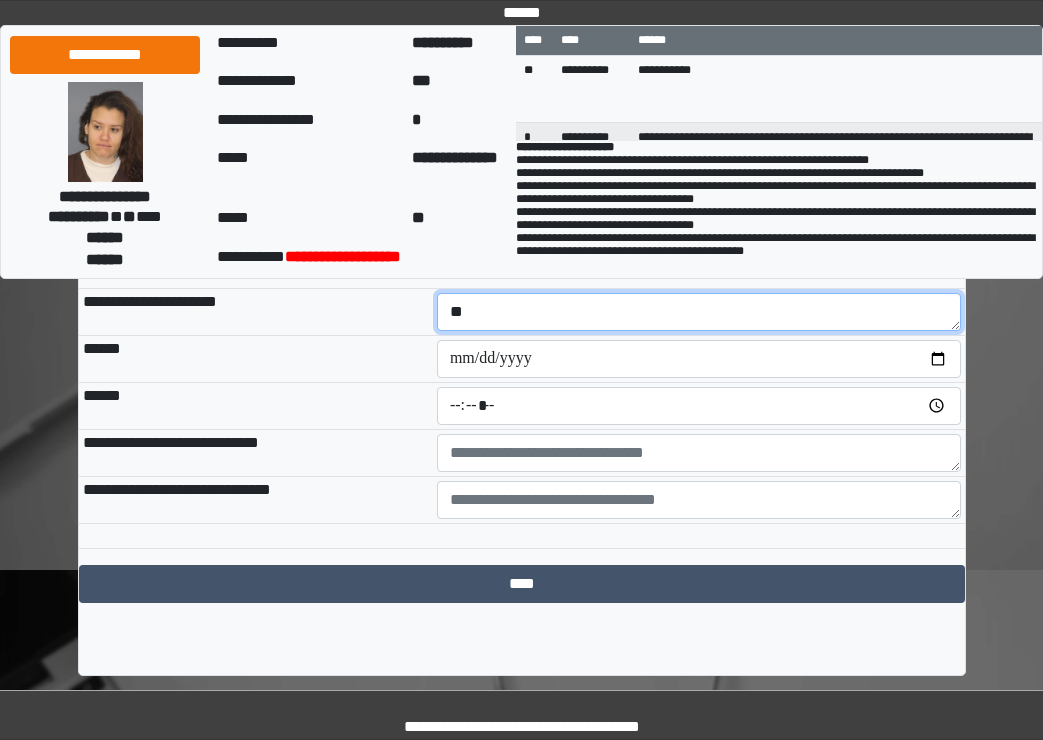 type on "*" 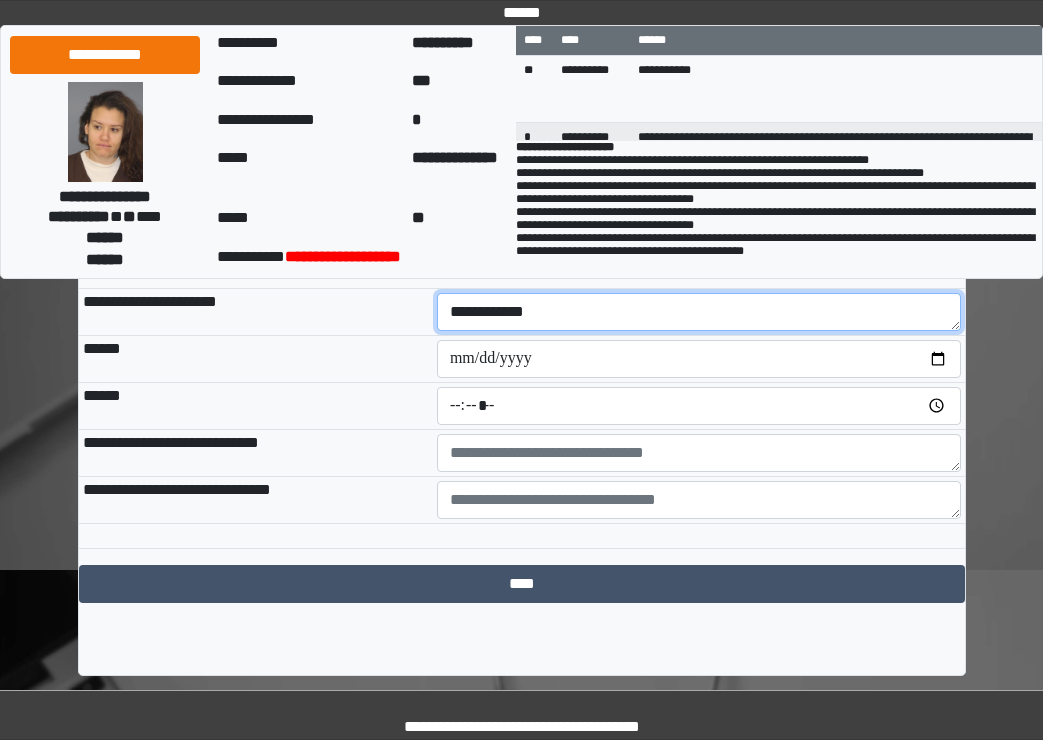 type on "**********" 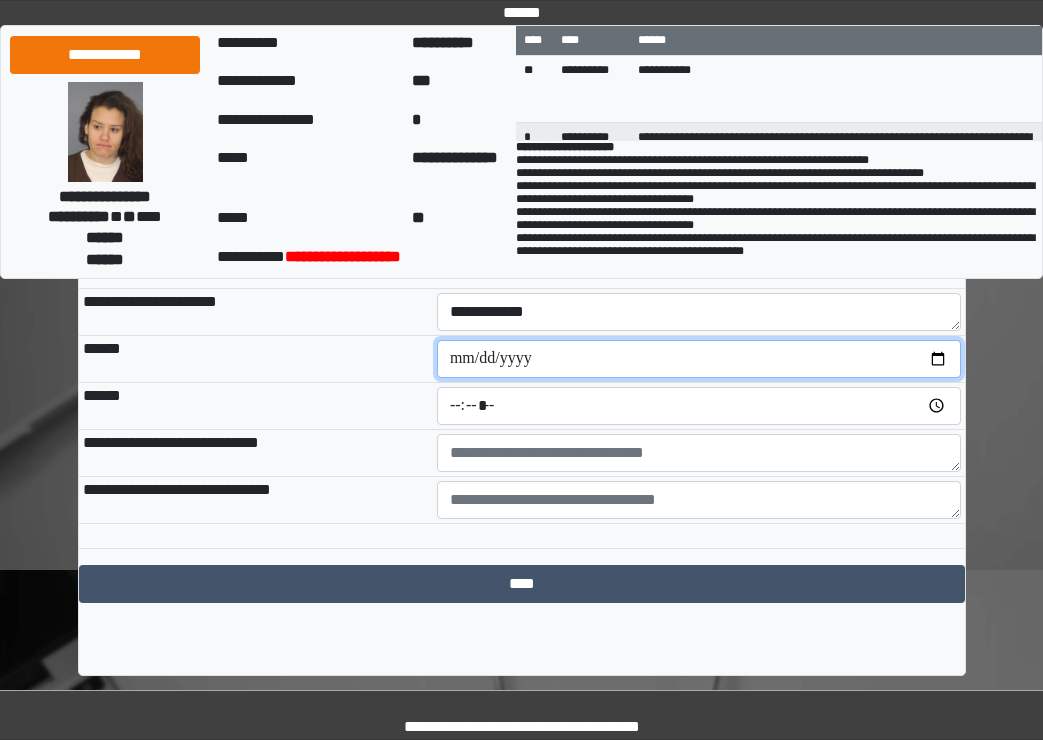 click at bounding box center (699, 359) 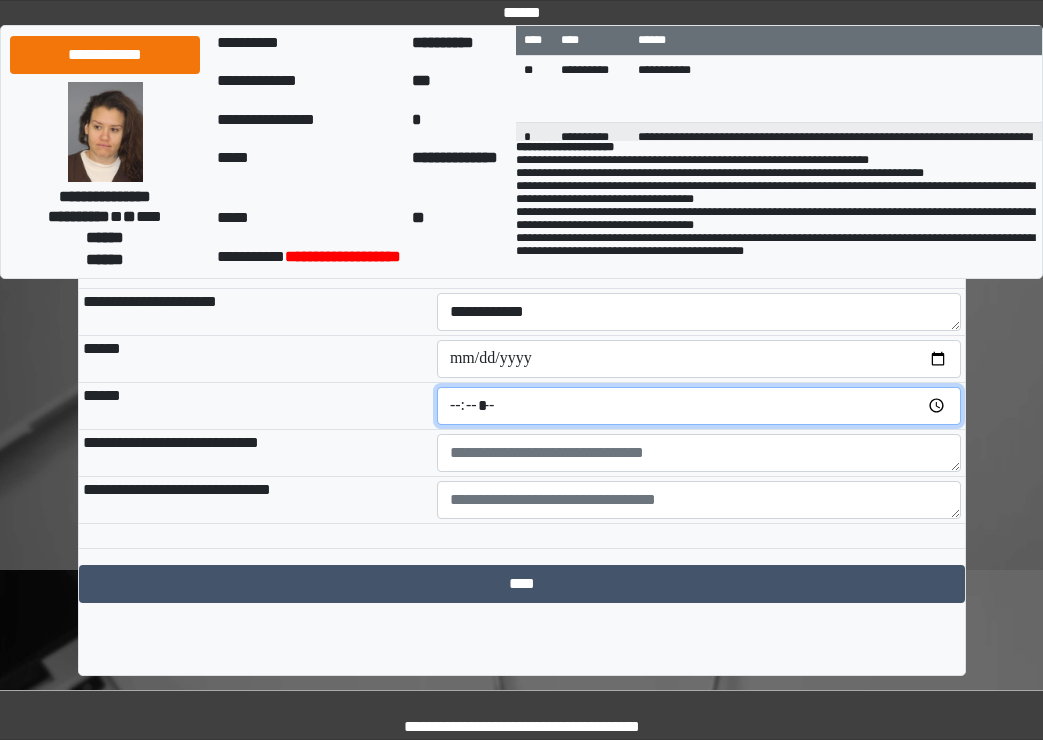click at bounding box center (699, 406) 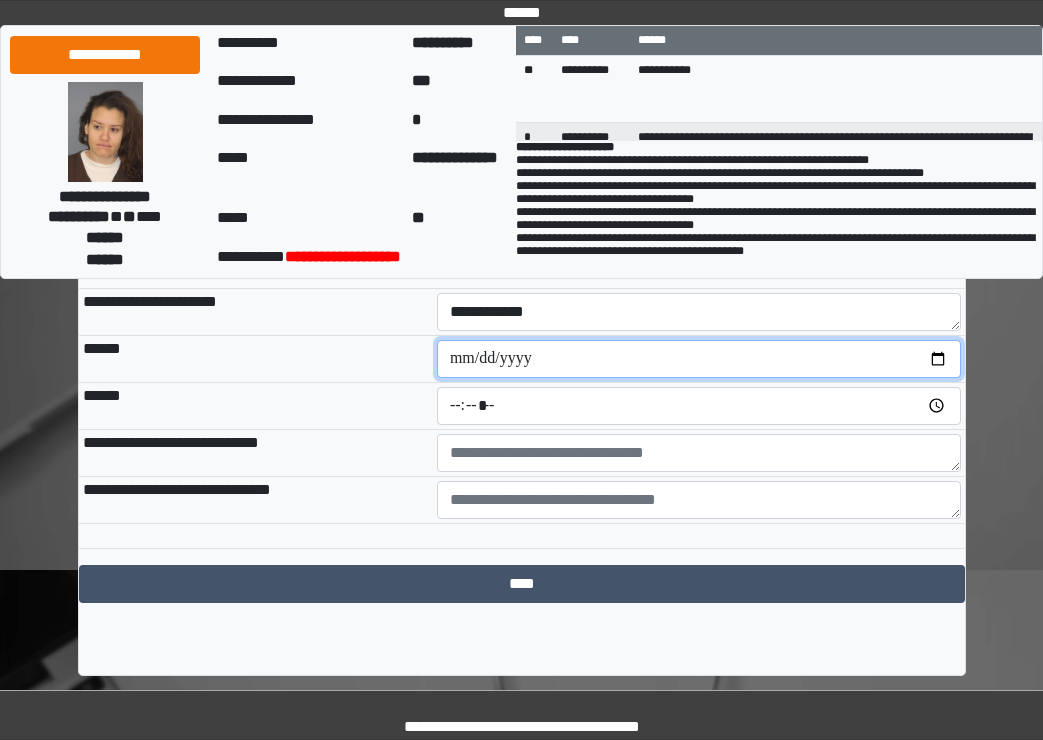 click at bounding box center (699, 359) 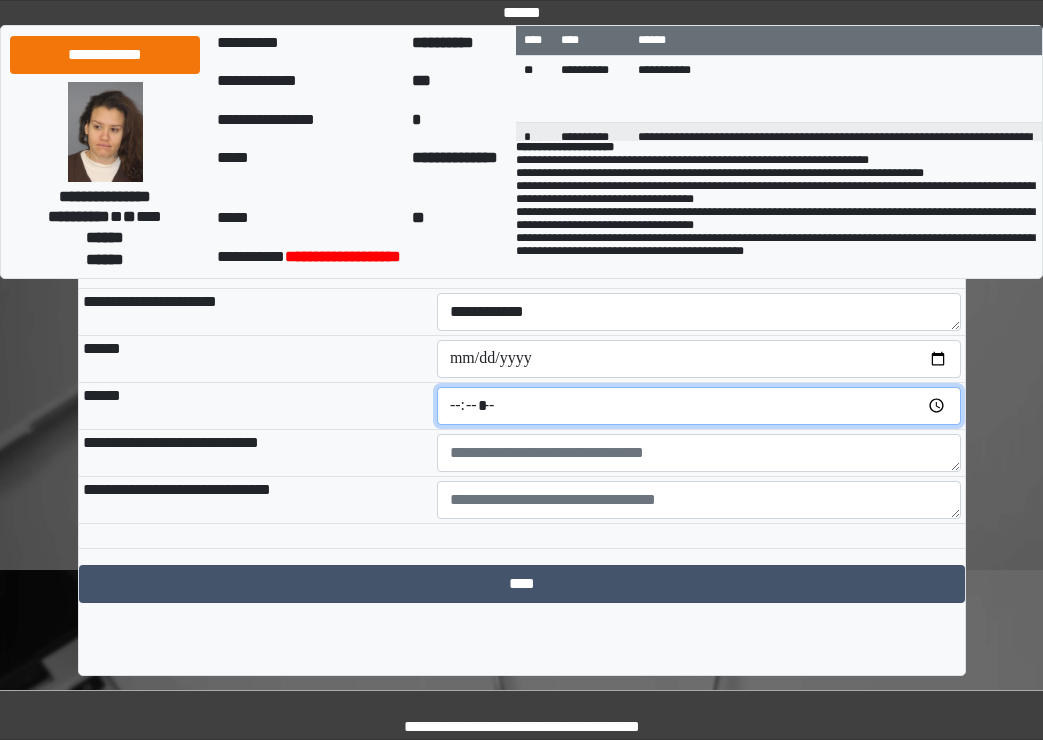 click at bounding box center [699, 406] 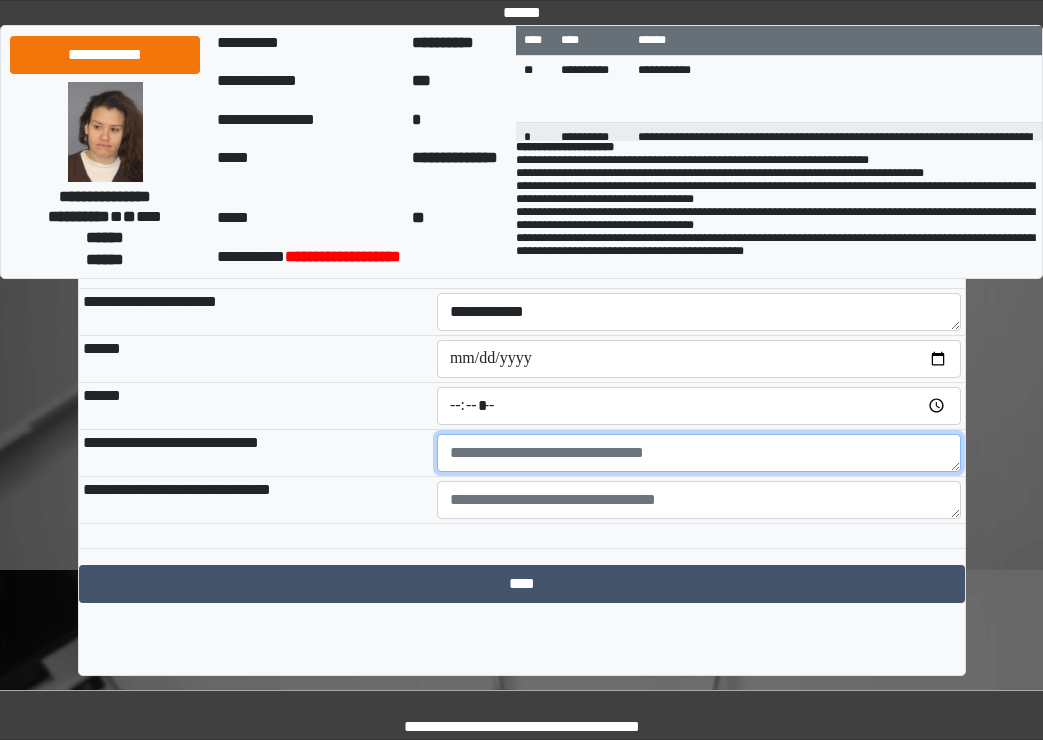 type on "*****" 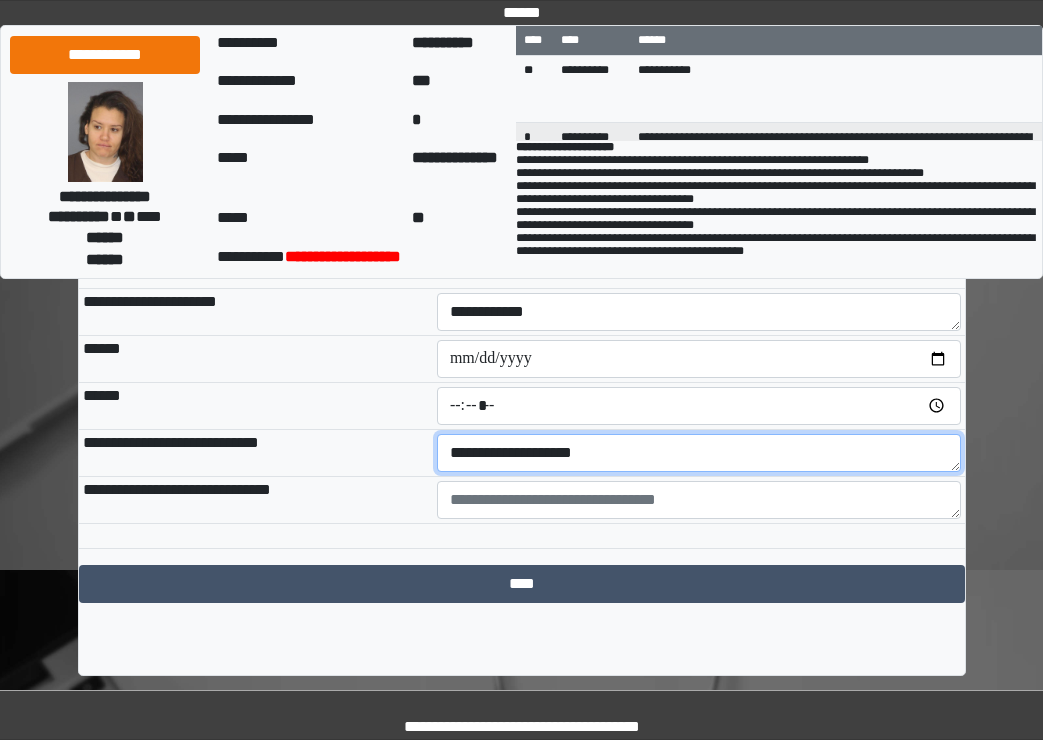 type on "**********" 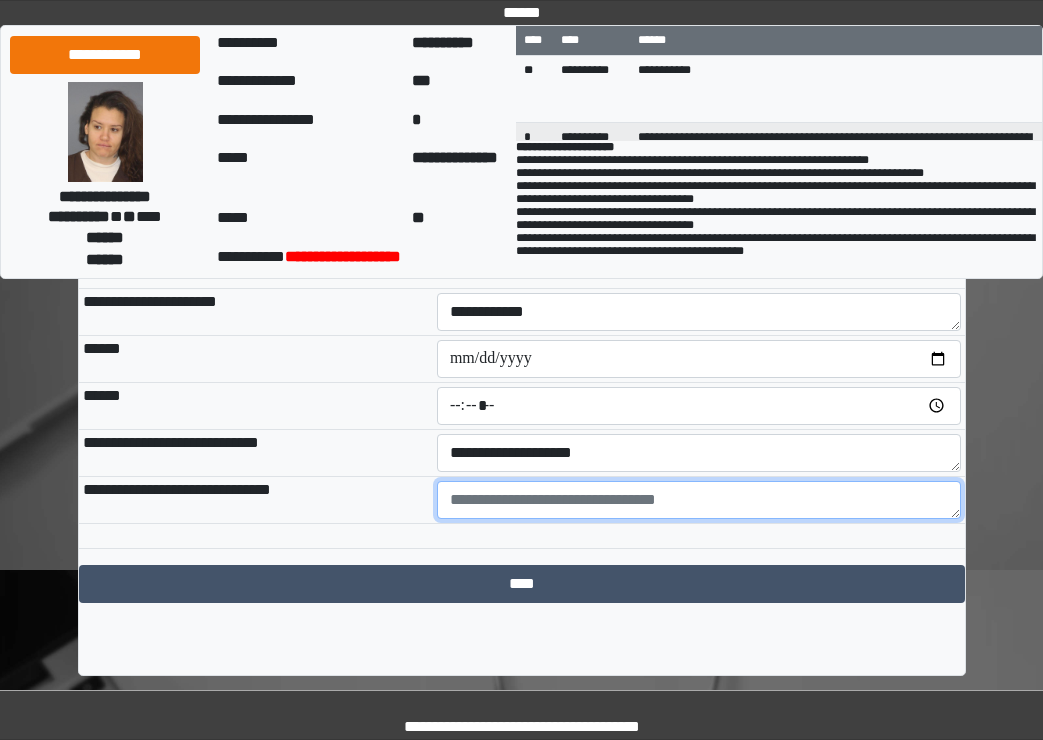 drag, startPoint x: 701, startPoint y: 512, endPoint x: 724, endPoint y: 489, distance: 32.526913 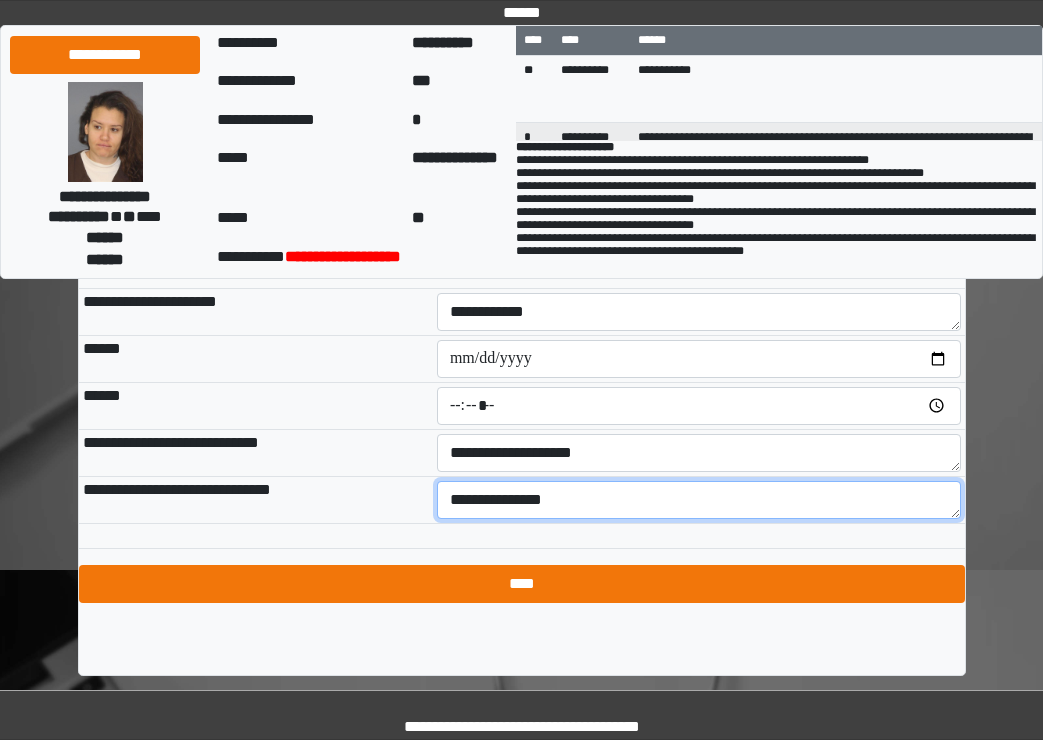 type on "**********" 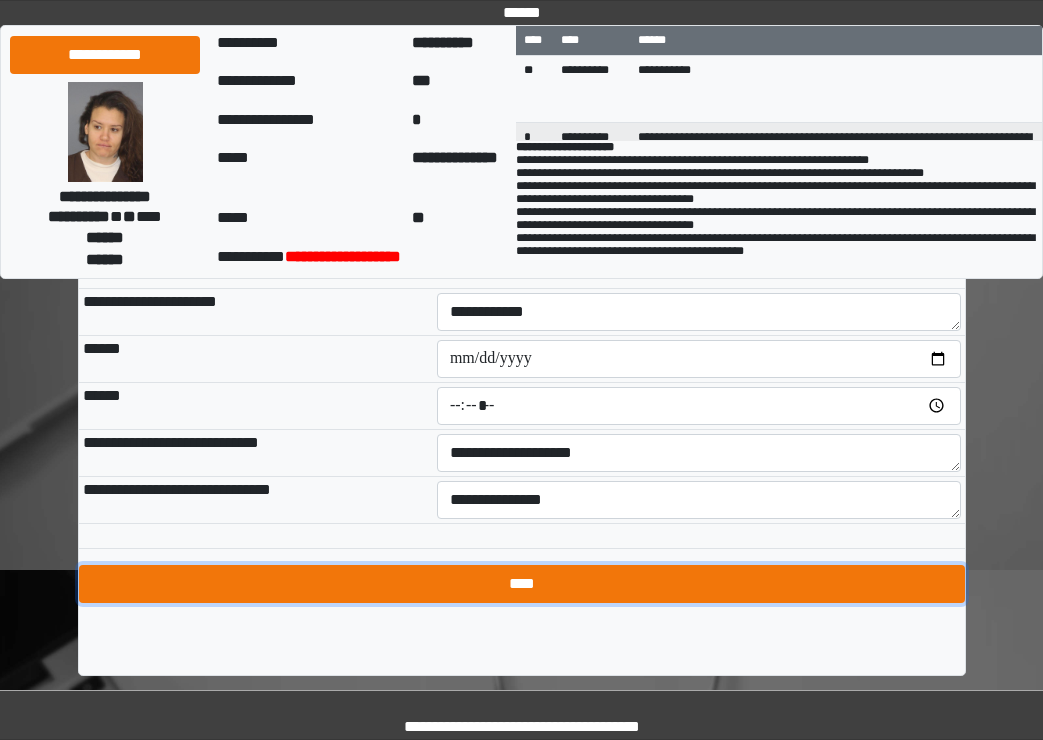 click on "****" at bounding box center (522, 584) 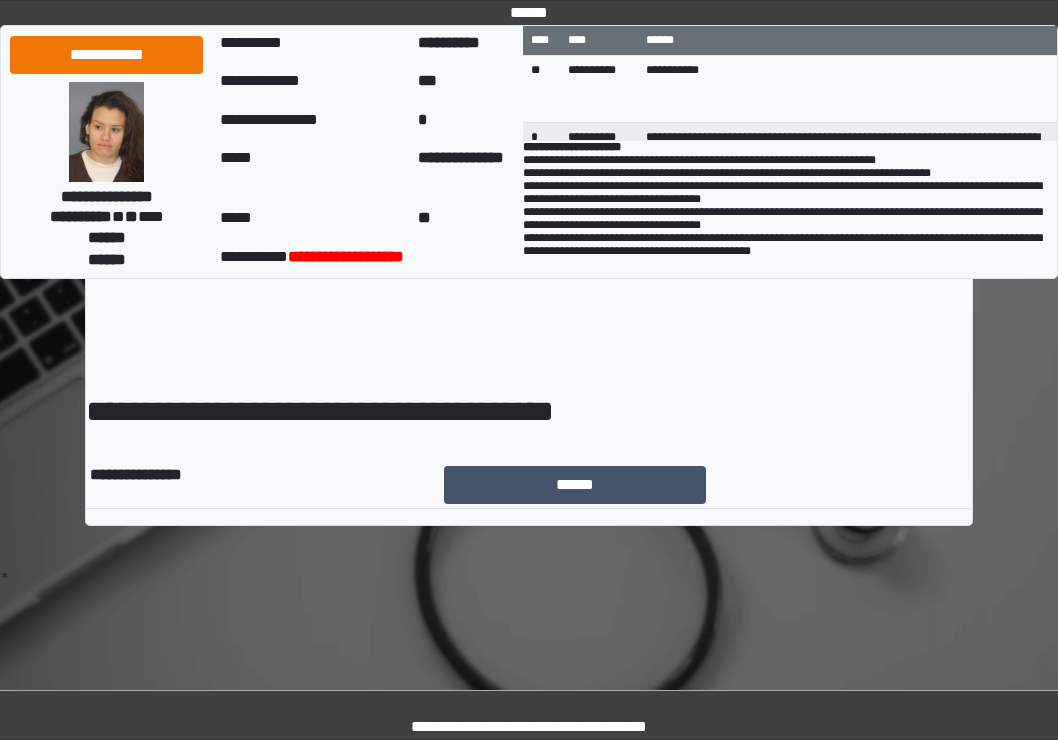 scroll, scrollTop: 0, scrollLeft: 0, axis: both 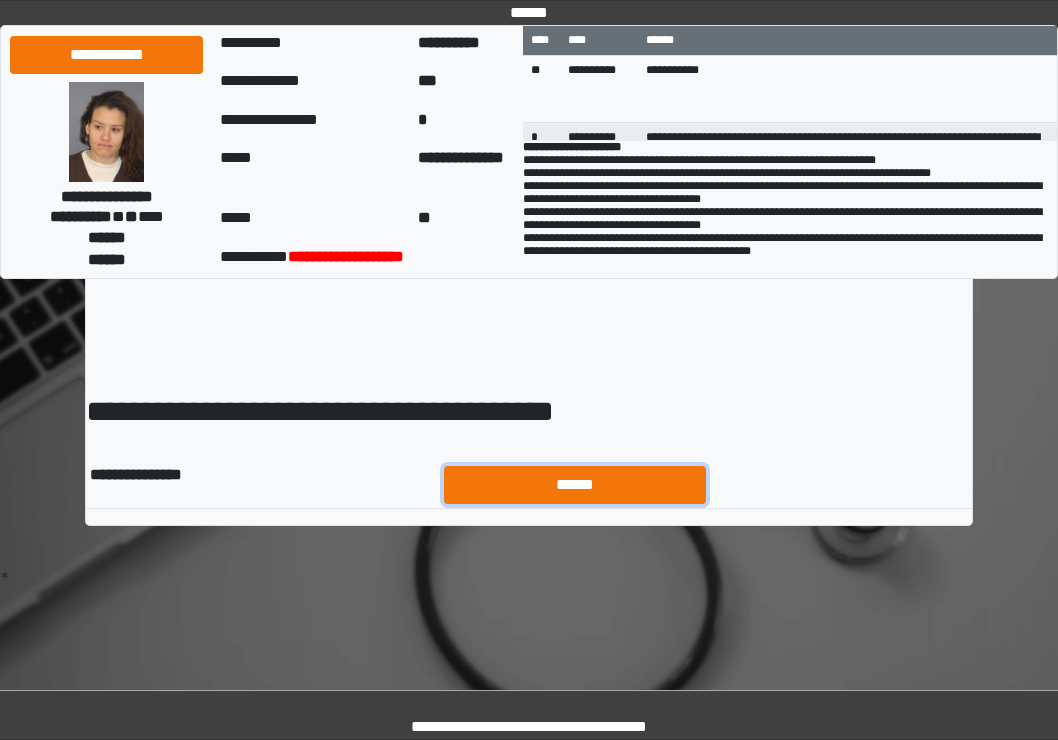 click on "******" at bounding box center [575, 485] 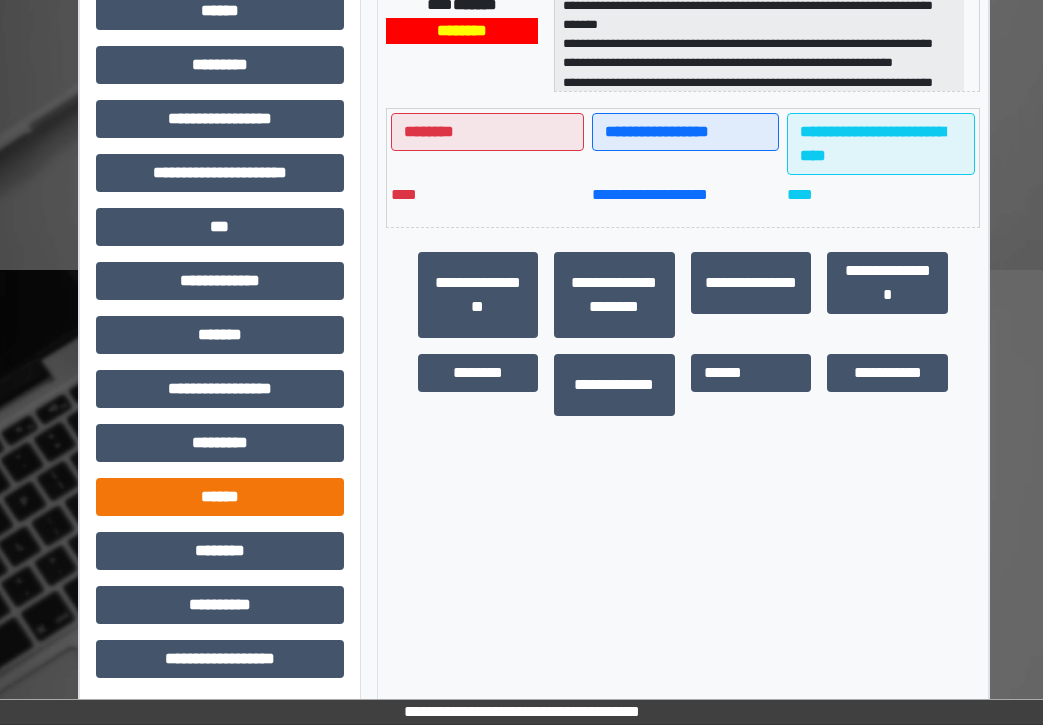 scroll, scrollTop: 473, scrollLeft: 0, axis: vertical 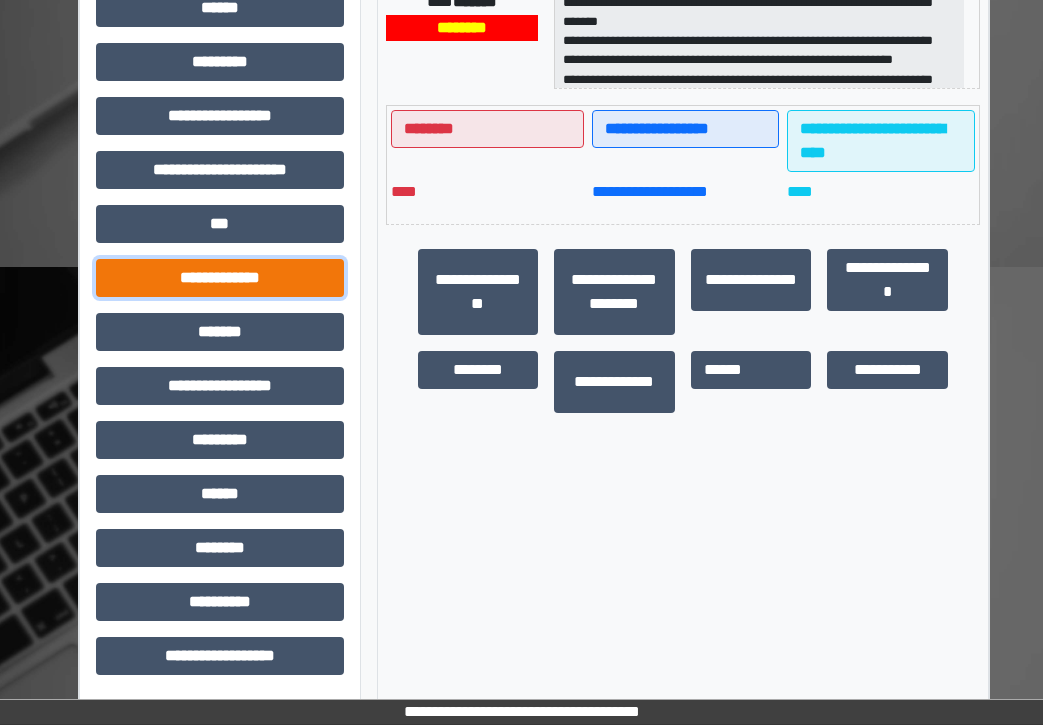 click on "**********" at bounding box center [220, 278] 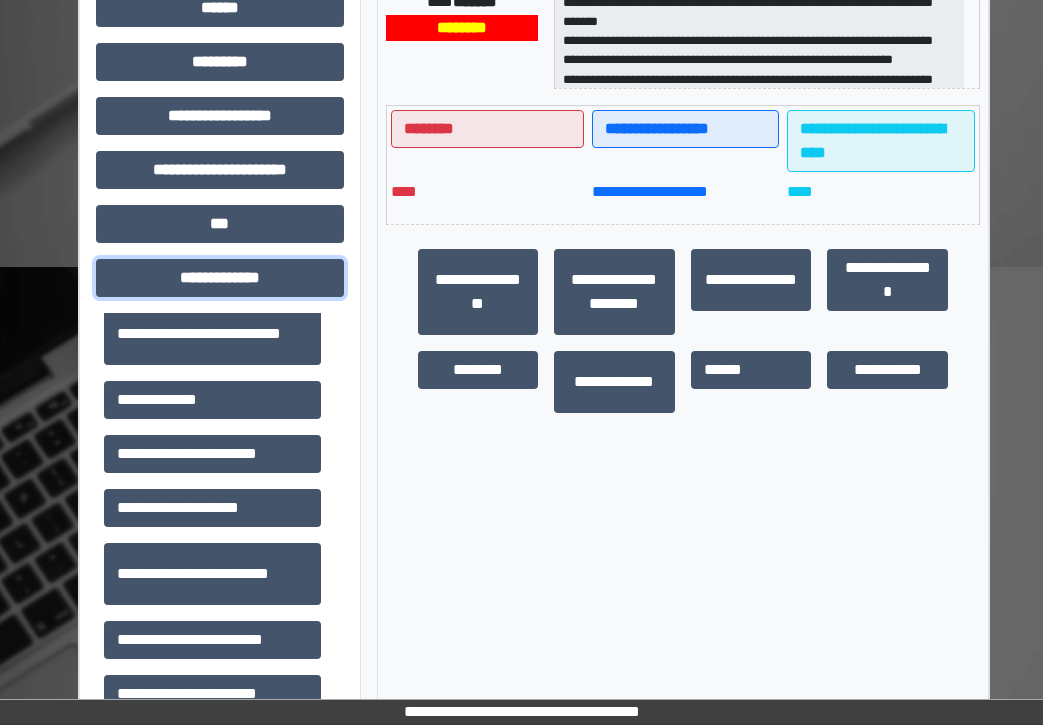 scroll, scrollTop: 300, scrollLeft: 0, axis: vertical 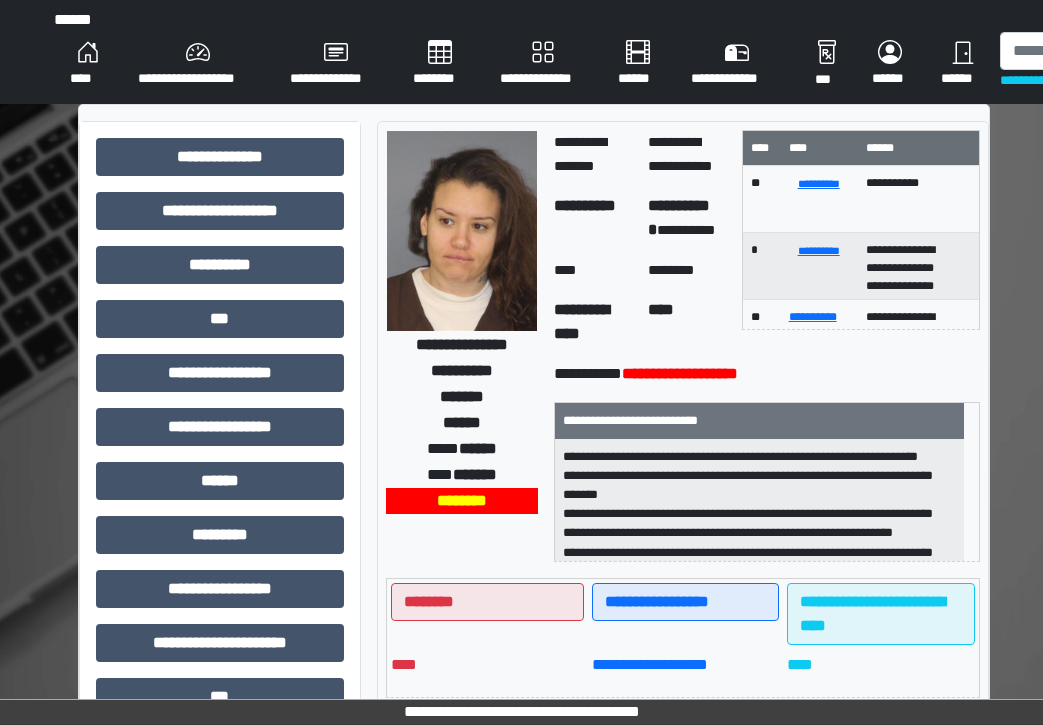 click on "**********" at bounding box center [638, 64] 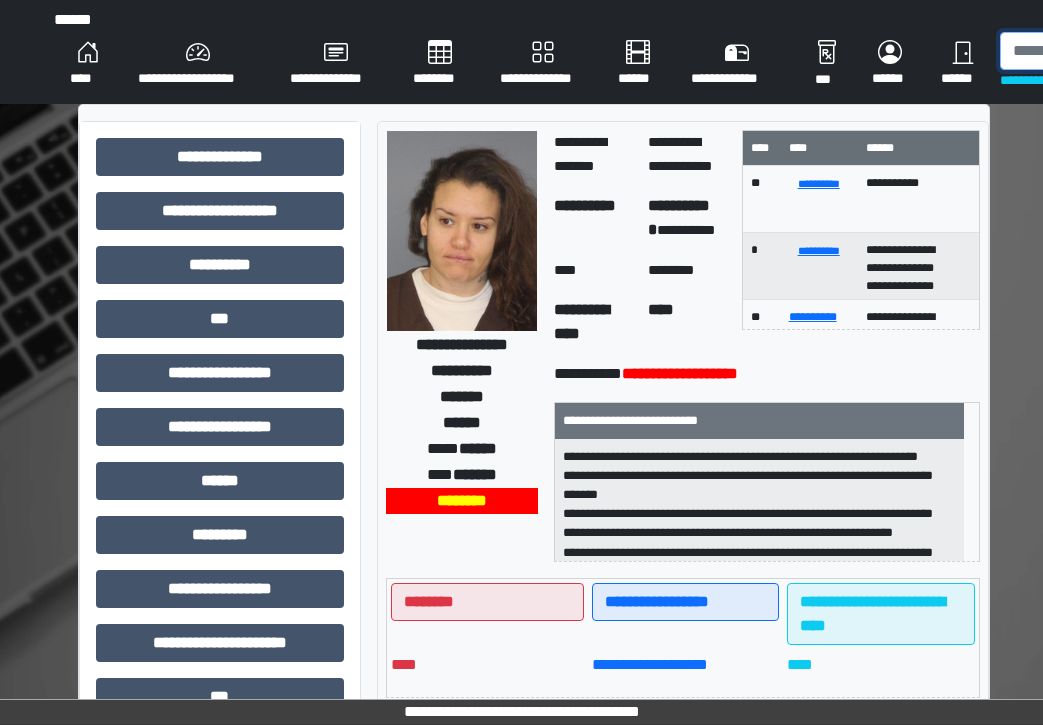 click at bounding box center (1103, 51) 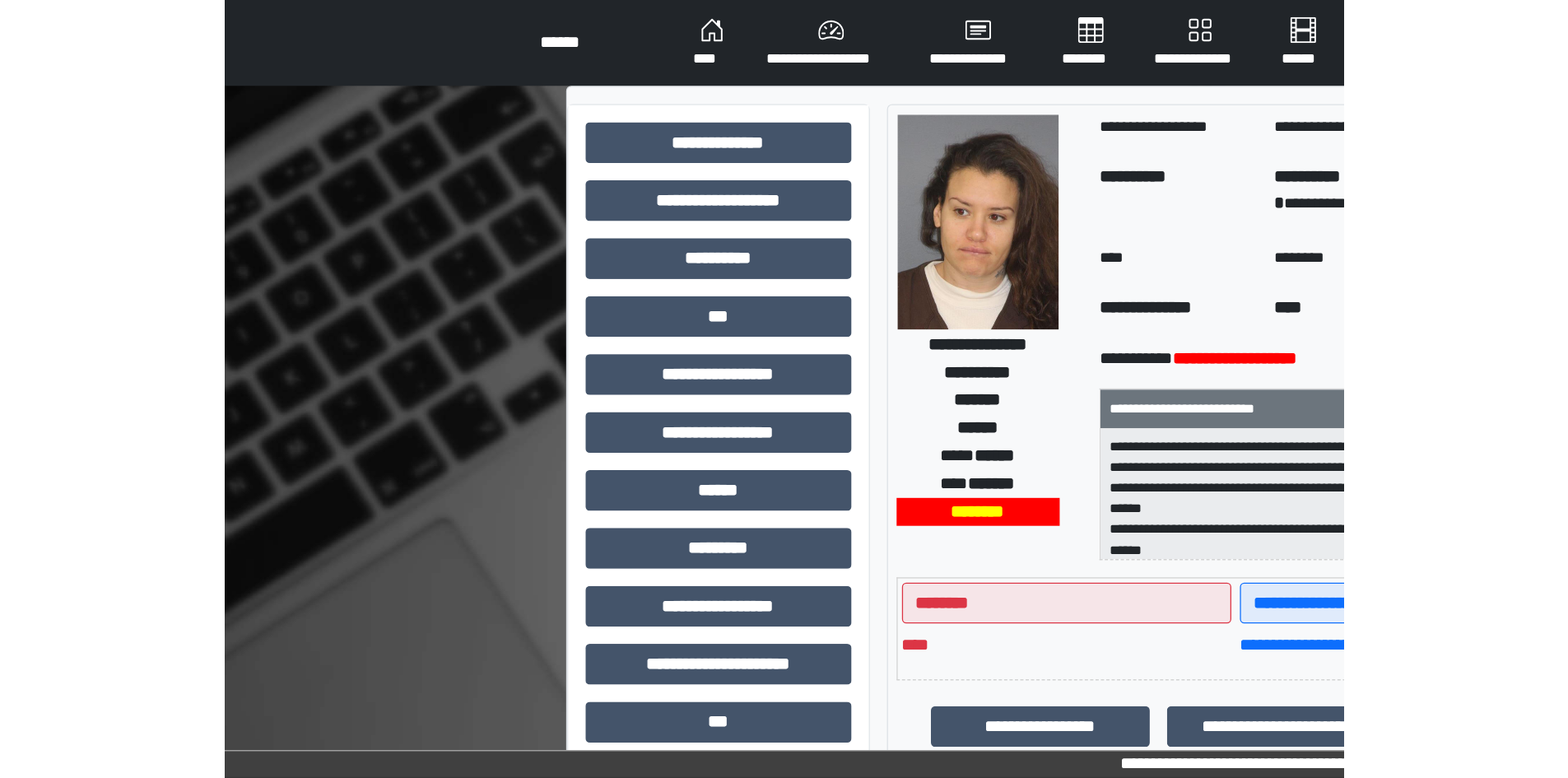 scroll, scrollTop: 0, scrollLeft: 0, axis: both 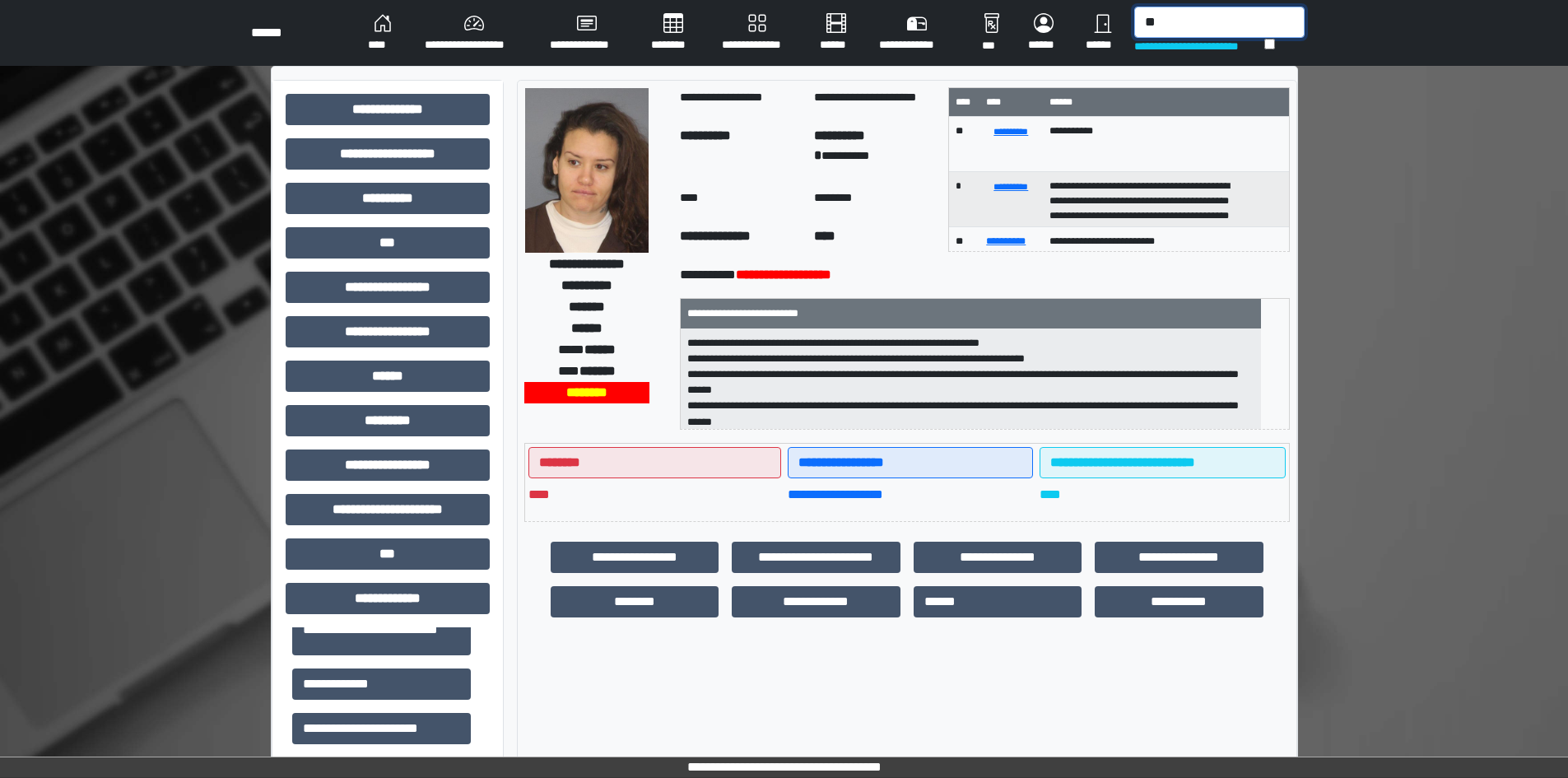 type on "*" 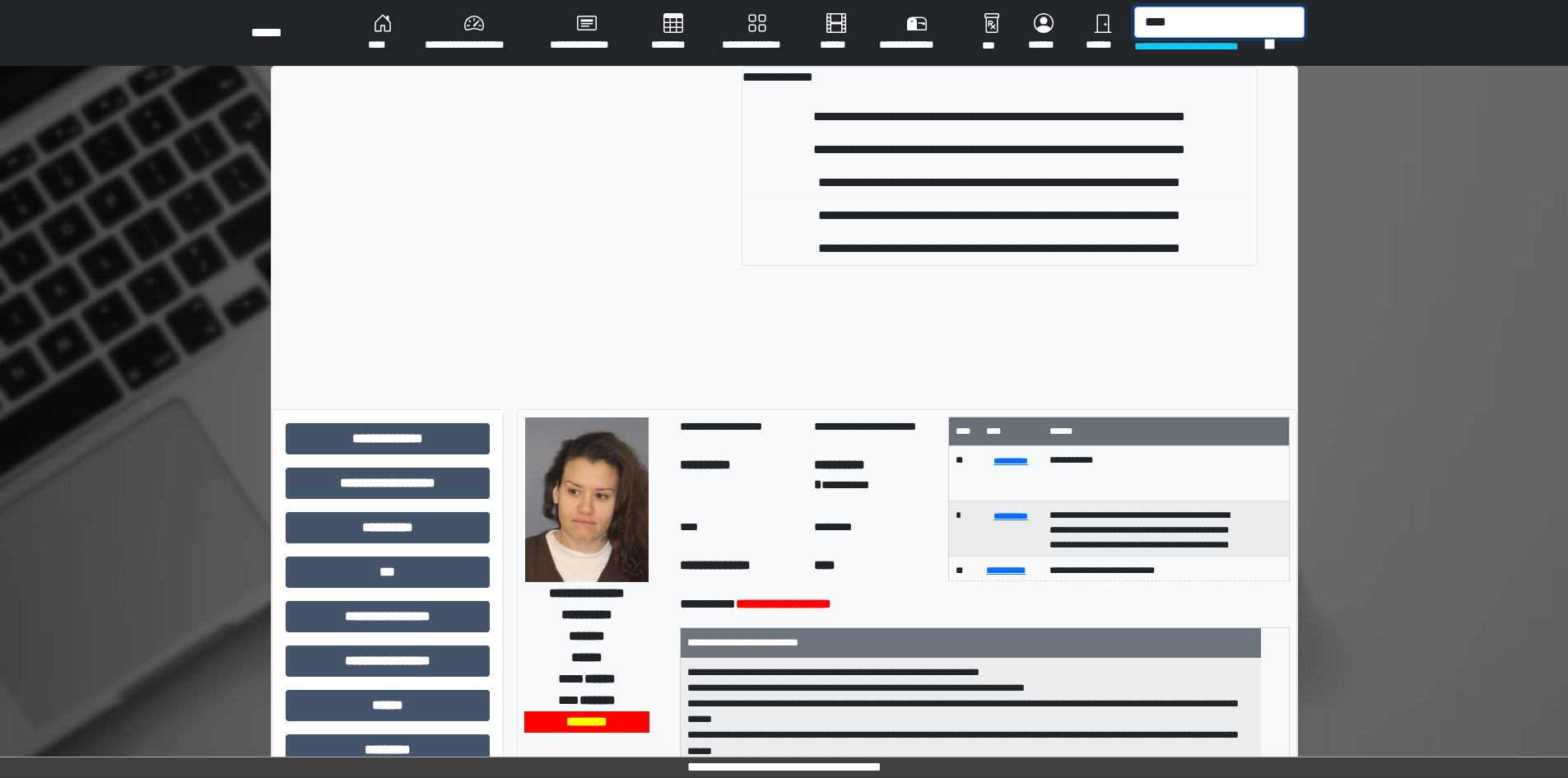 type on "****" 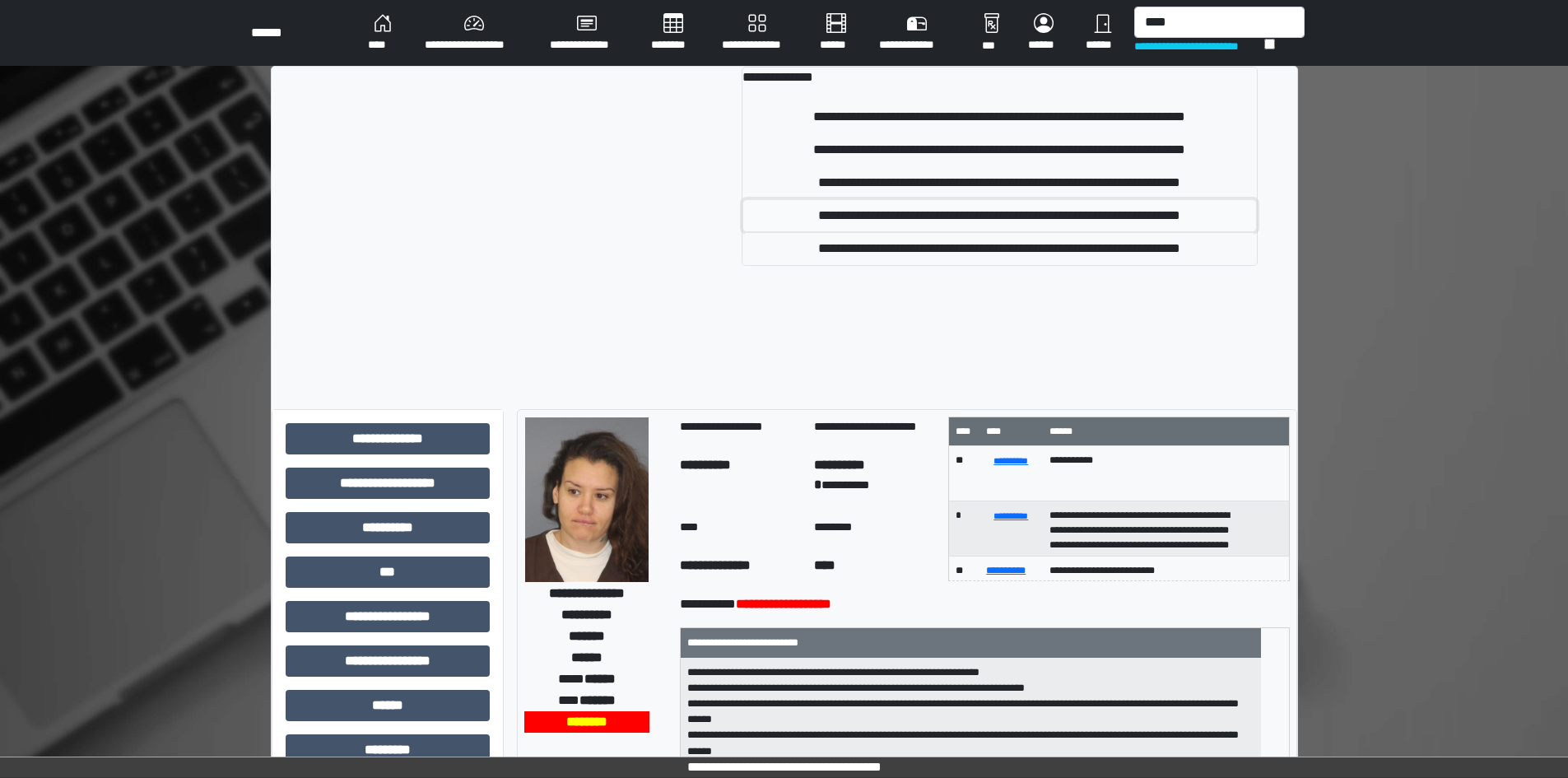 click on "**********" at bounding box center (999, 216) 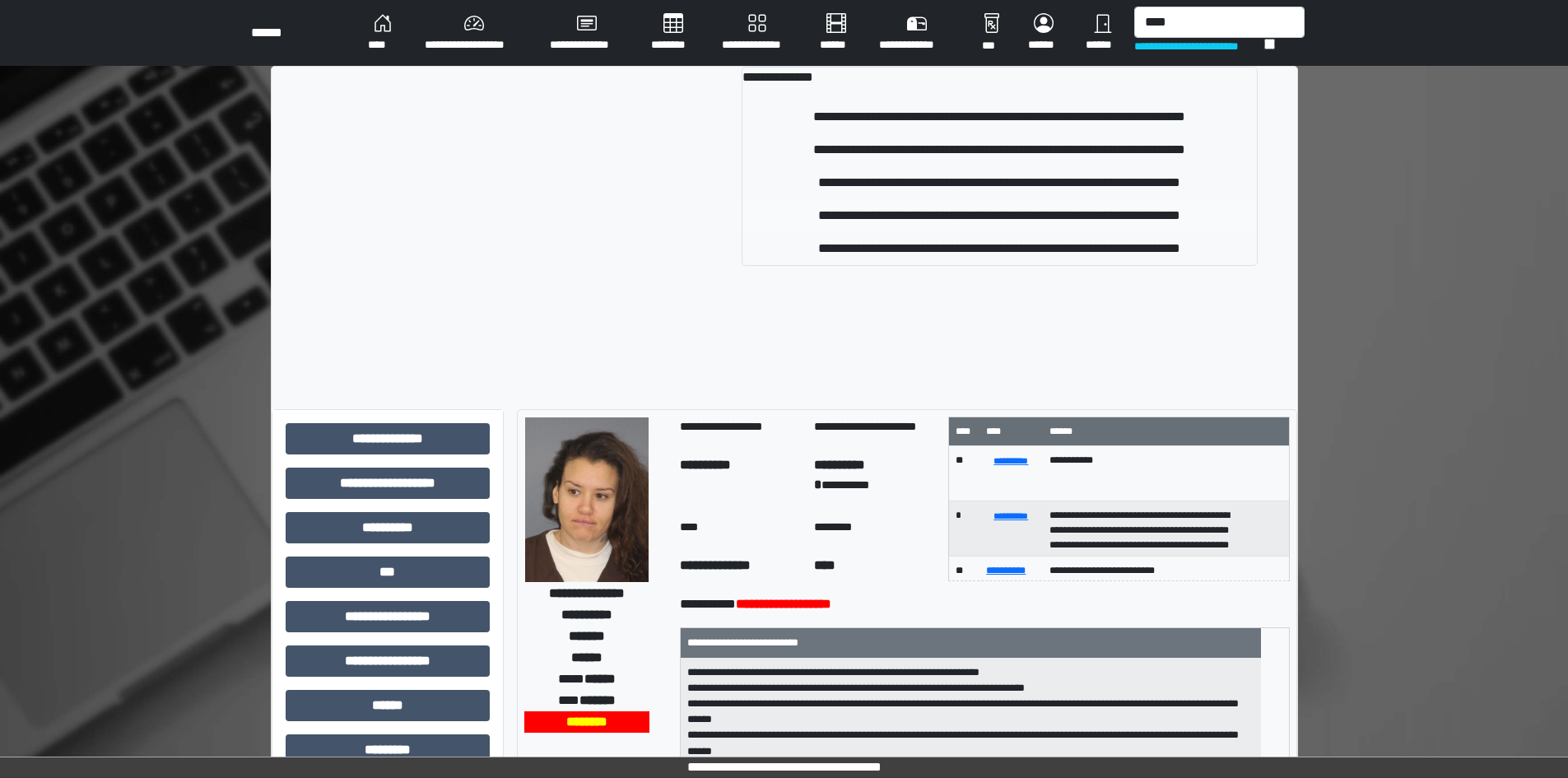 type 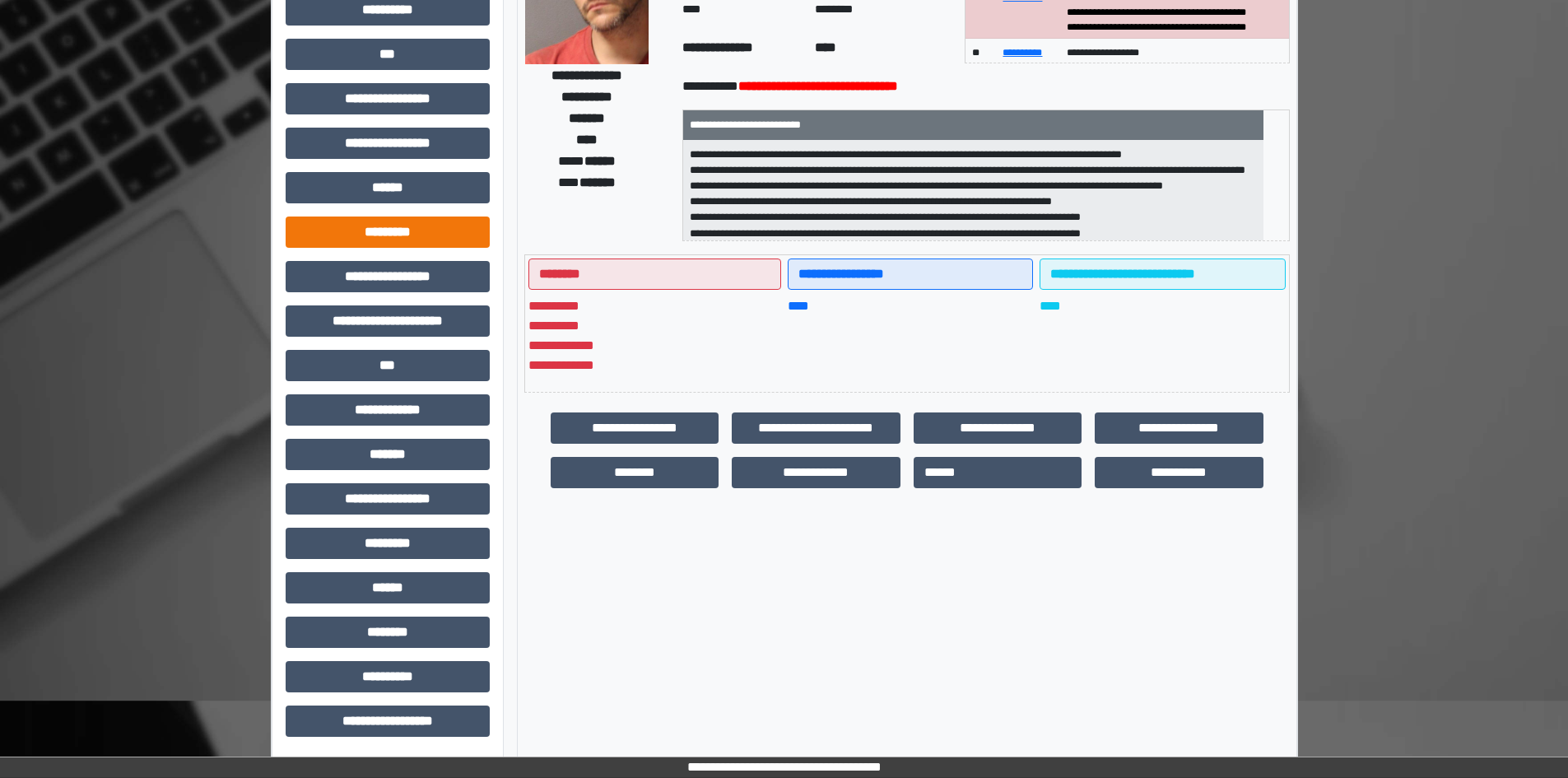 scroll, scrollTop: 0, scrollLeft: 0, axis: both 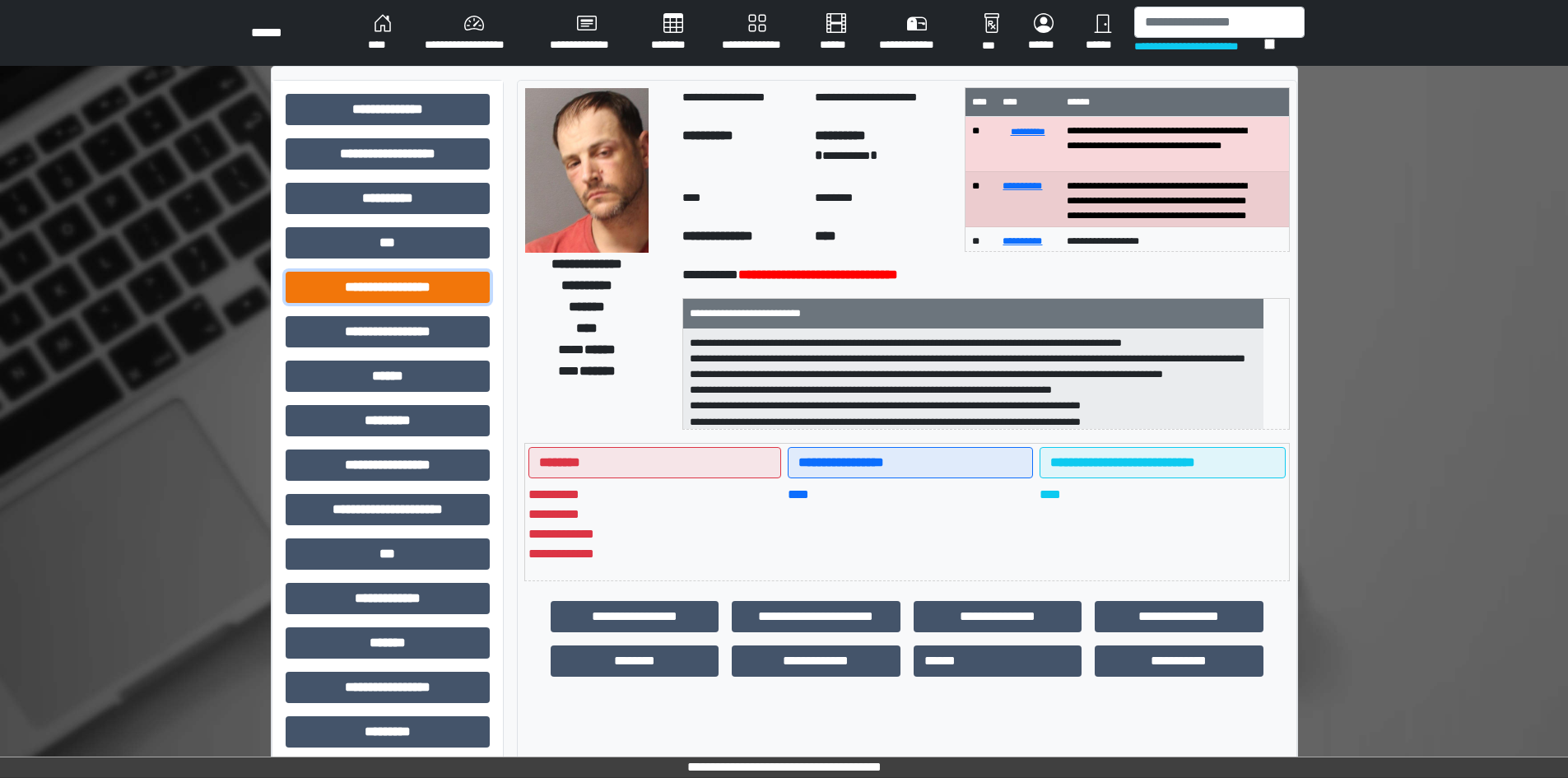 click on "**********" at bounding box center (388, 287) 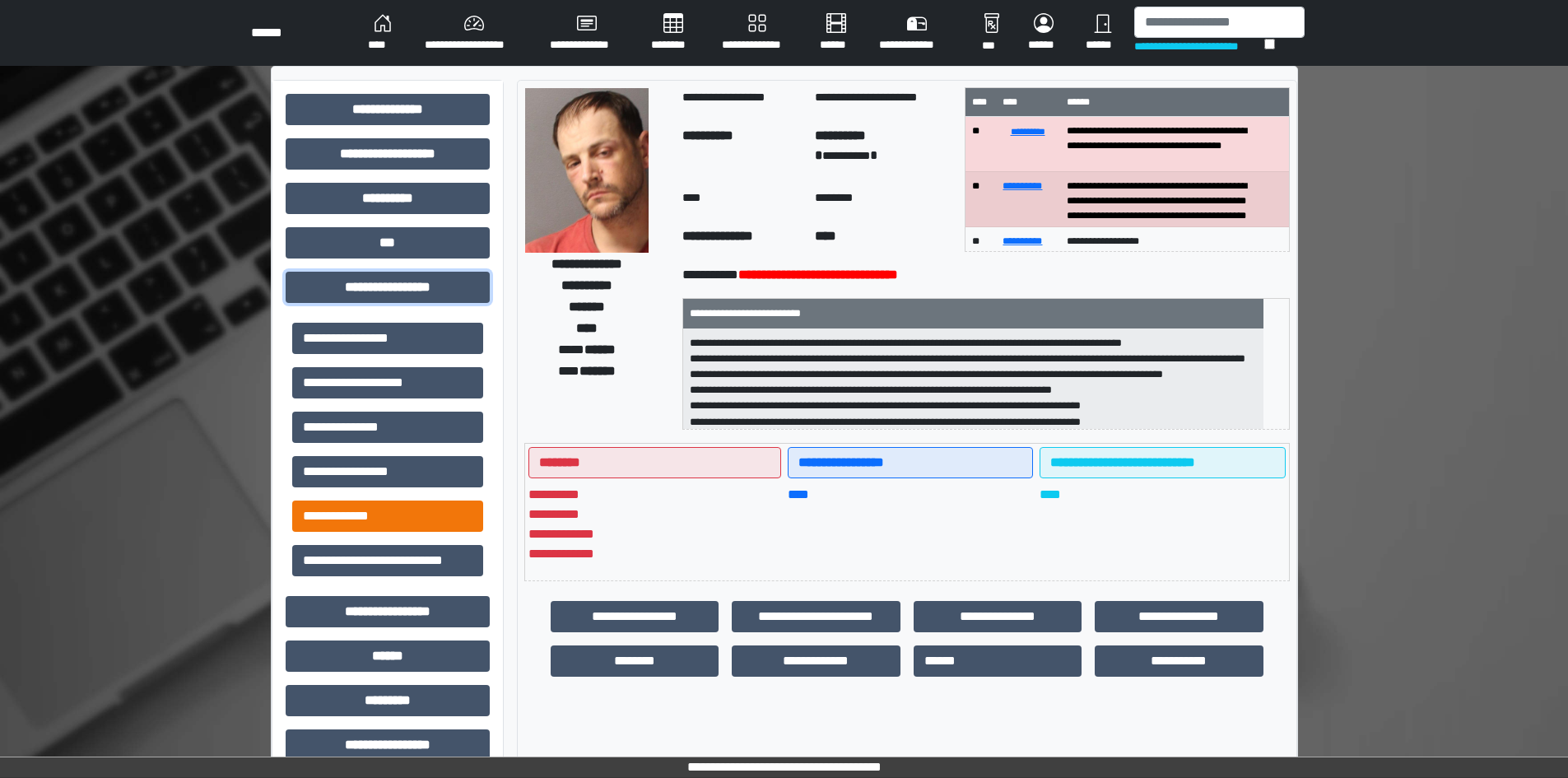 scroll, scrollTop: 247, scrollLeft: 0, axis: vertical 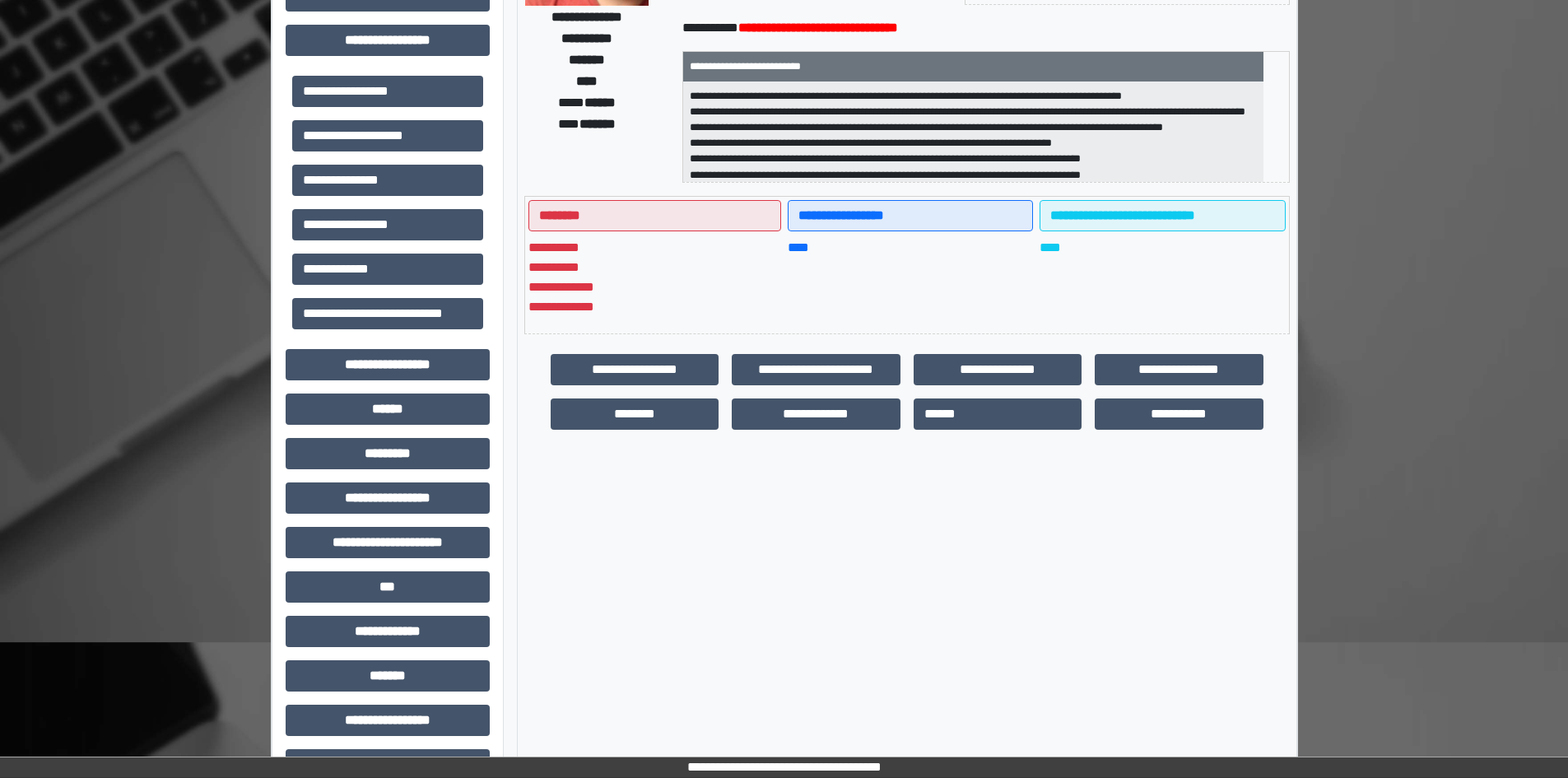 click on "**********" at bounding box center (388, 269) 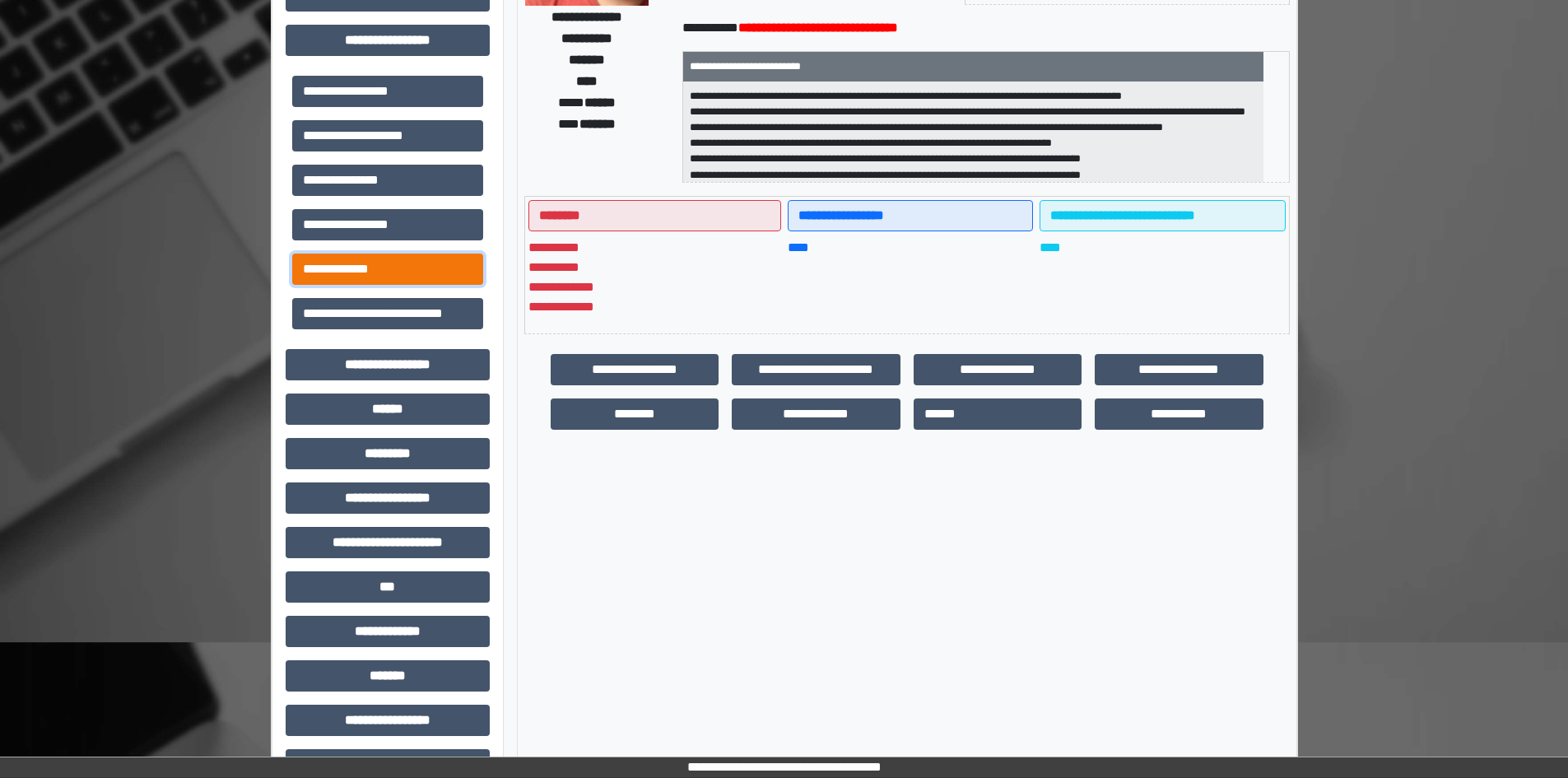 click on "**********" at bounding box center [388, 269] 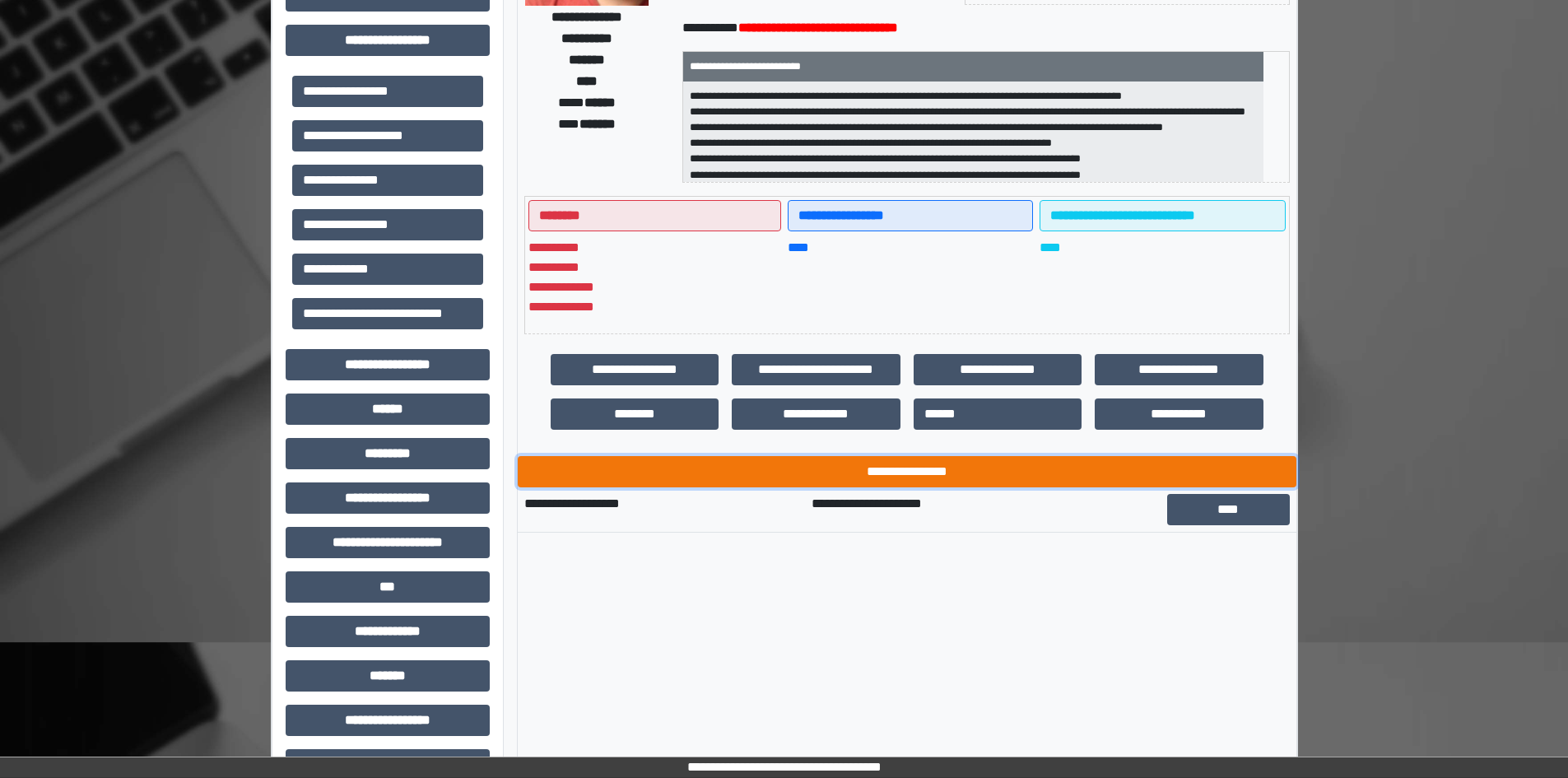 click on "**********" at bounding box center [907, 472] 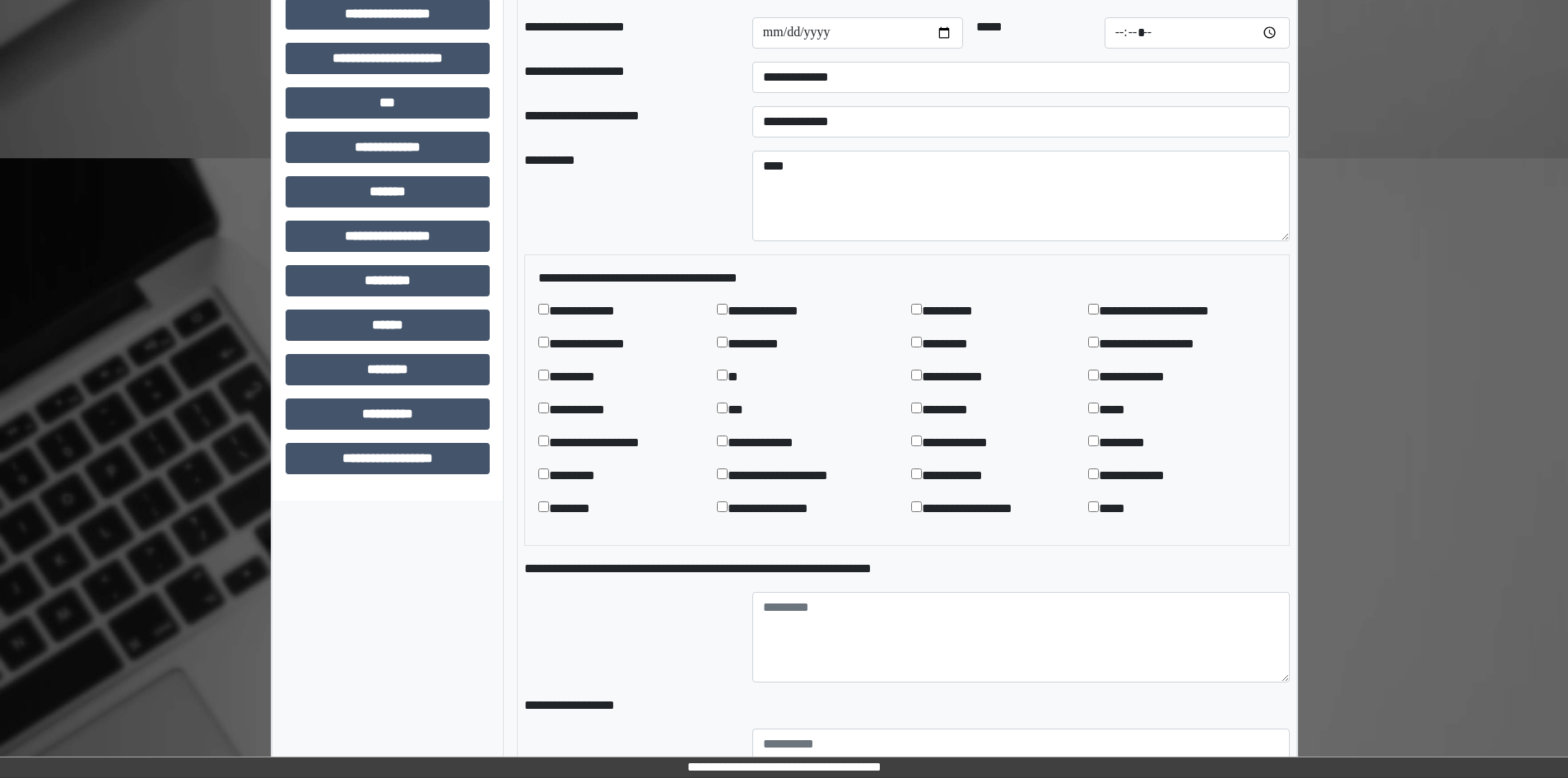 scroll, scrollTop: 576, scrollLeft: 0, axis: vertical 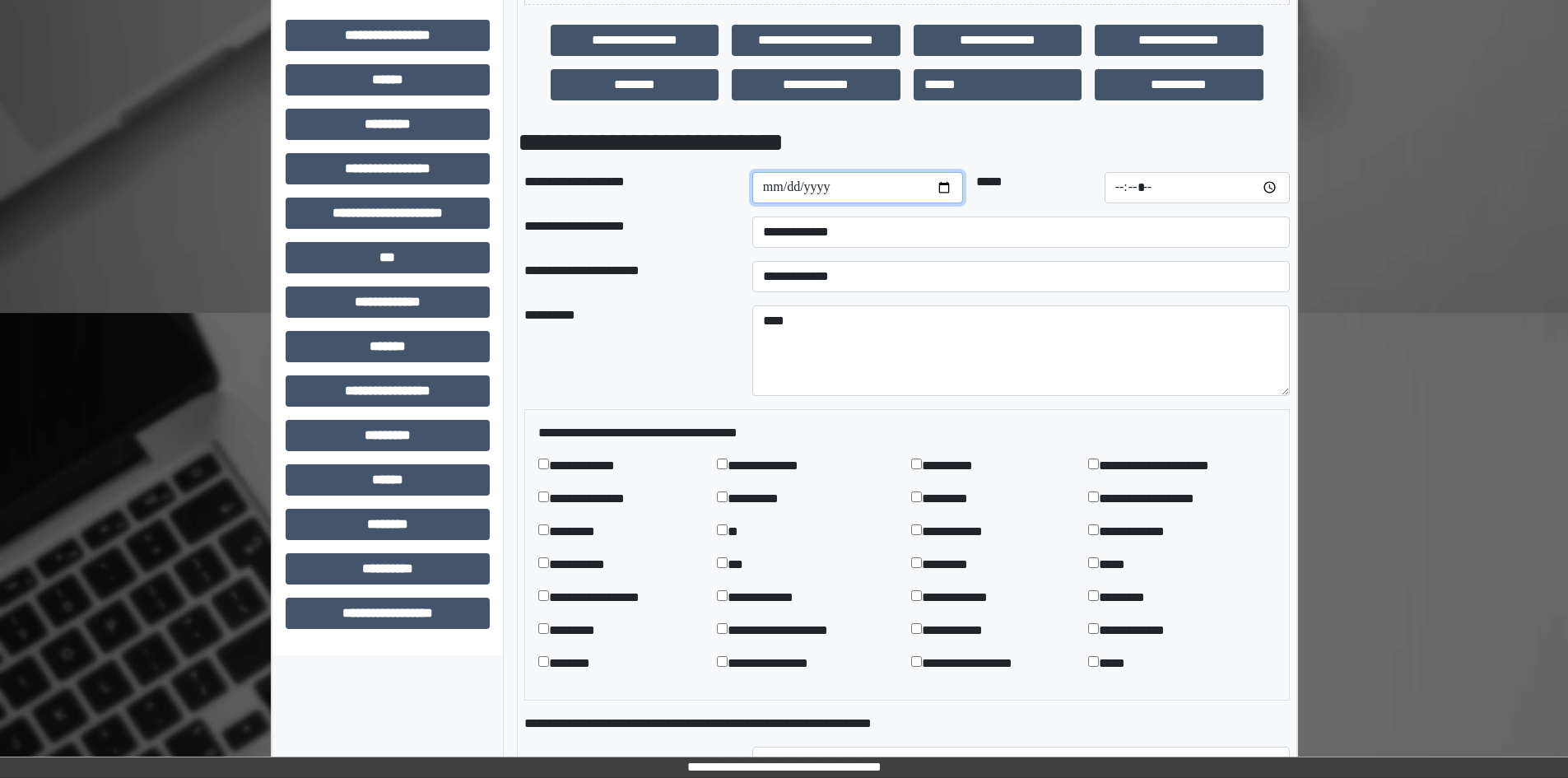 drag, startPoint x: 977, startPoint y: 184, endPoint x: 997, endPoint y: 189, distance: 20.615528 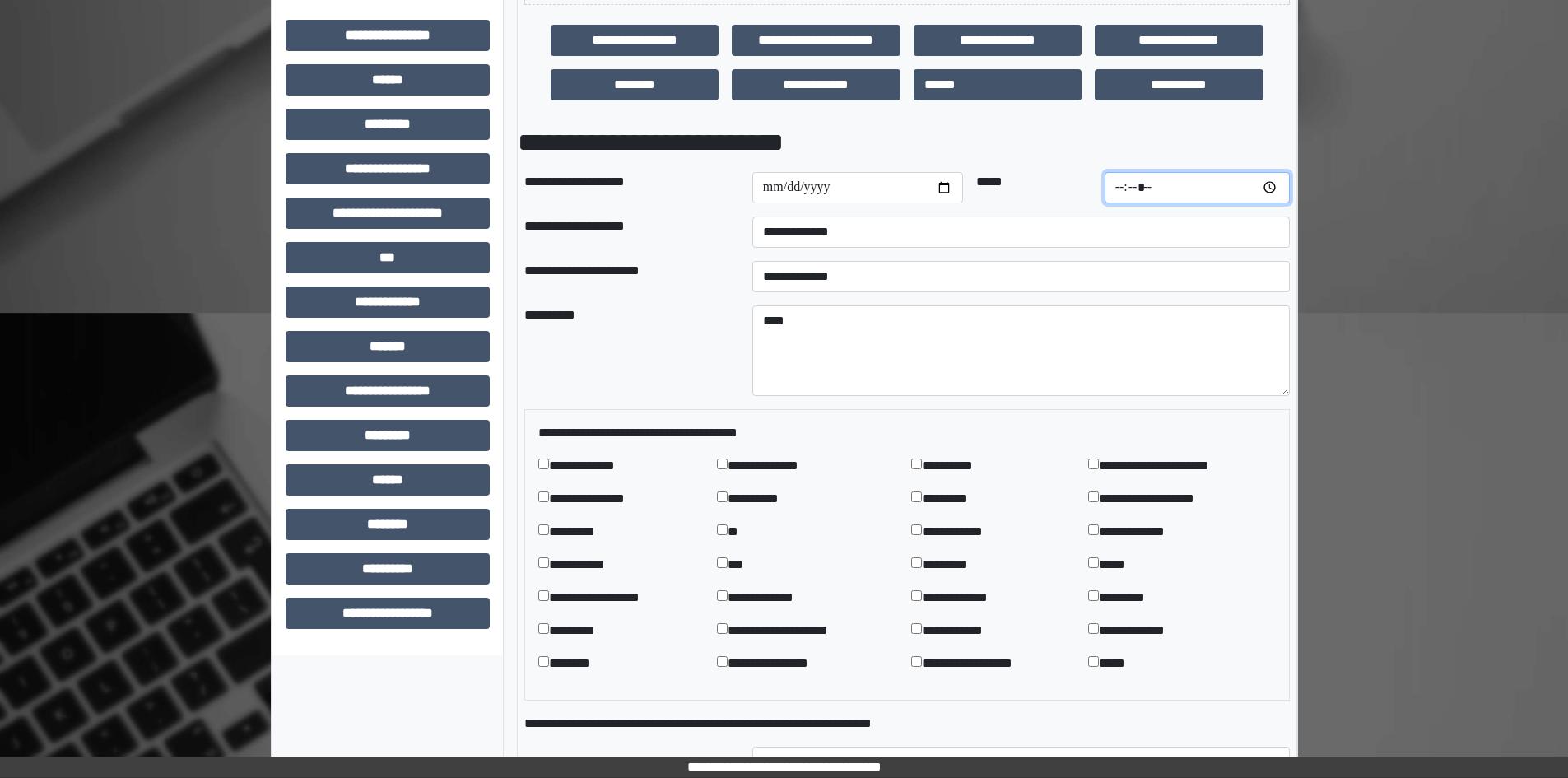 click at bounding box center (1197, 188) 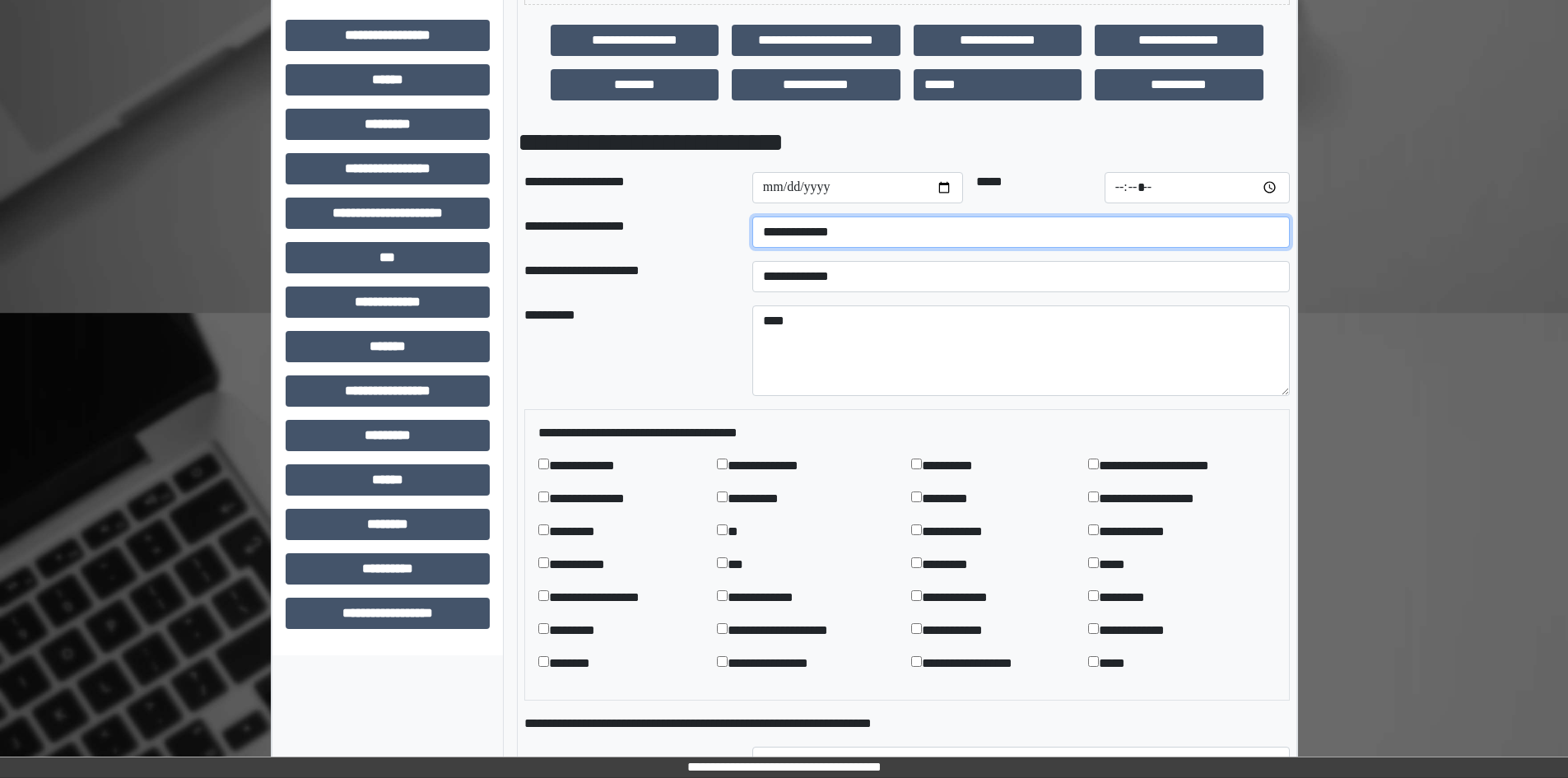 type on "*****" 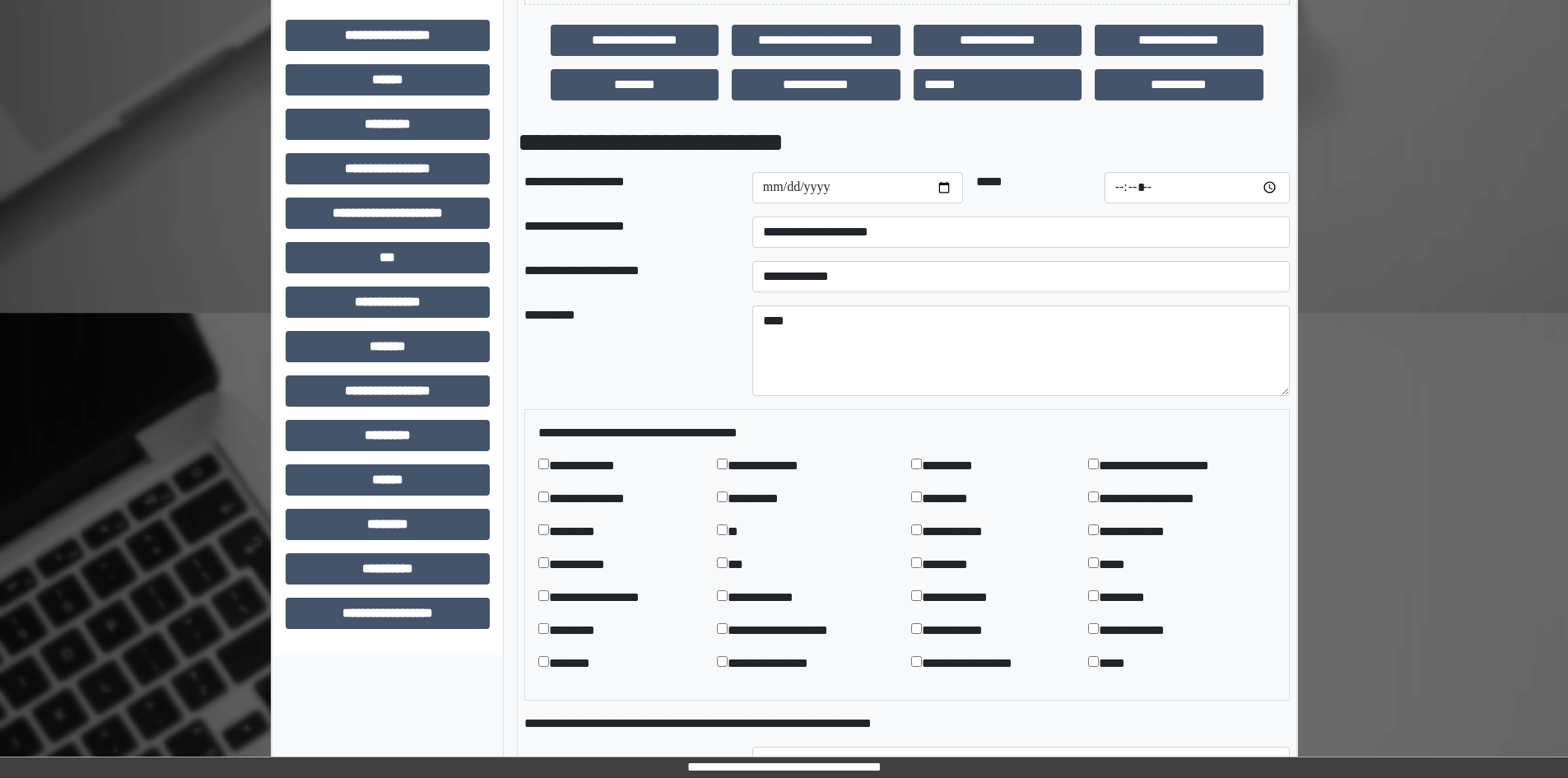 click on "**********" at bounding box center (1021, 277) 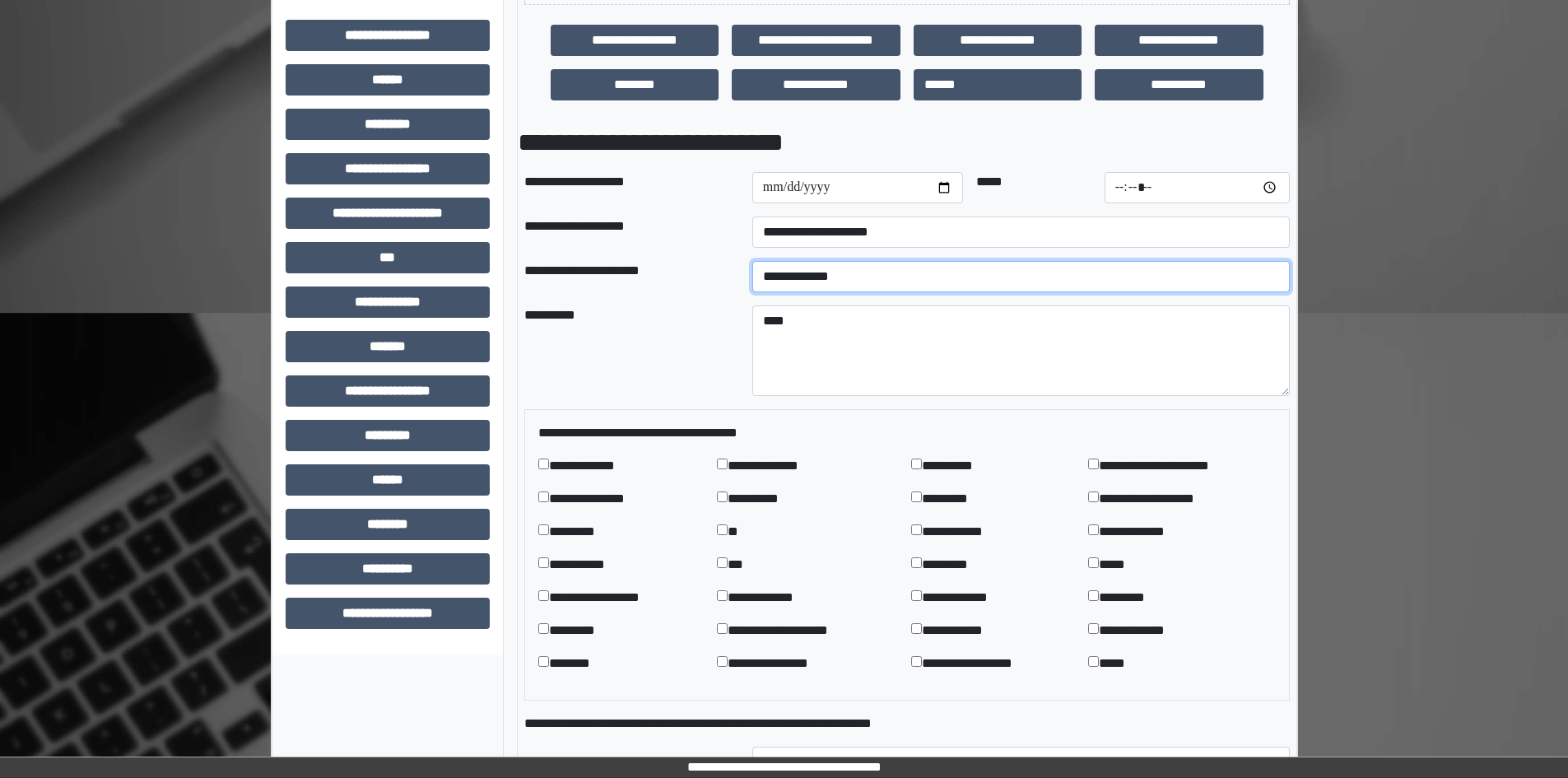 click on "**********" at bounding box center [1021, 277] 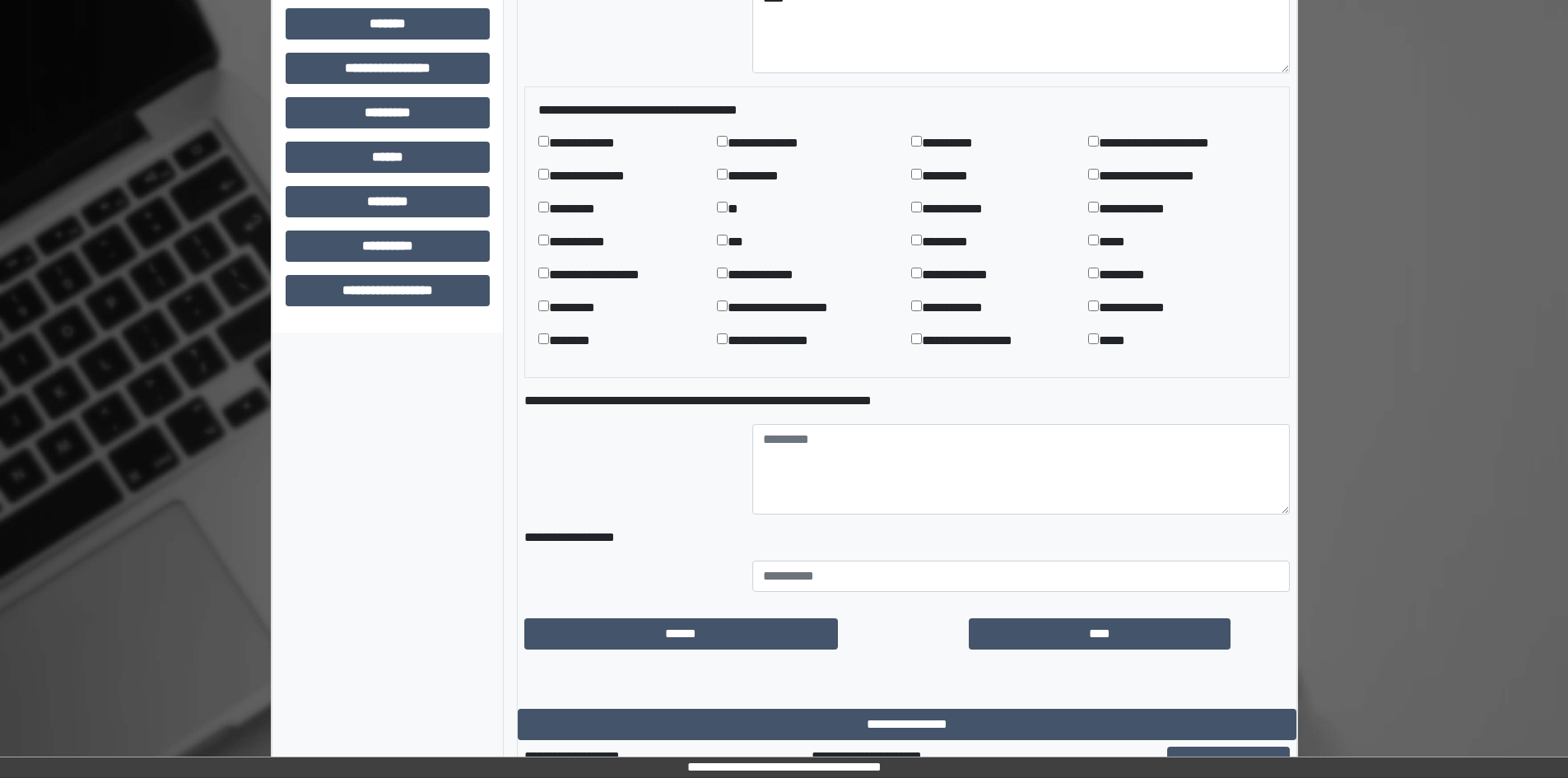 scroll, scrollTop: 934, scrollLeft: 0, axis: vertical 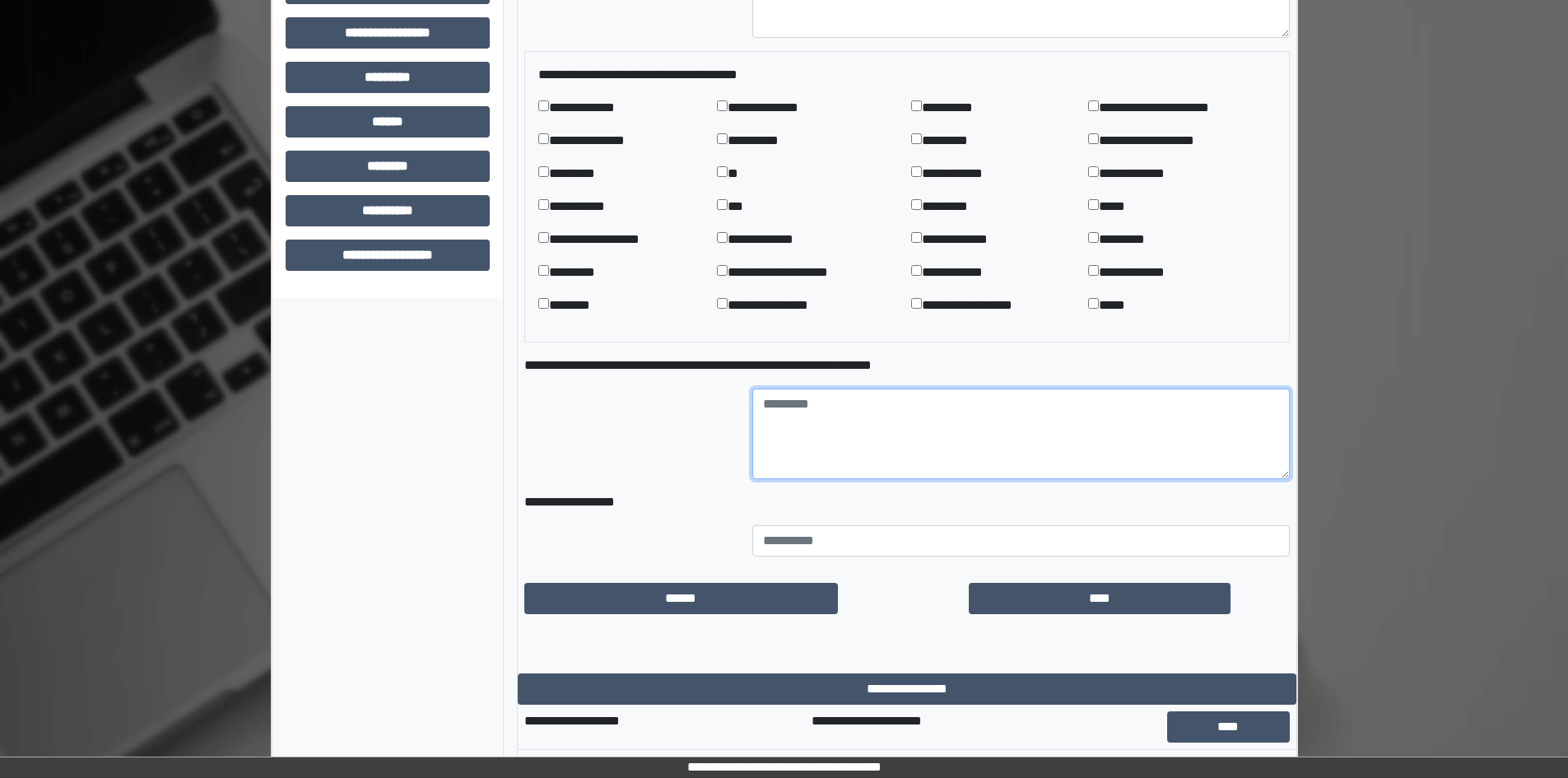 click at bounding box center [1021, 434] 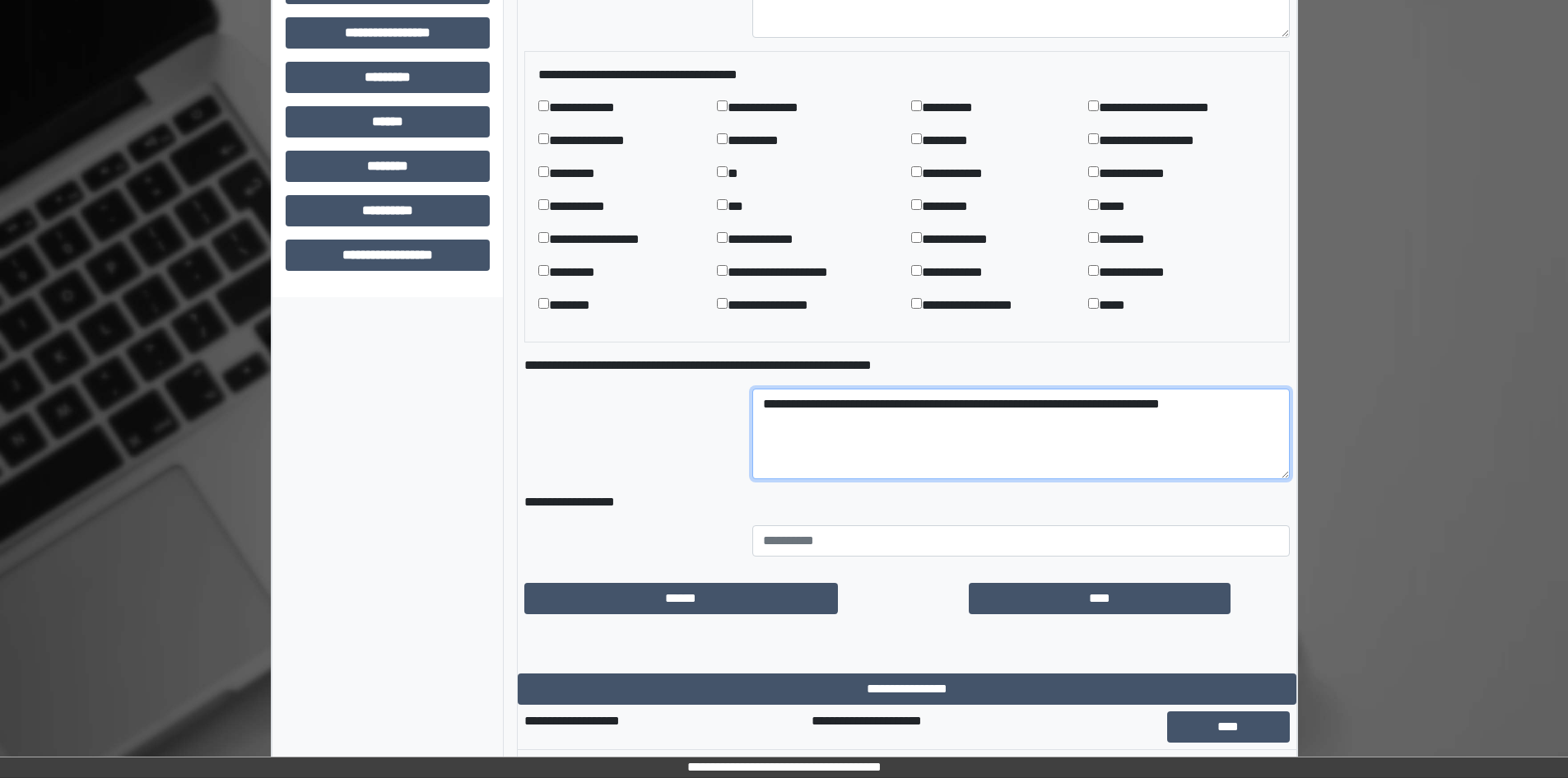 click on "**********" at bounding box center (1021, 434) 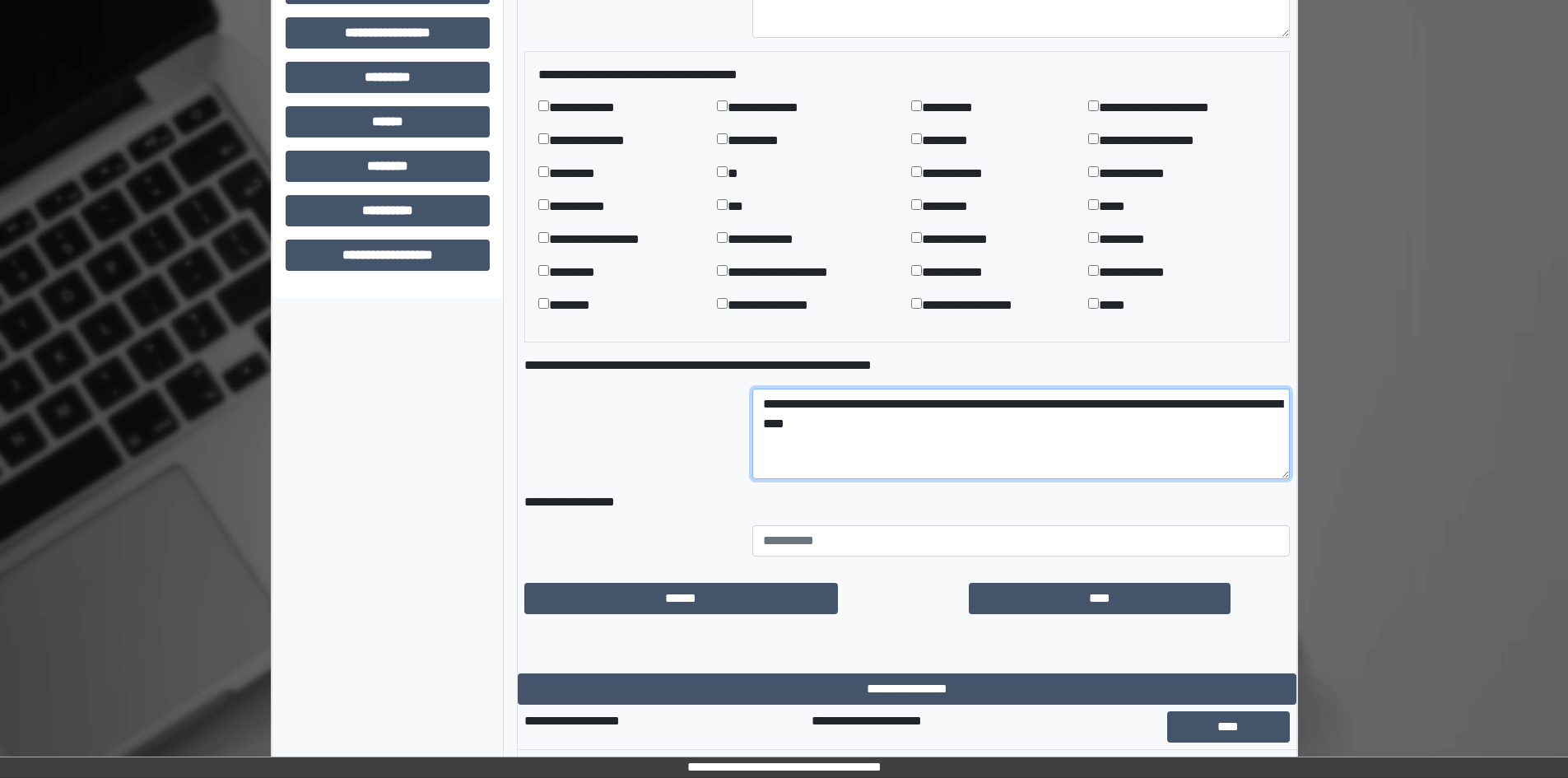 type on "**********" 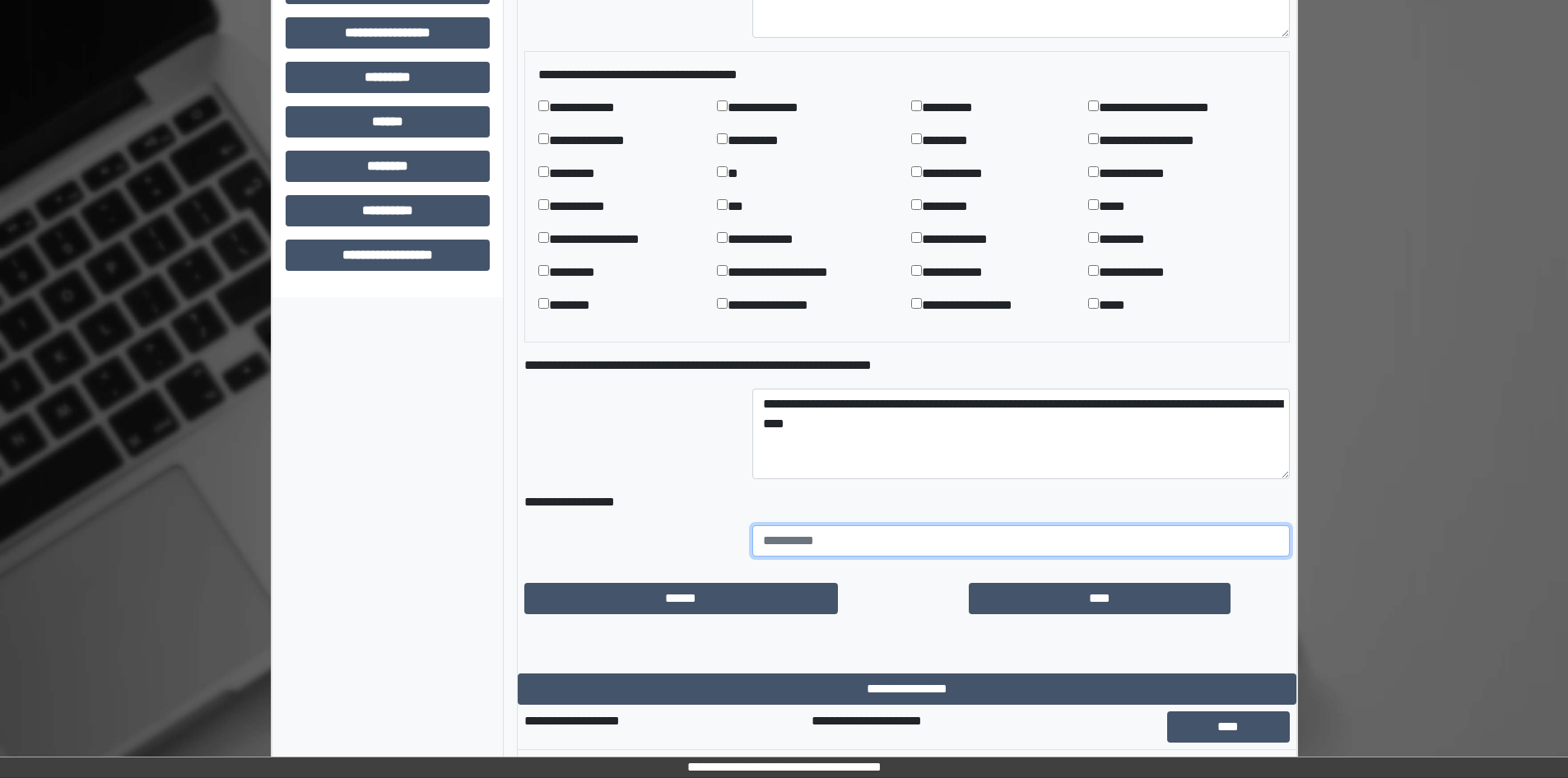 click at bounding box center [1021, 541] 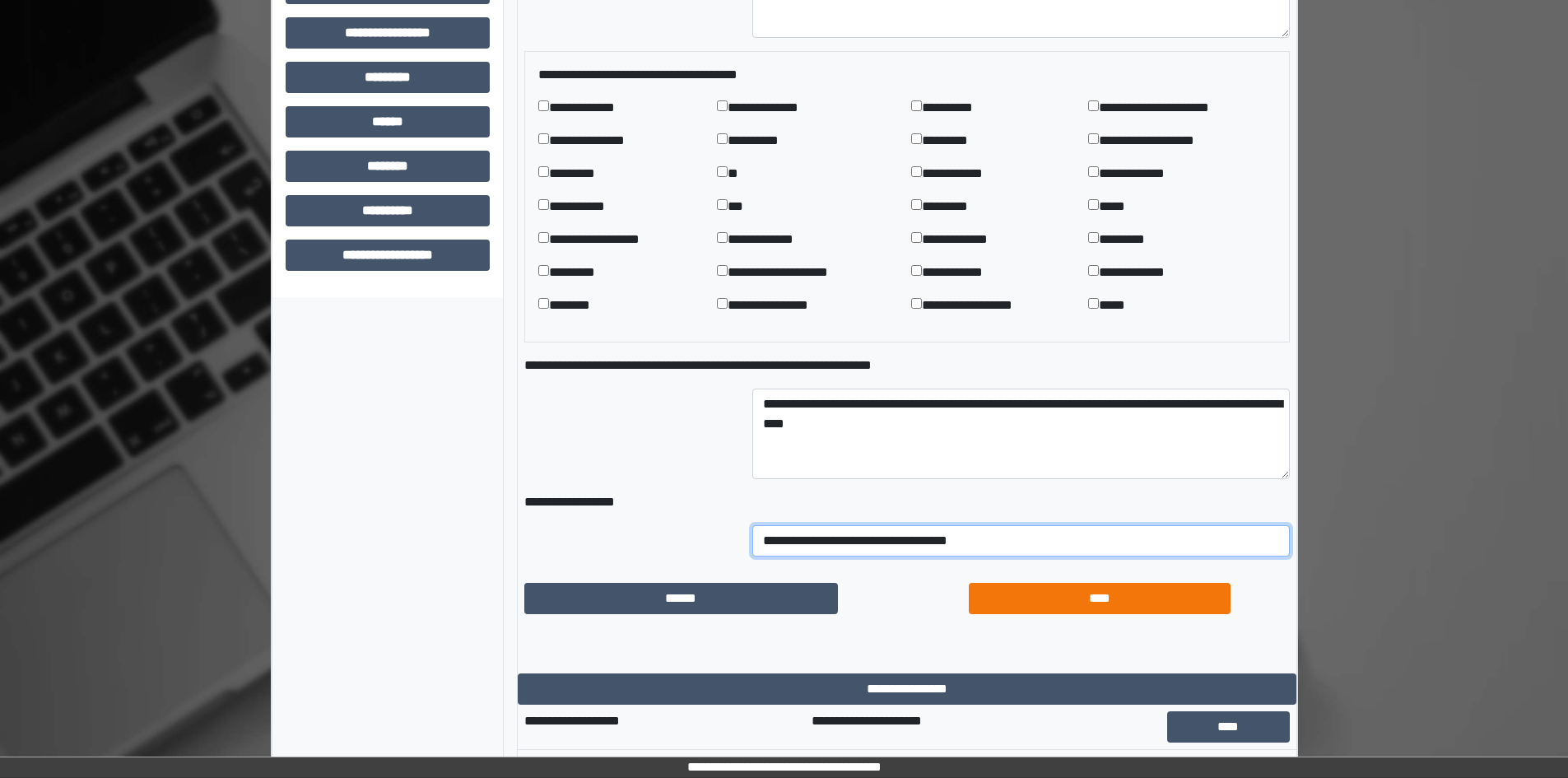 type on "**********" 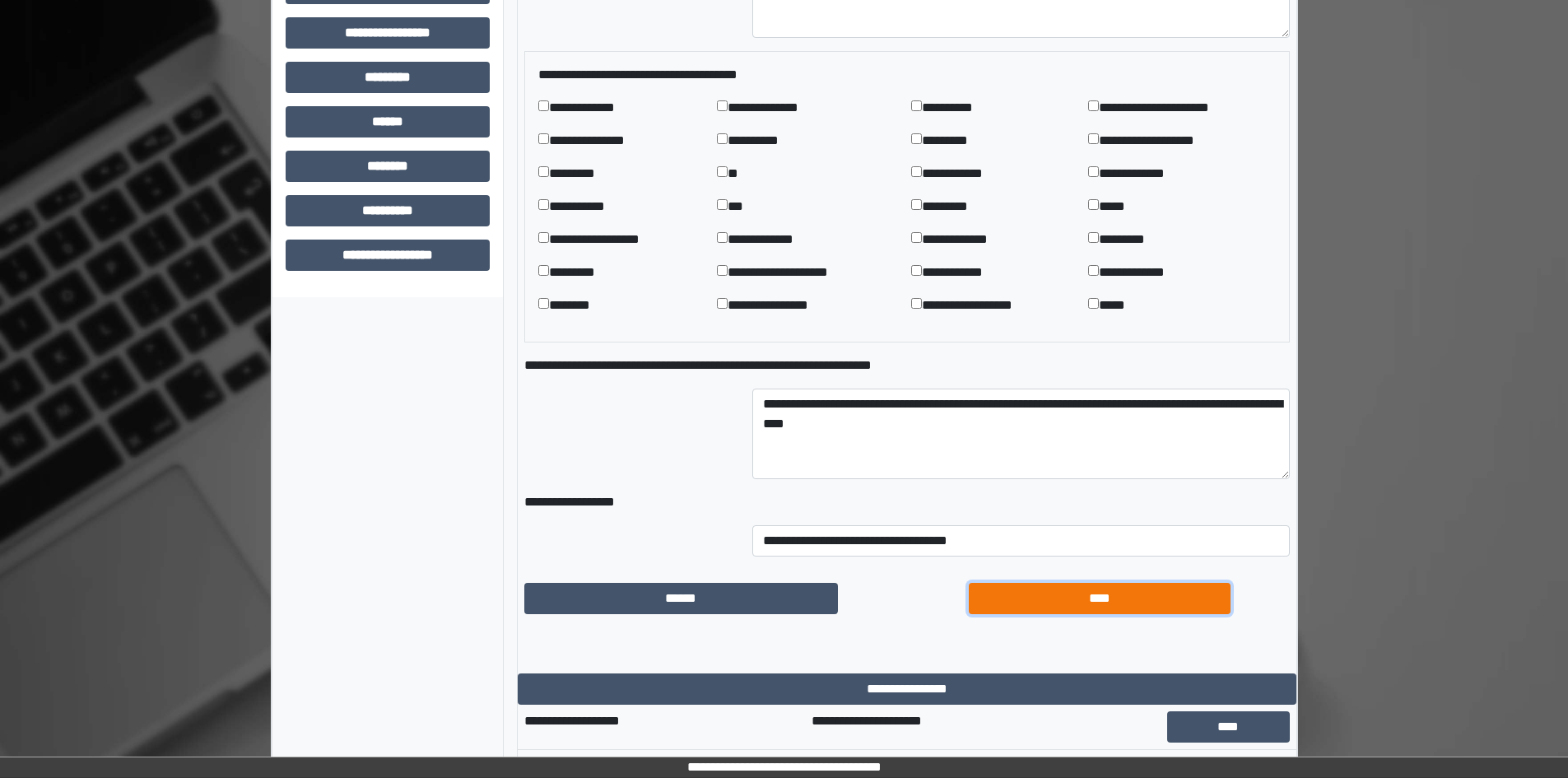 click on "****" at bounding box center (1100, 599) 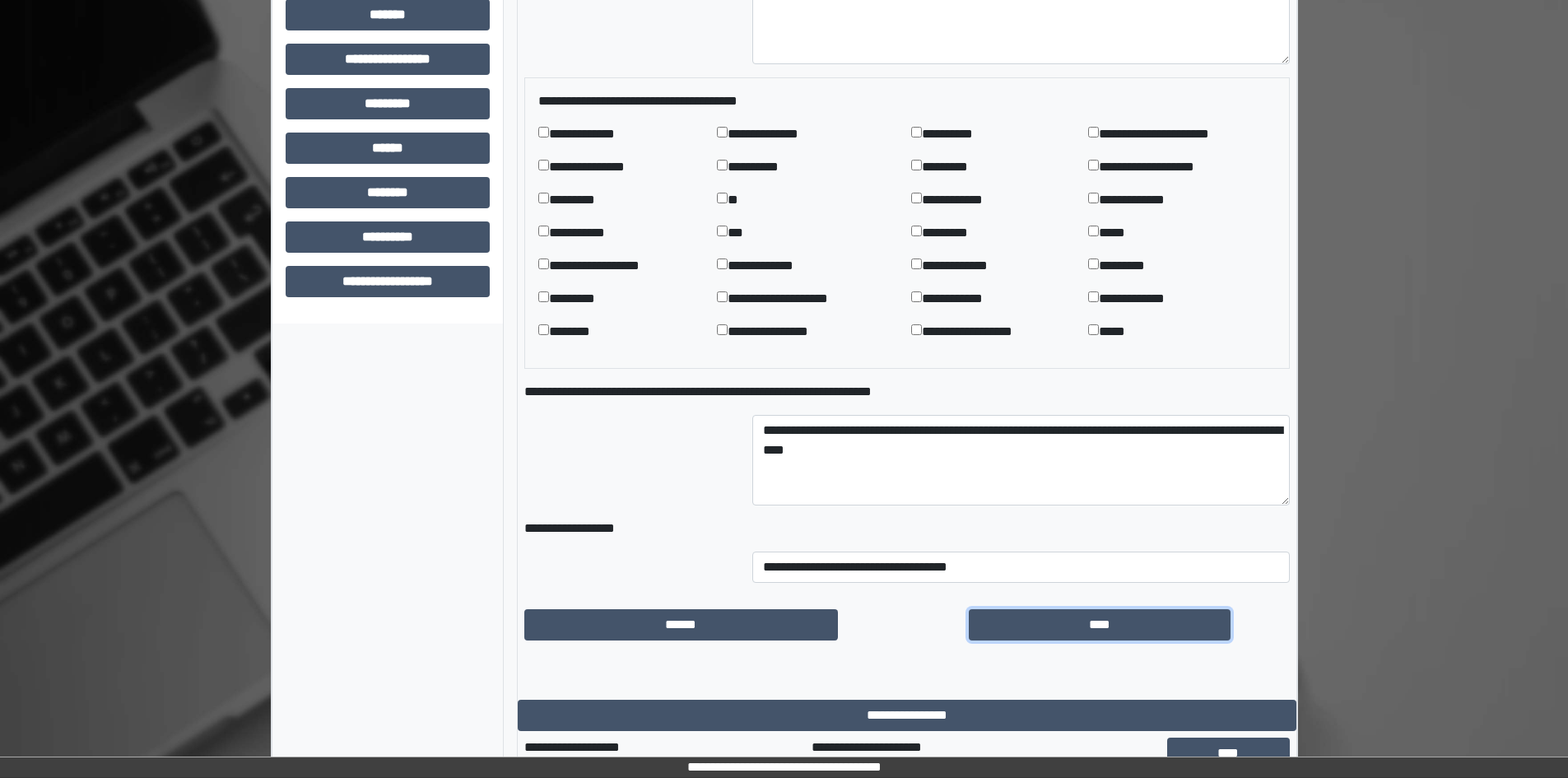 scroll, scrollTop: 934, scrollLeft: 0, axis: vertical 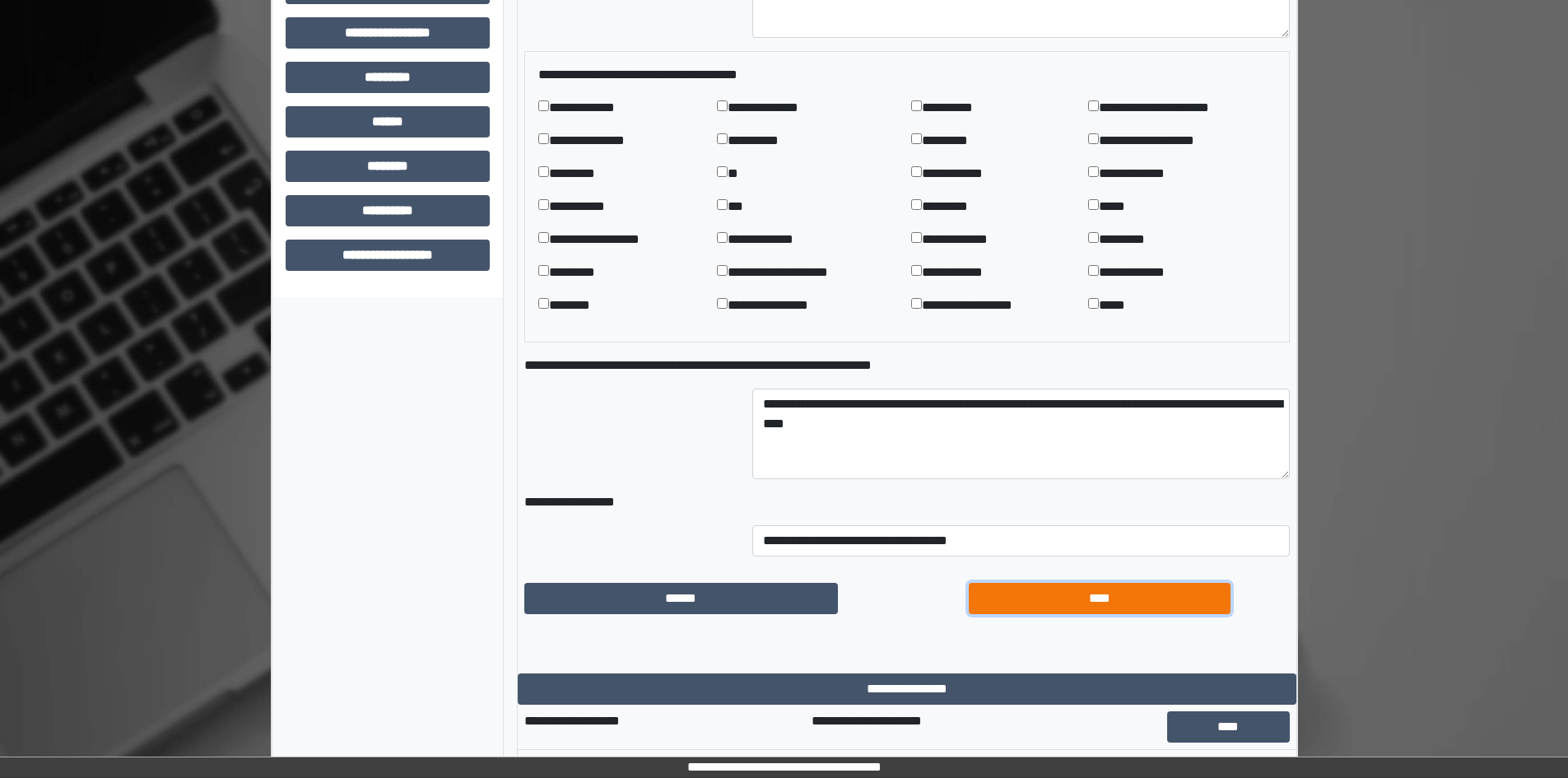 click on "****" at bounding box center (1100, 599) 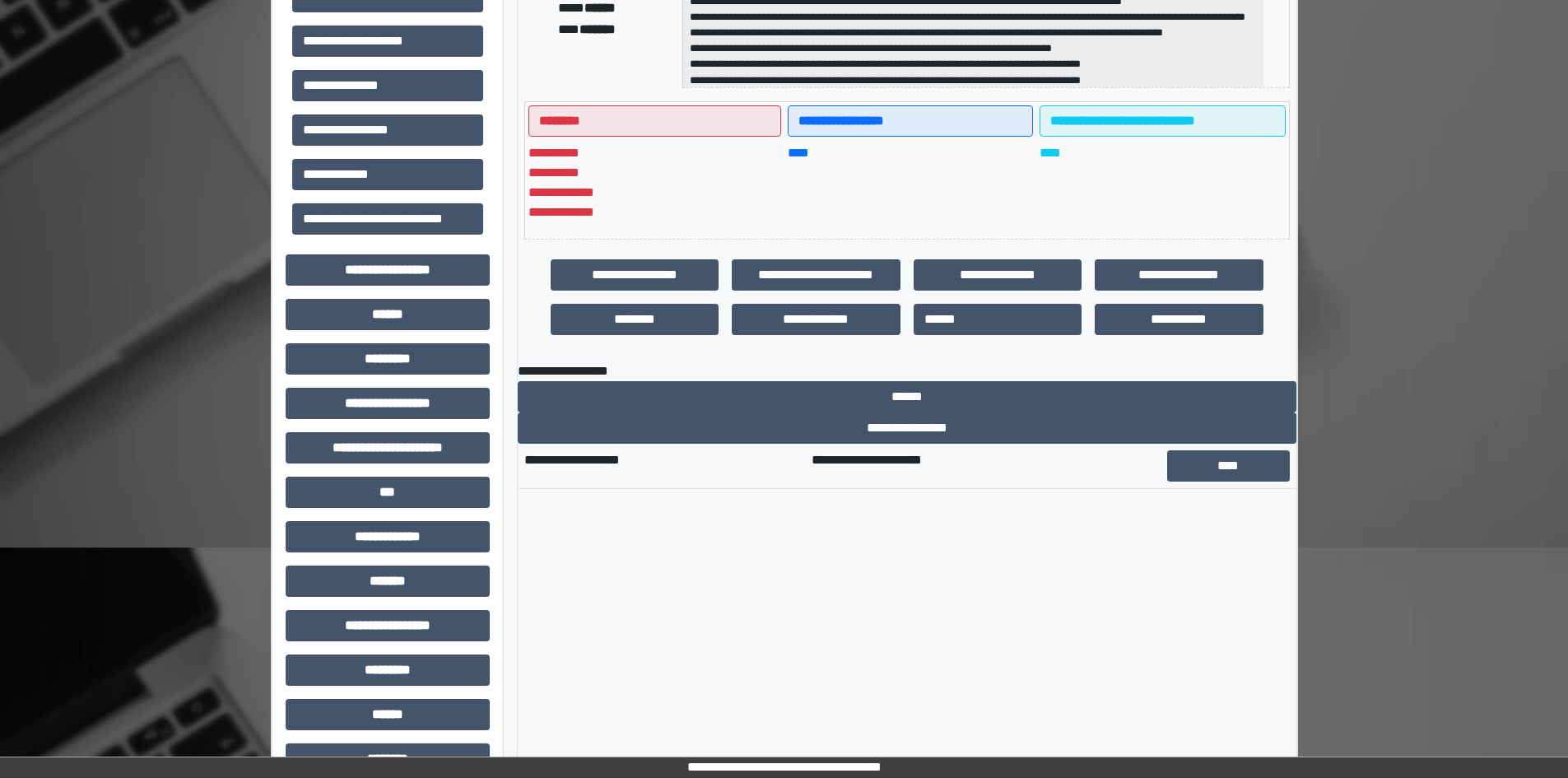 scroll, scrollTop: 221, scrollLeft: 0, axis: vertical 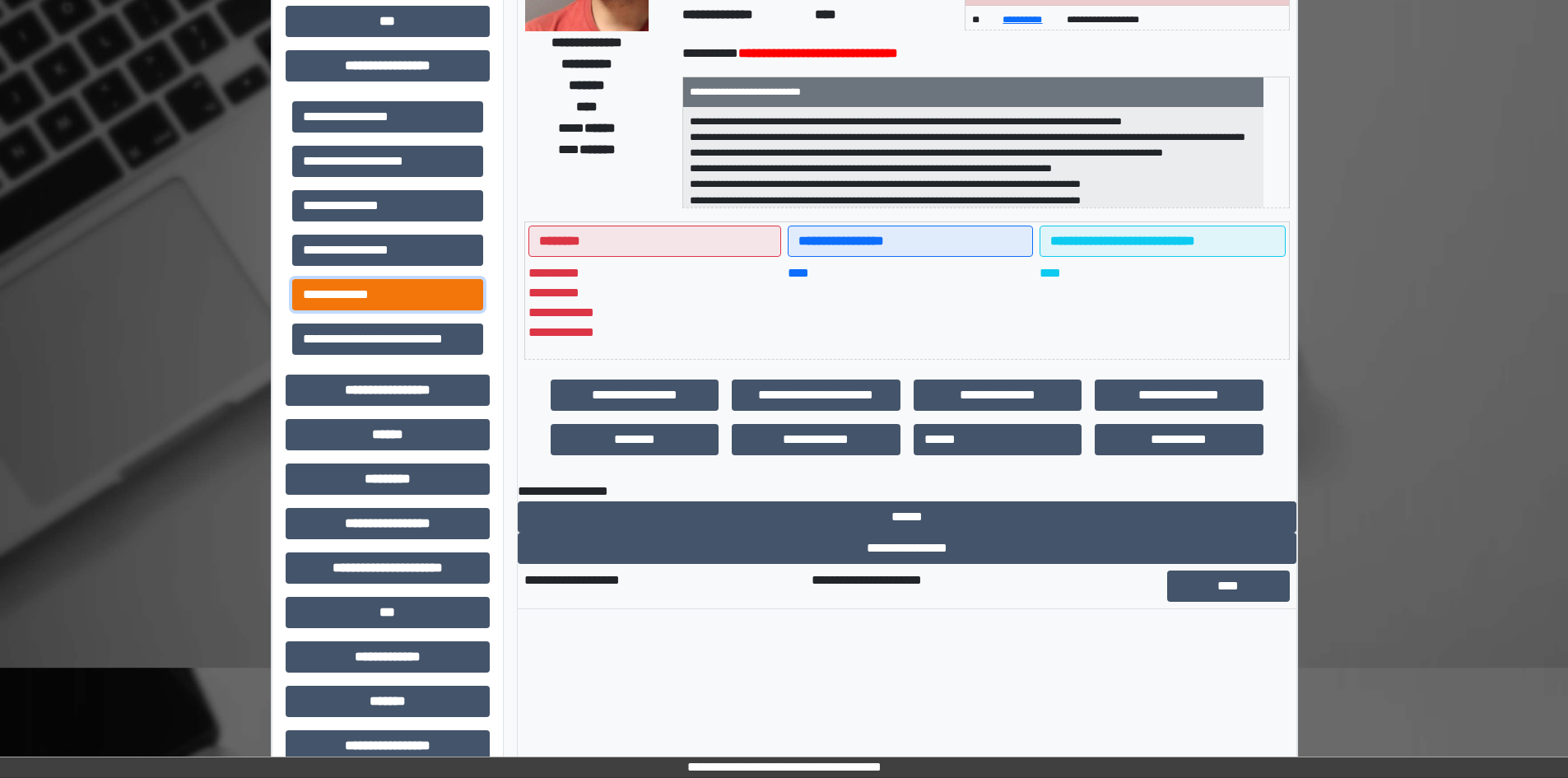 click on "**********" at bounding box center (388, 295) 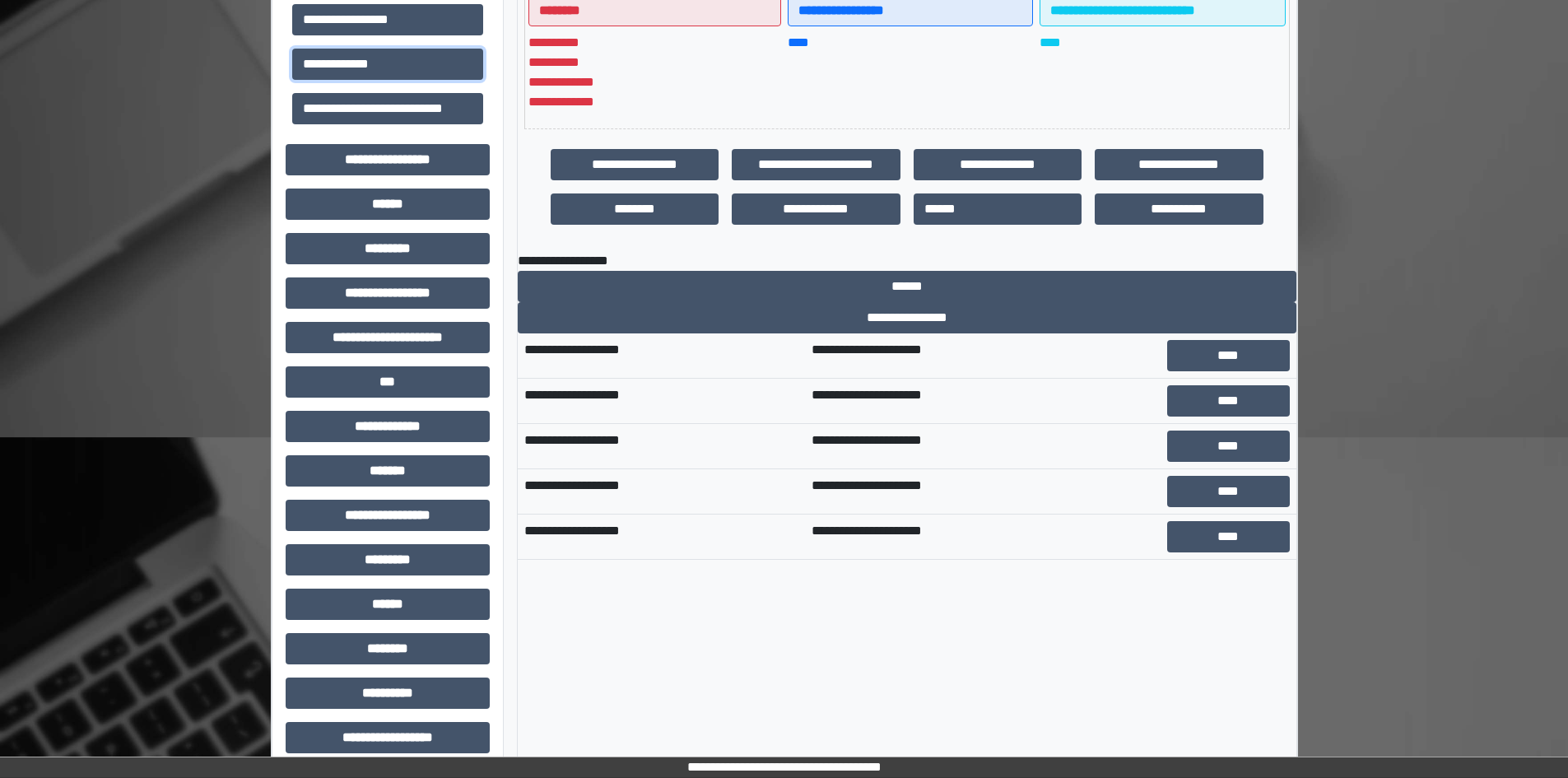 scroll, scrollTop: 468, scrollLeft: 0, axis: vertical 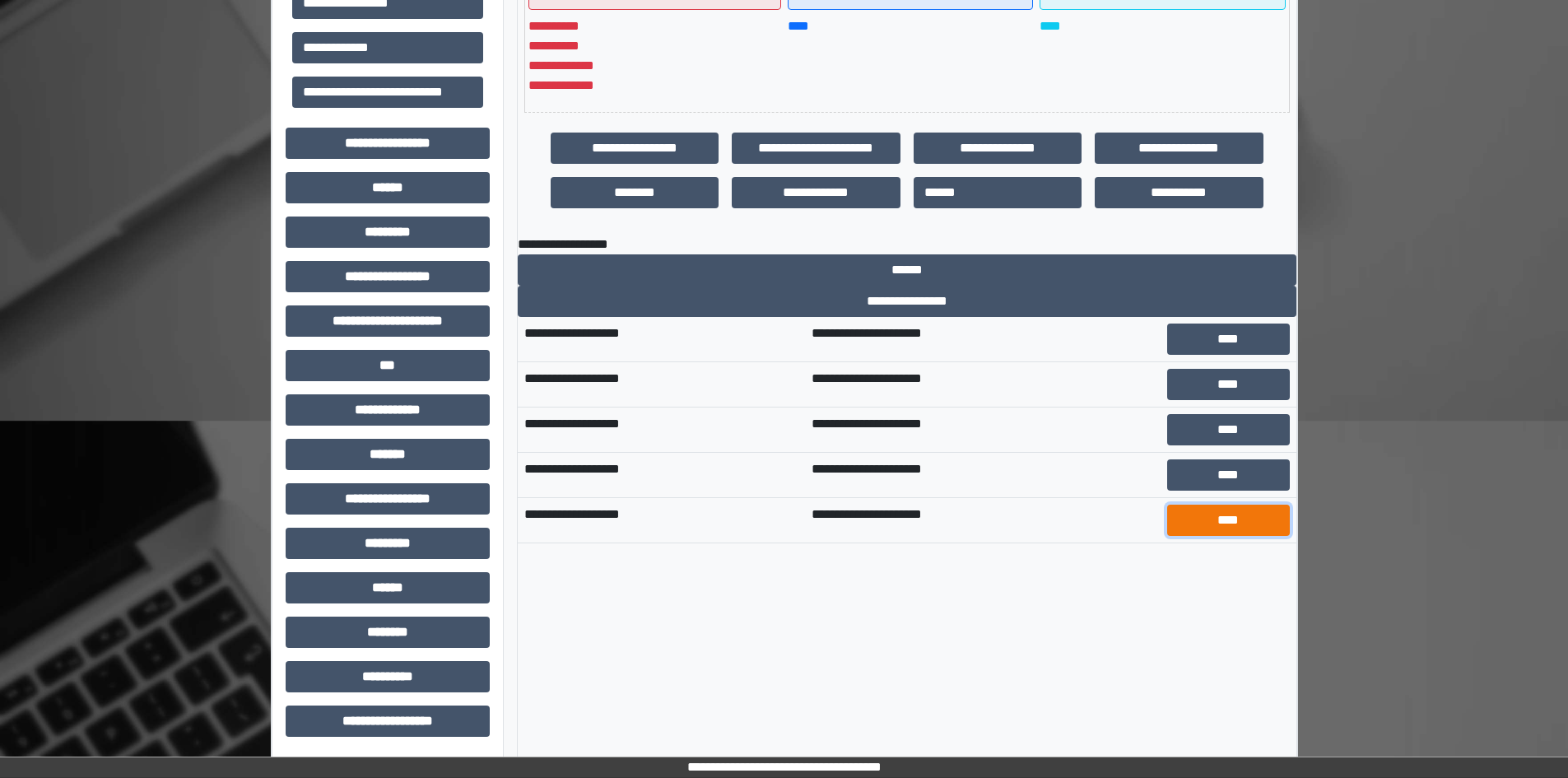 click on "****" at bounding box center [1228, 520] 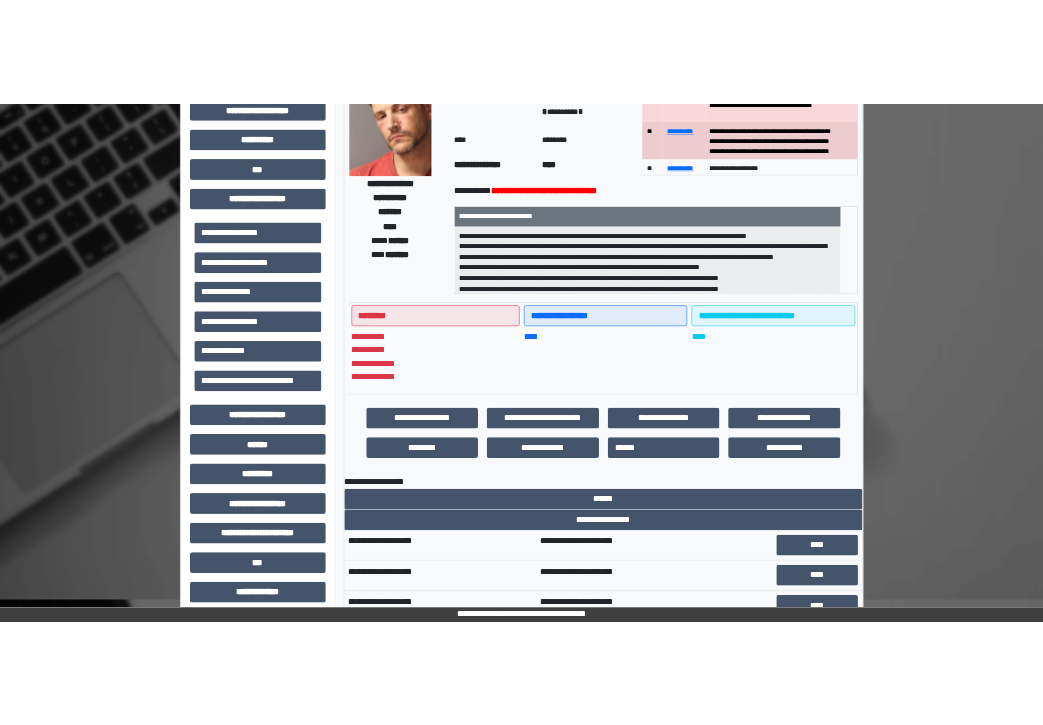 scroll, scrollTop: 69, scrollLeft: 0, axis: vertical 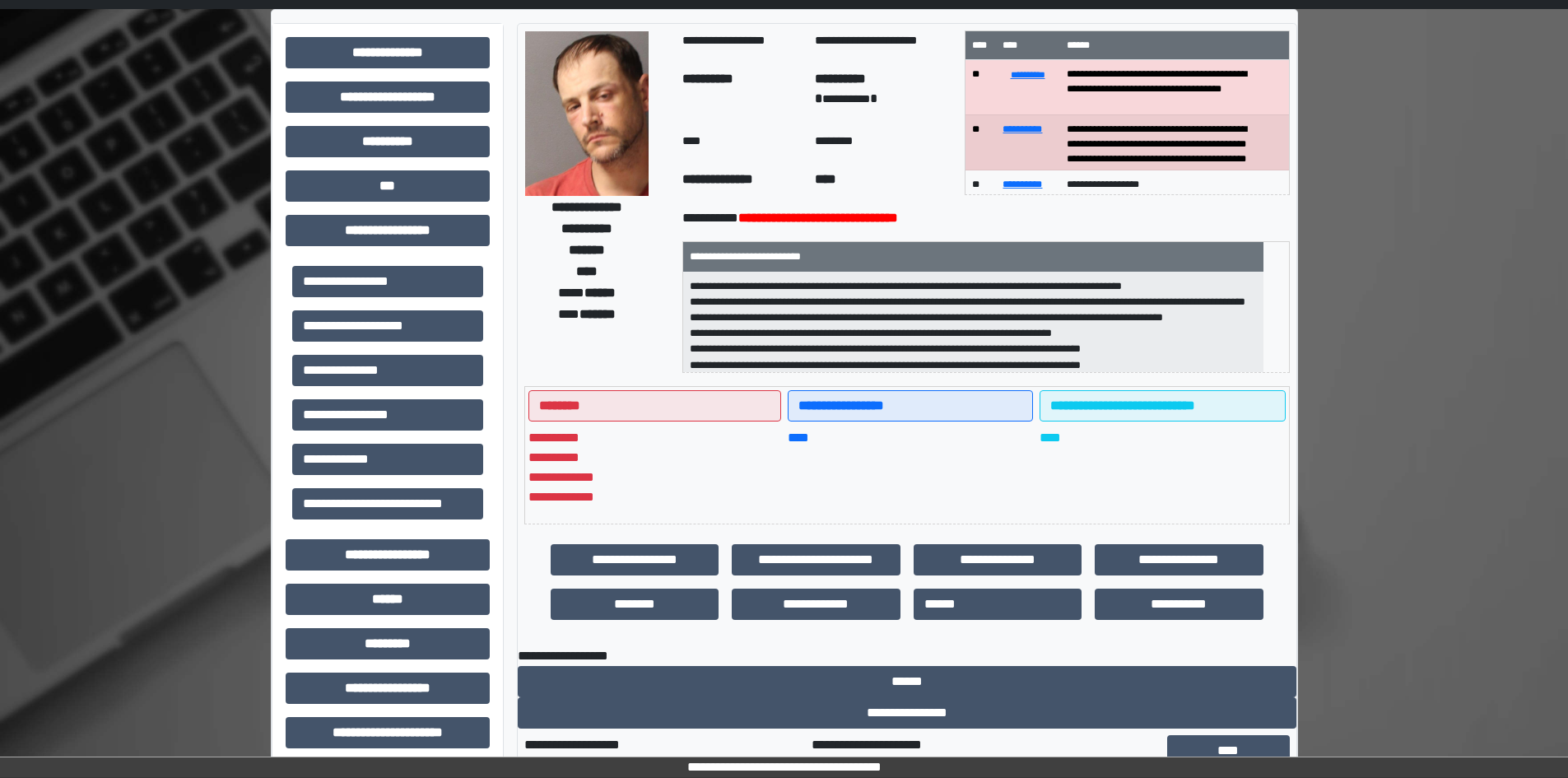 click on "**********" at bounding box center (784, 599) 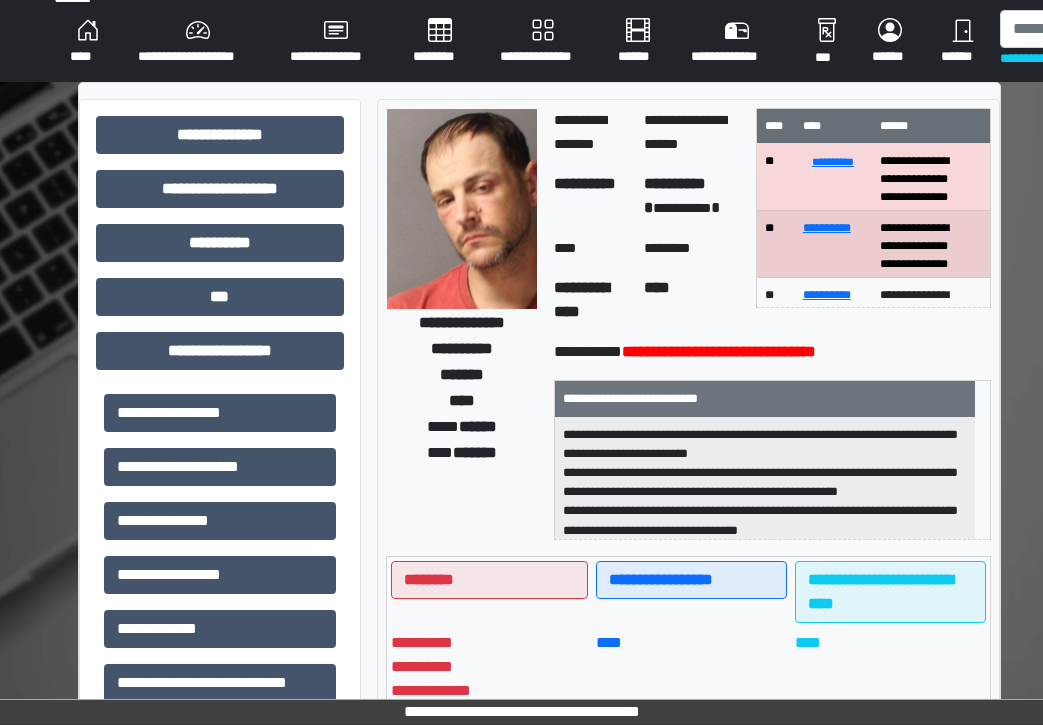 scroll, scrollTop: 0, scrollLeft: 0, axis: both 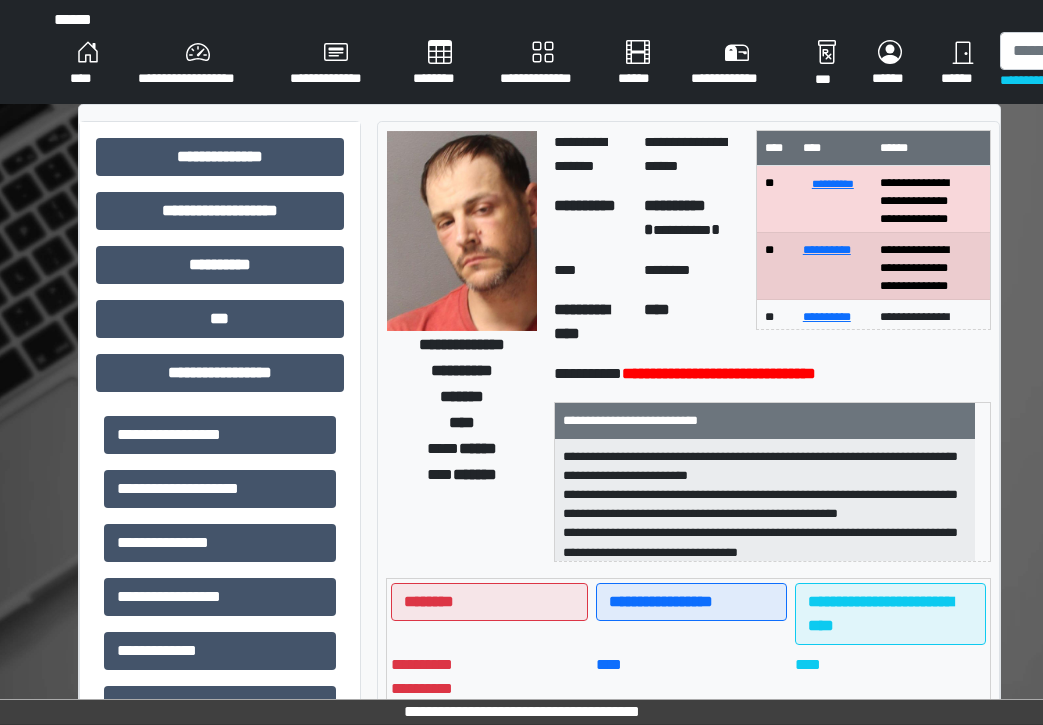 click on "**********" at bounding box center (198, 64) 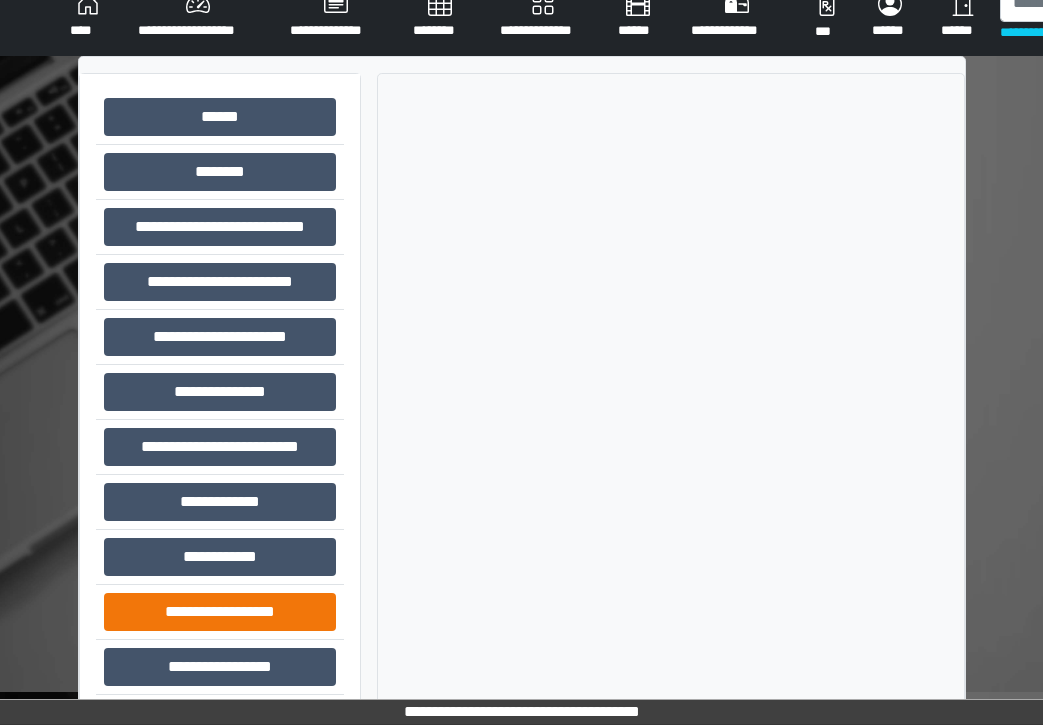 scroll, scrollTop: 123, scrollLeft: 0, axis: vertical 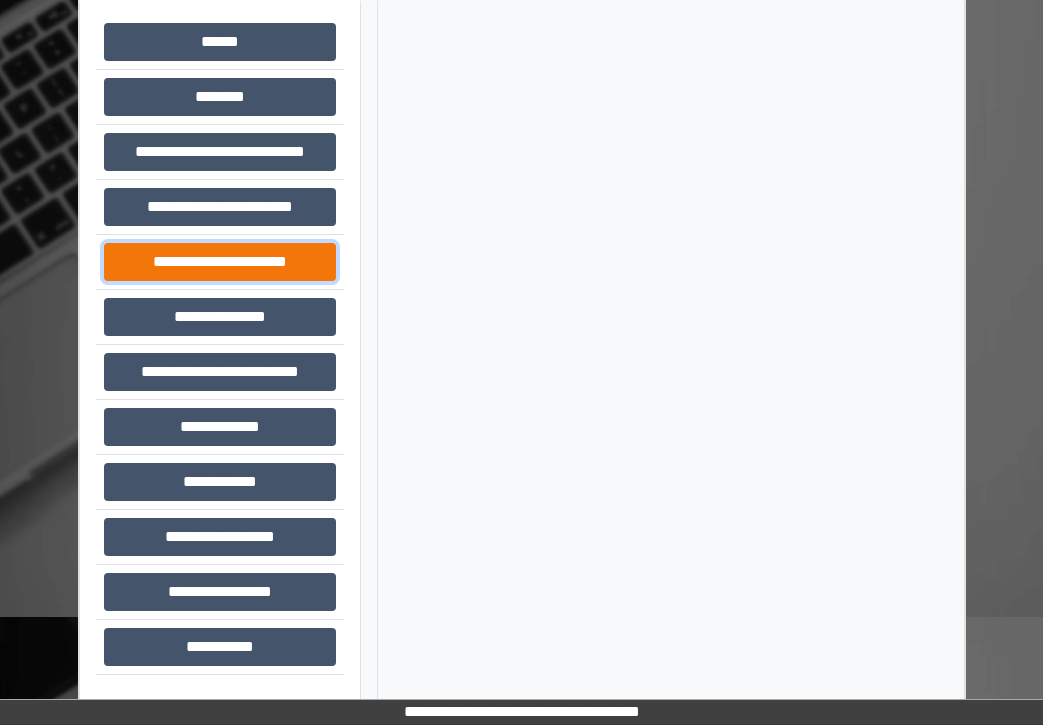 click on "**********" at bounding box center [220, 262] 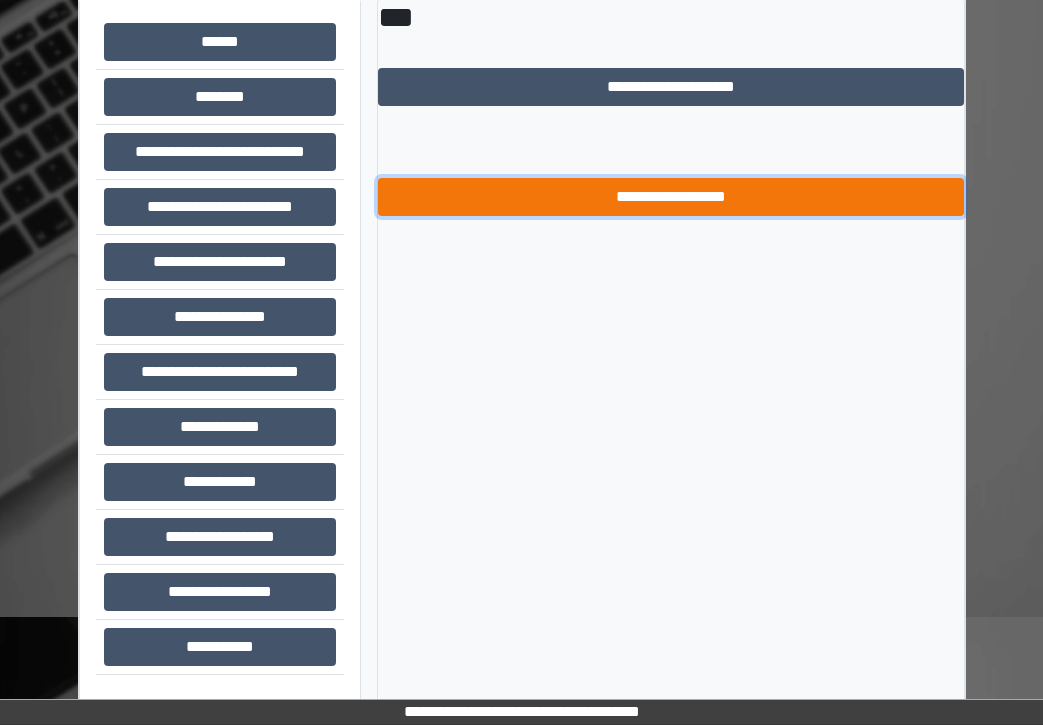 click on "**********" at bounding box center [671, 197] 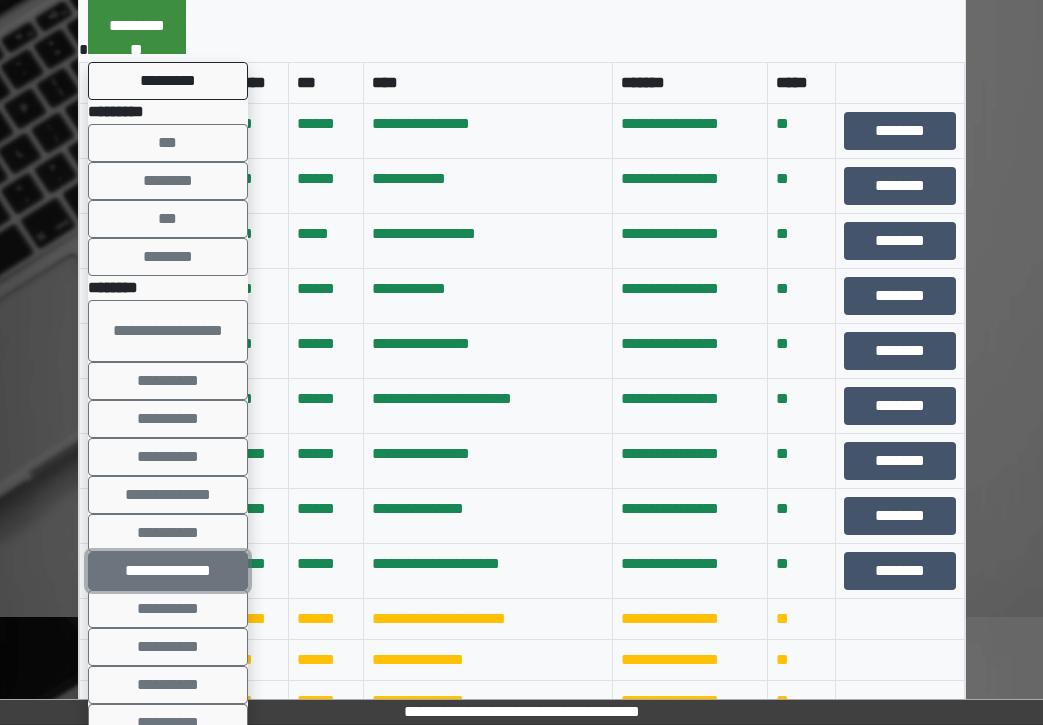 click on "**********" at bounding box center [168, 571] 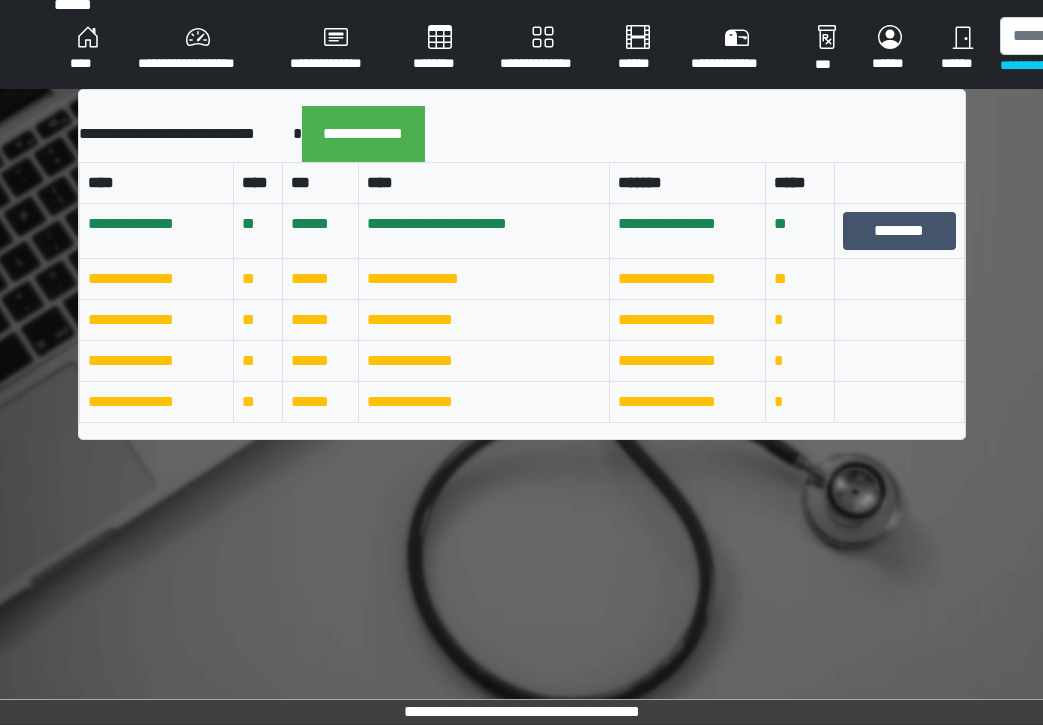 scroll, scrollTop: 0, scrollLeft: 0, axis: both 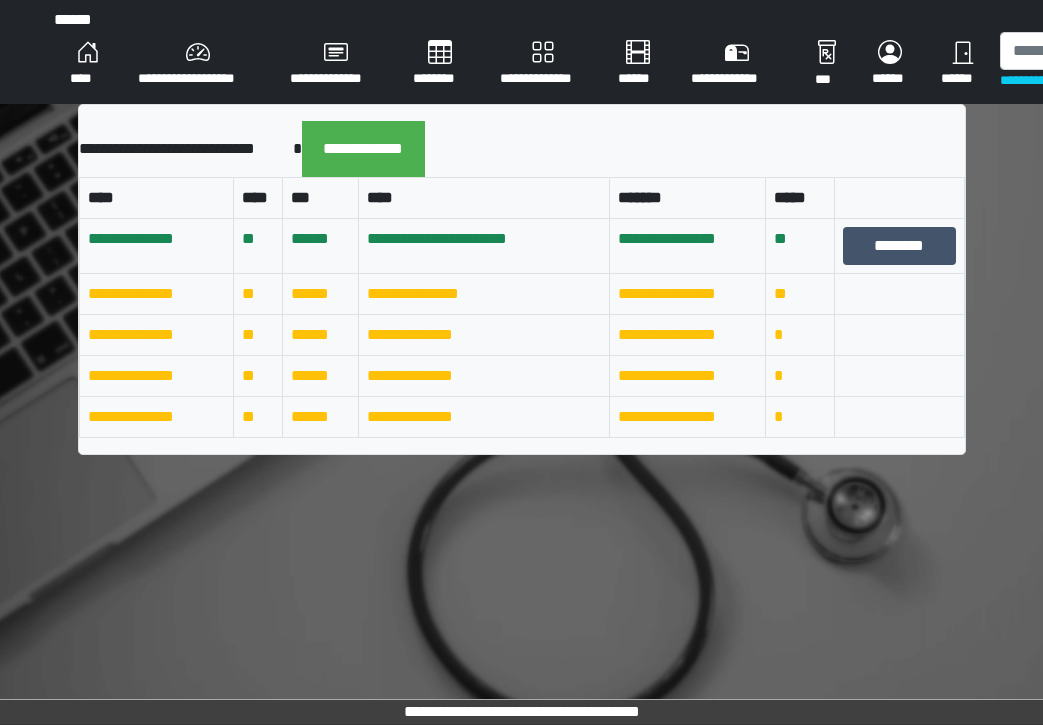 drag, startPoint x: 658, startPoint y: 481, endPoint x: 969, endPoint y: 563, distance: 321.62866 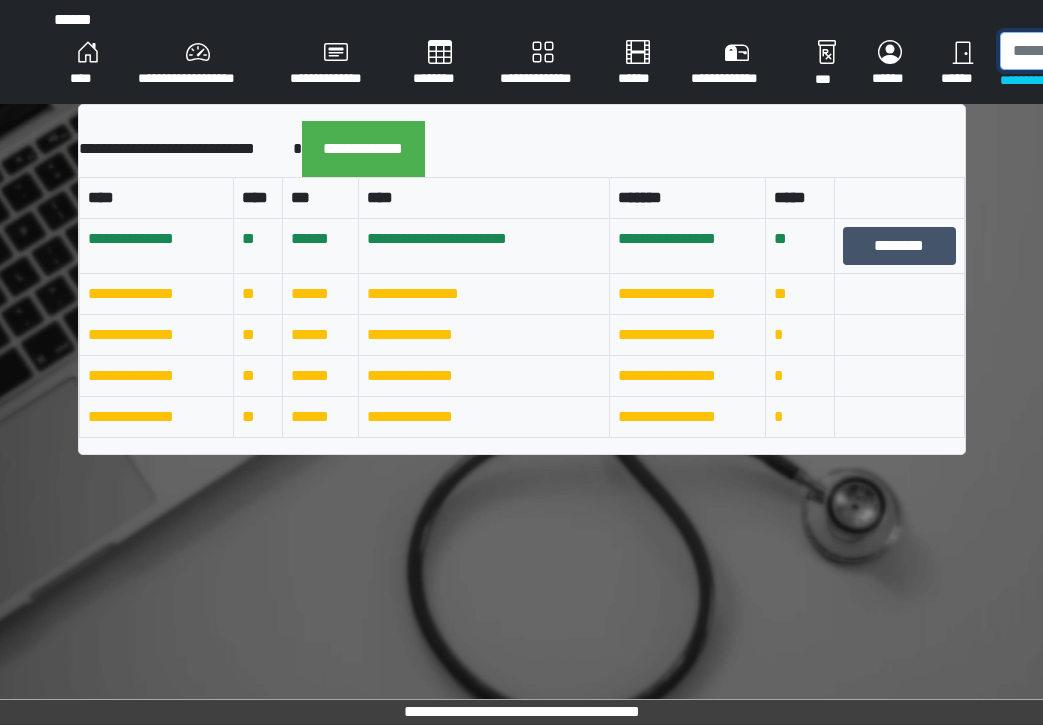 click at bounding box center [1103, 51] 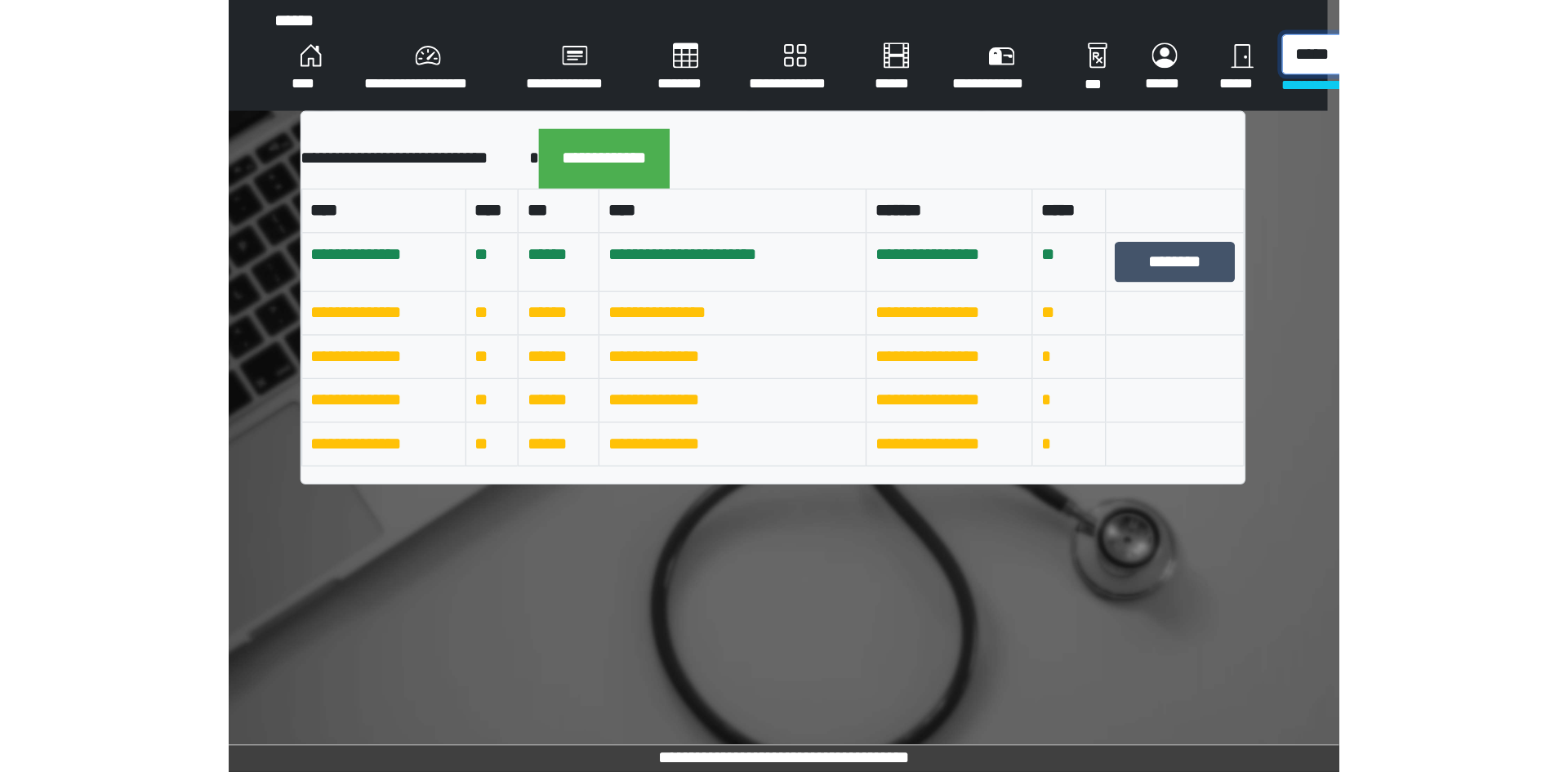 scroll, scrollTop: 0, scrollLeft: 0, axis: both 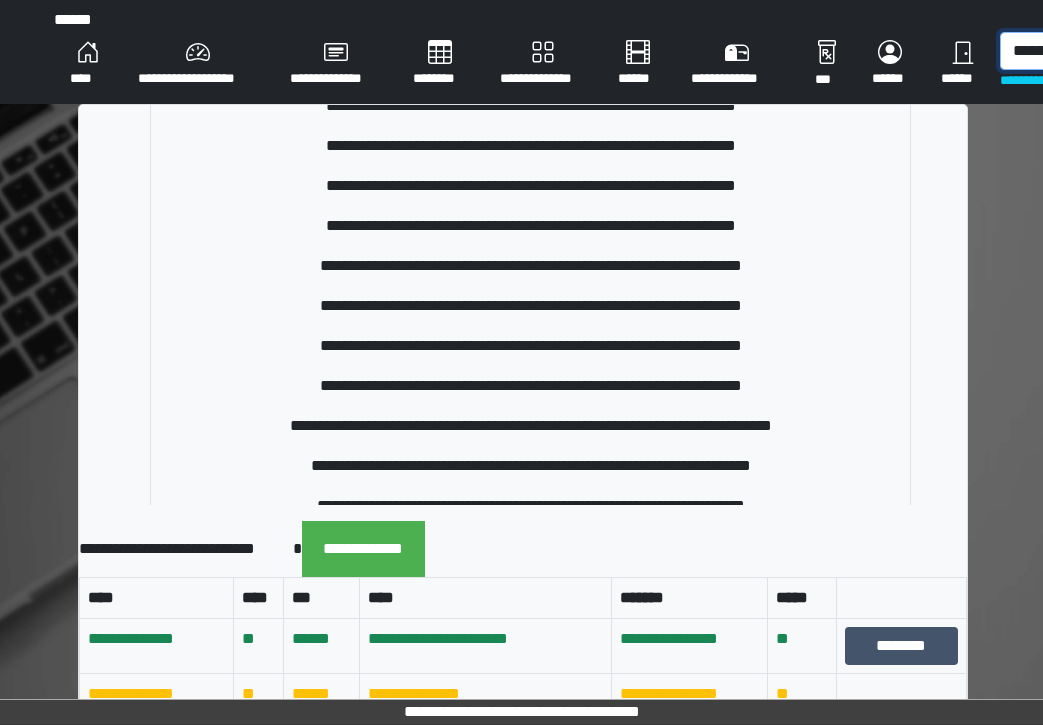 type on "******" 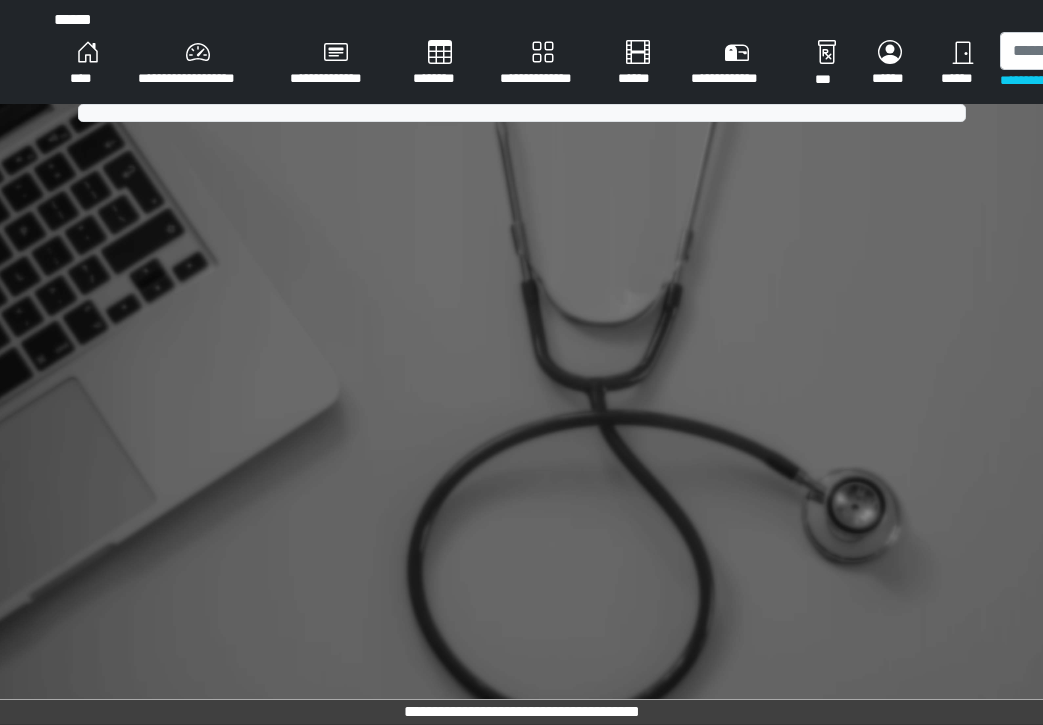 scroll, scrollTop: 0, scrollLeft: 0, axis: both 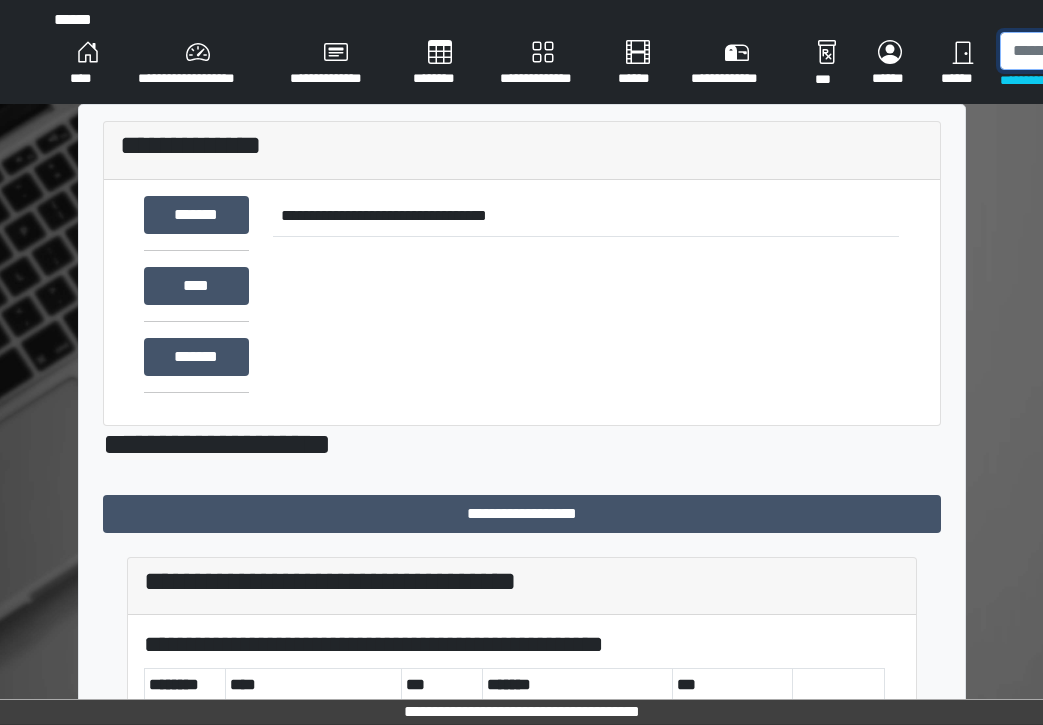 click at bounding box center [1103, 51] 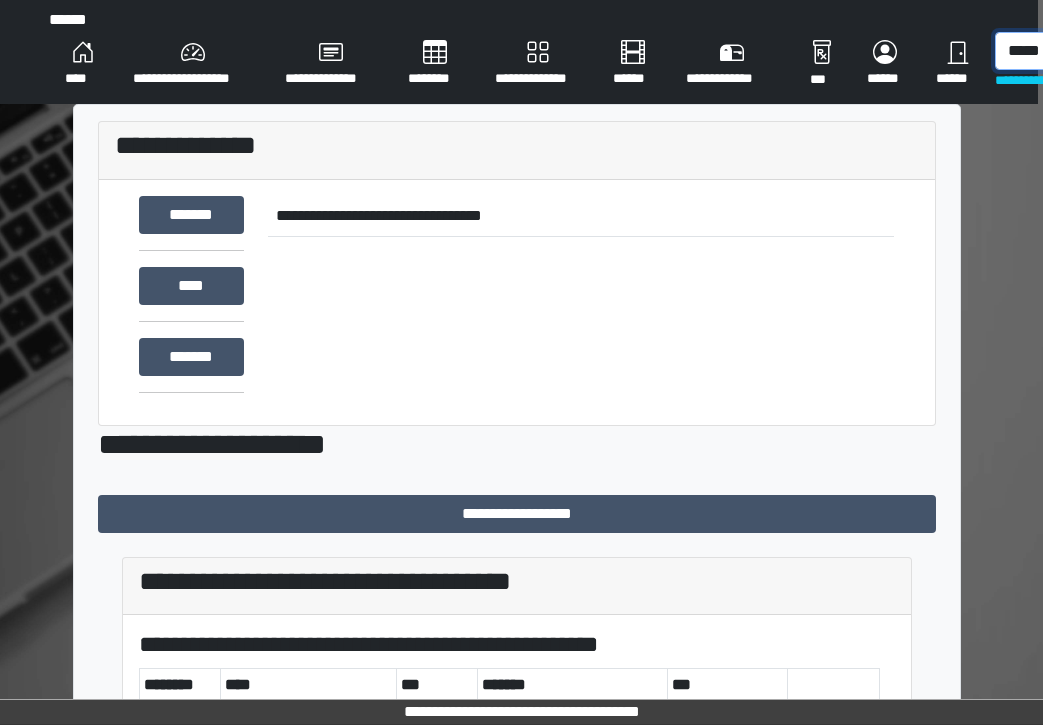 scroll, scrollTop: 0, scrollLeft: 11, axis: horizontal 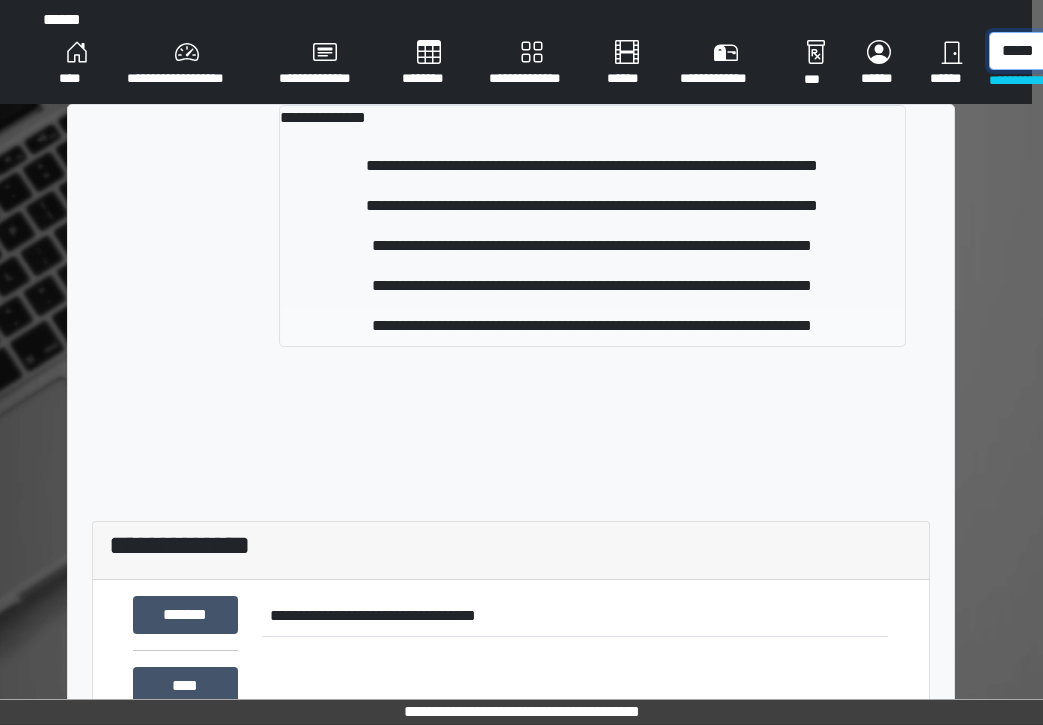 type on "*****" 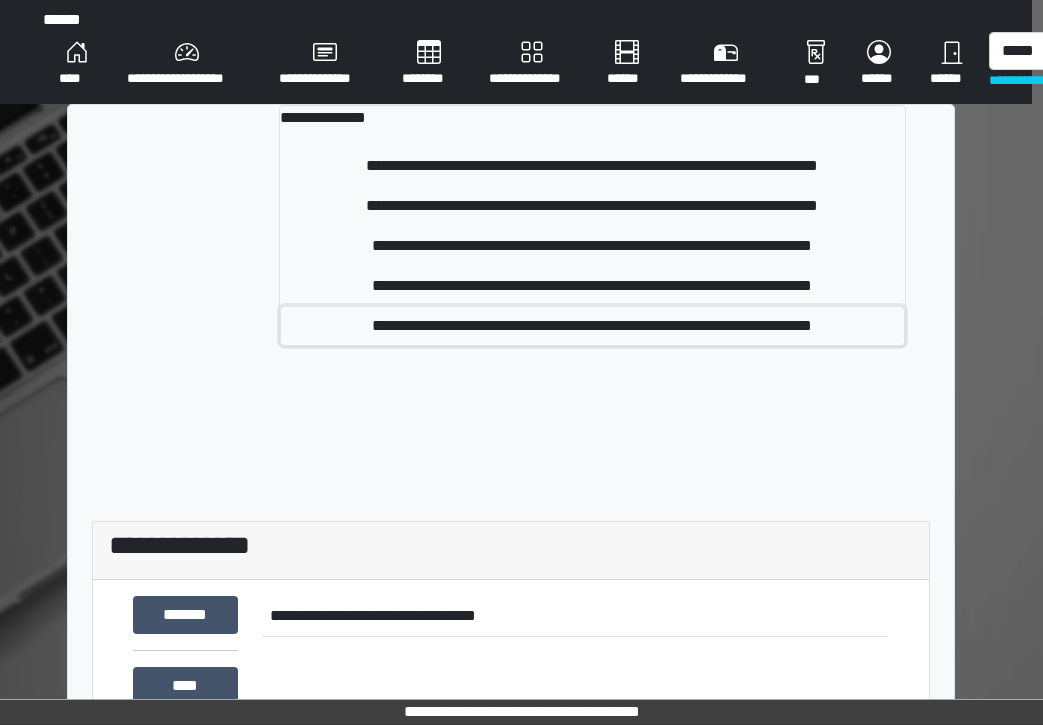 click on "**********" at bounding box center (592, 246) 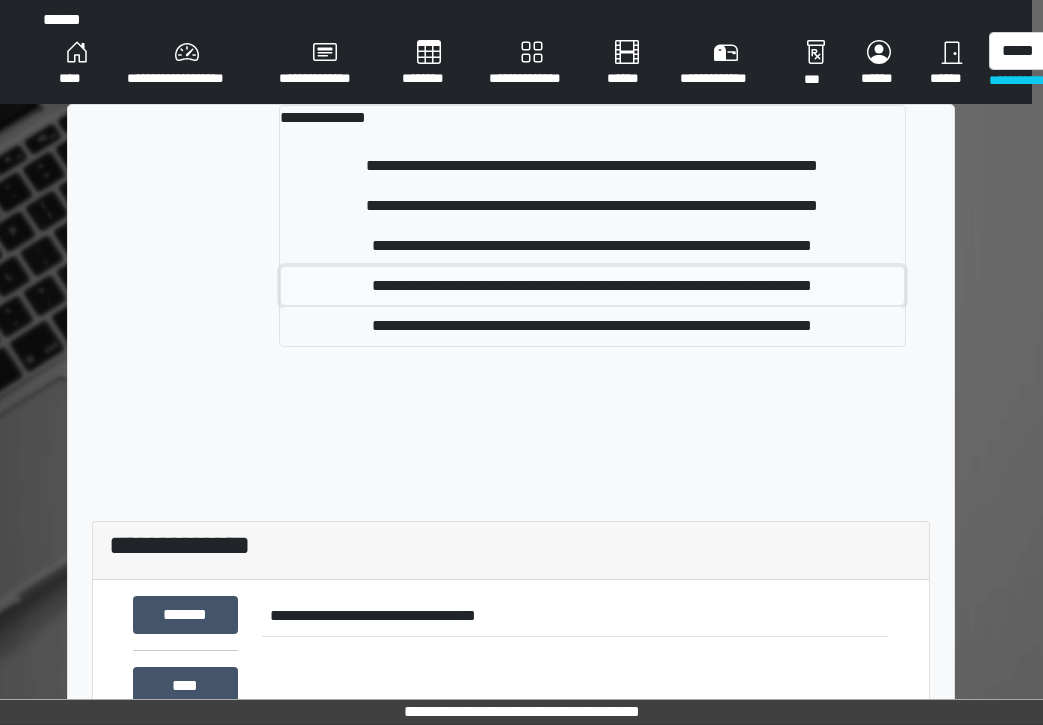 click on "**********" at bounding box center [592, 286] 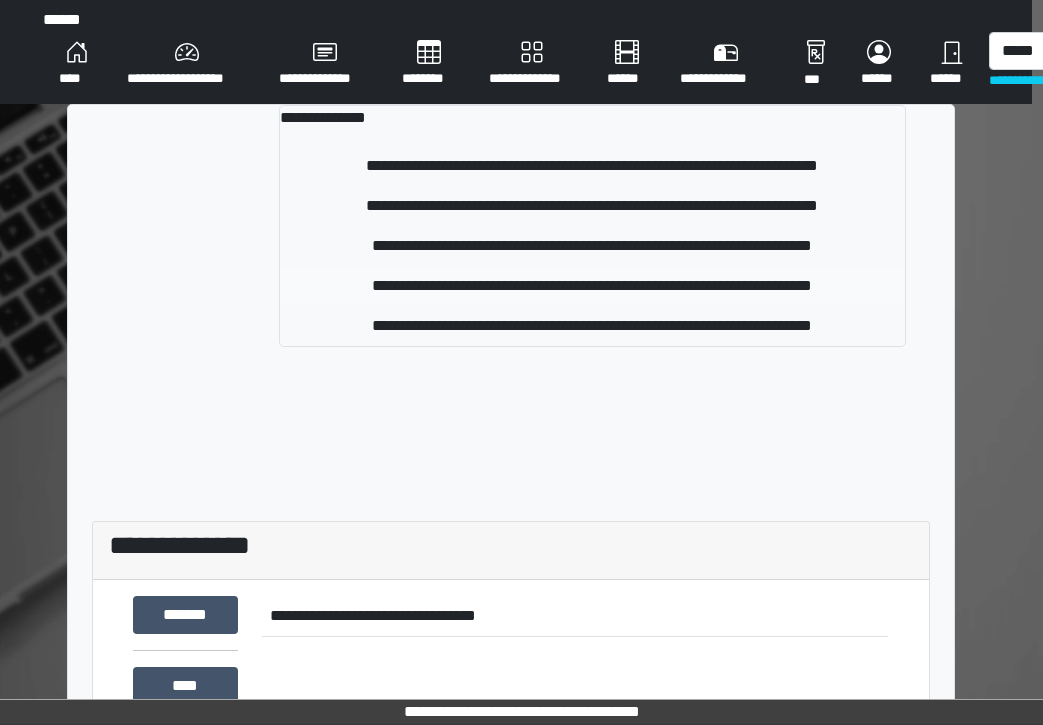type 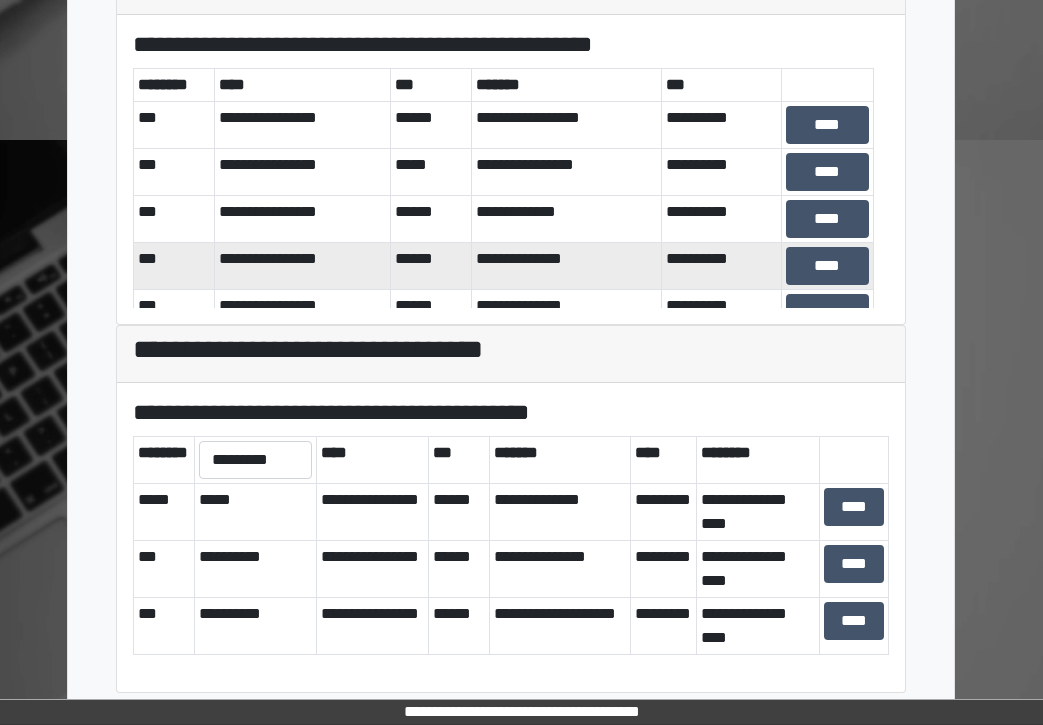 scroll, scrollTop: 473, scrollLeft: 11, axis: both 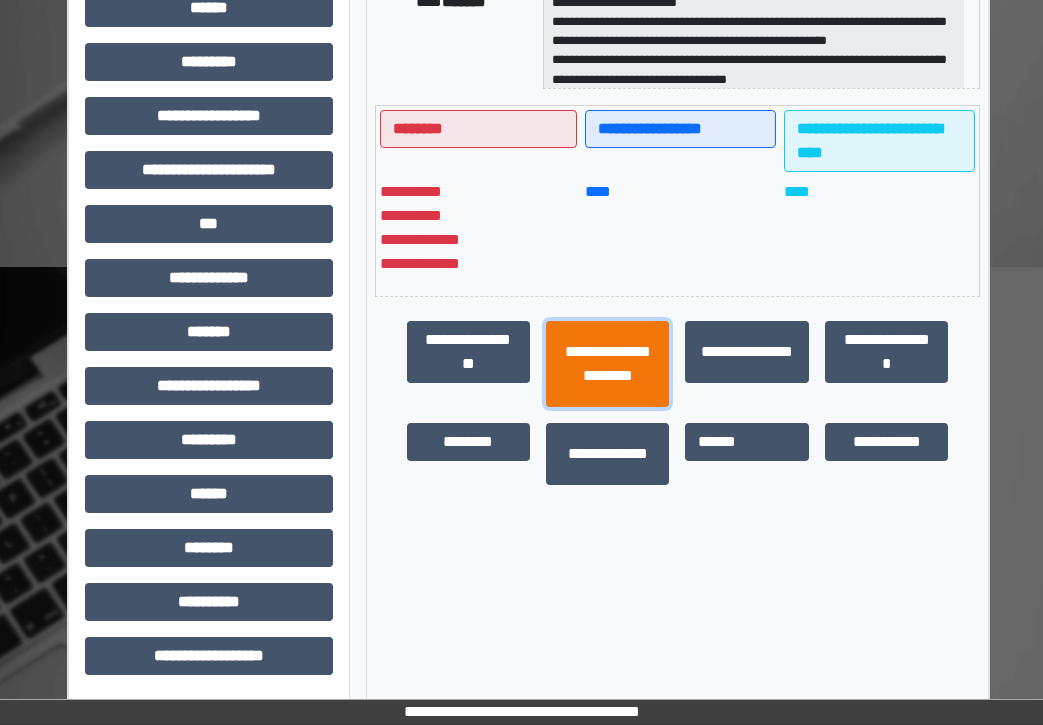 click on "**********" at bounding box center [607, 364] 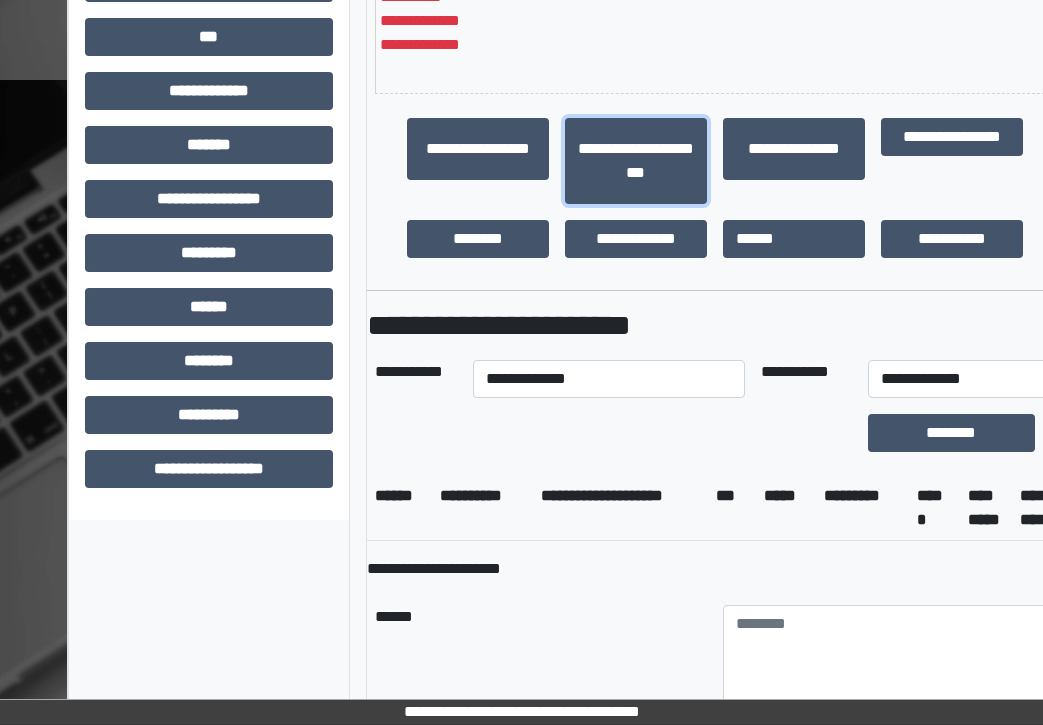 scroll, scrollTop: 673, scrollLeft: 11, axis: both 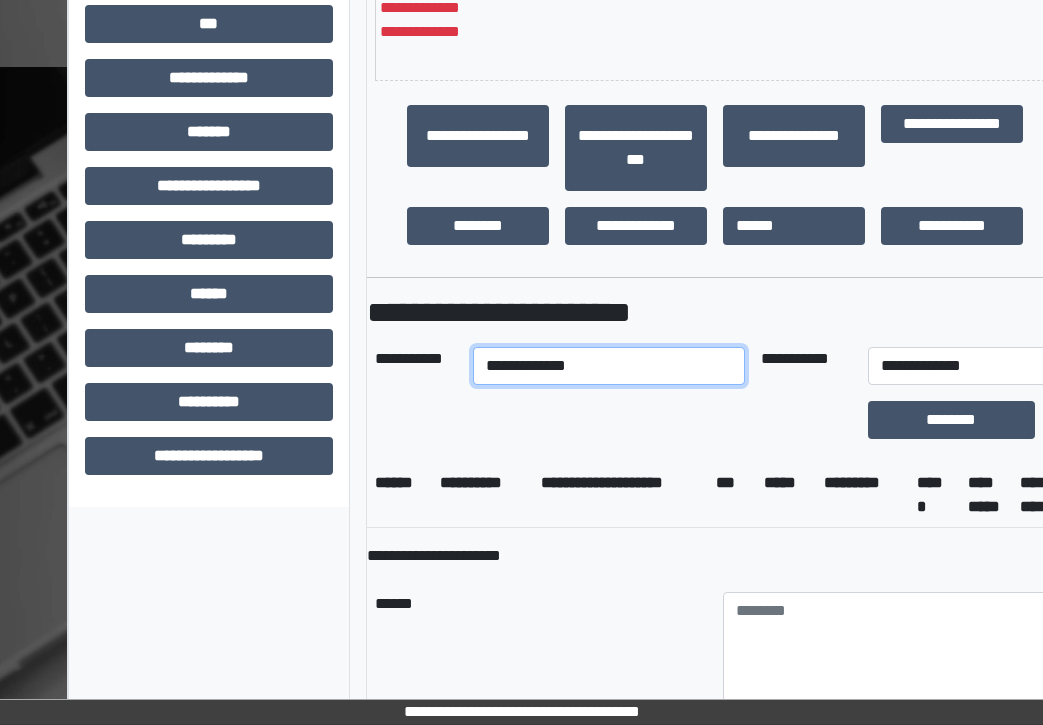 click on "**********" at bounding box center (609, 366) 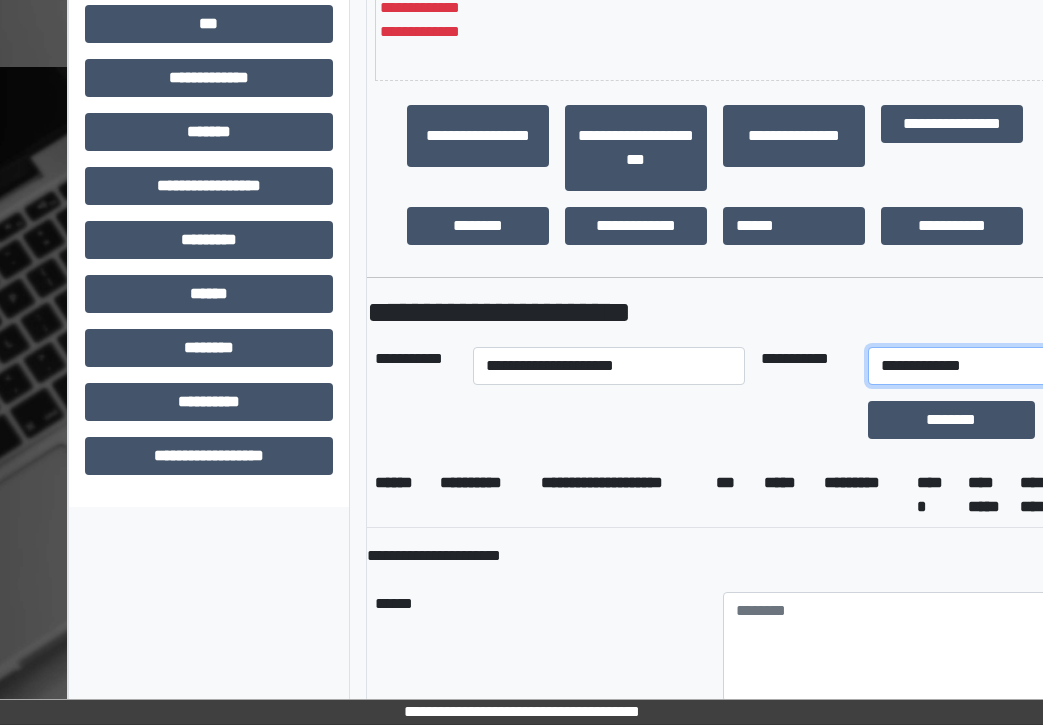 click on "**********" at bounding box center (961, 366) 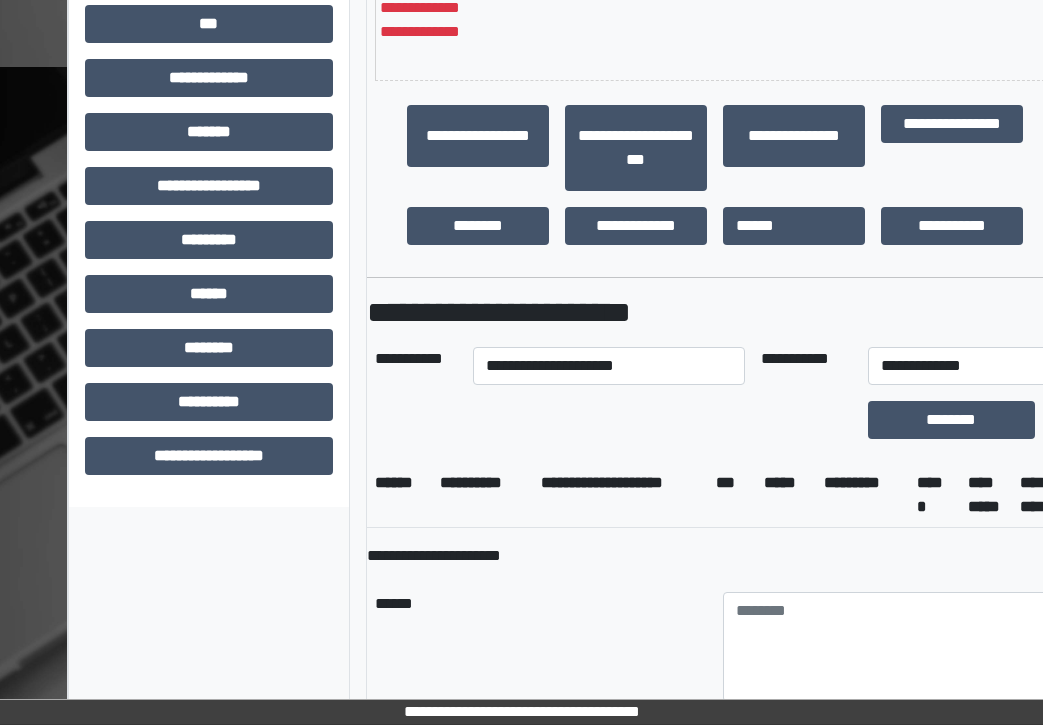click on "*********" at bounding box center (863, 495) 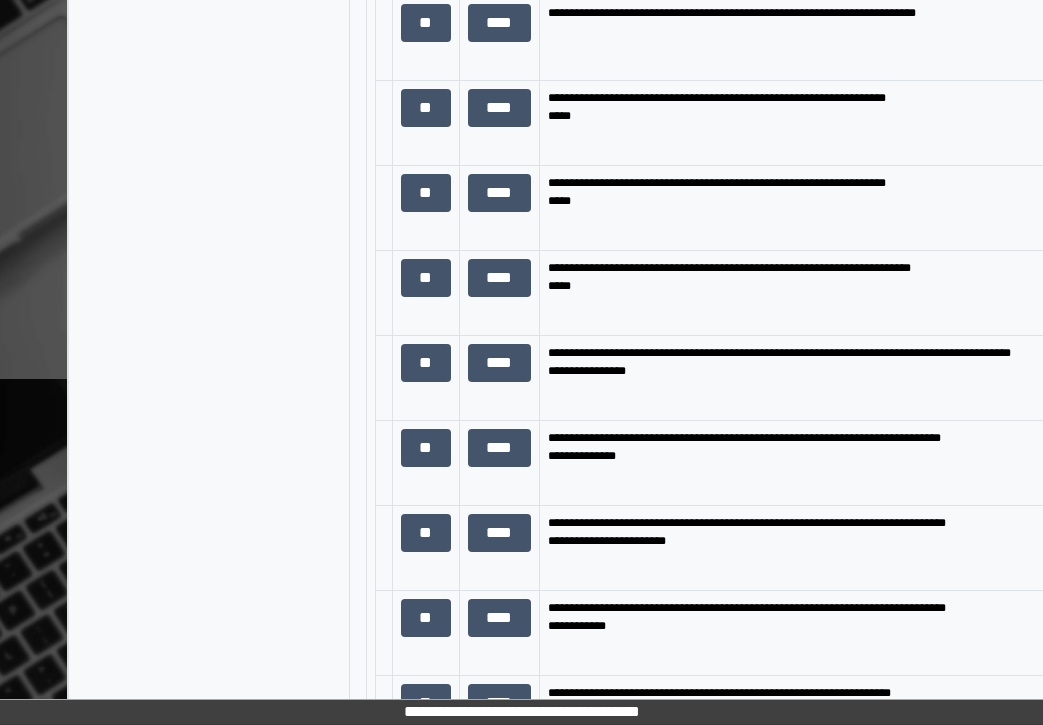 scroll, scrollTop: 1873, scrollLeft: 11, axis: both 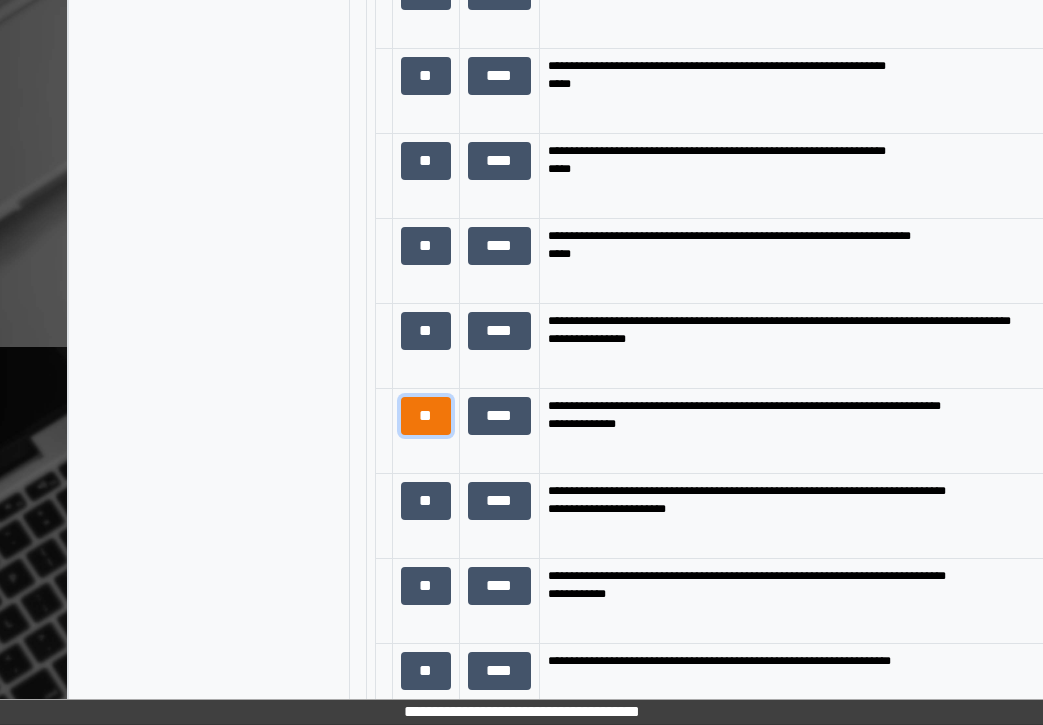 click on "**" at bounding box center (426, 416) 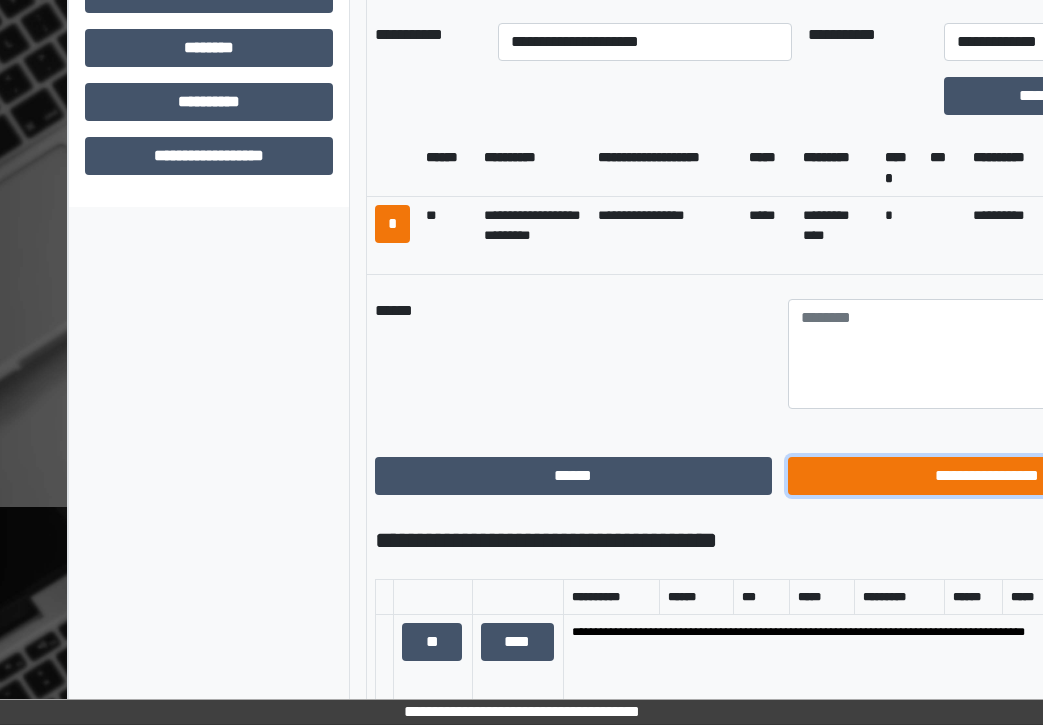 click on "**********" at bounding box center [987, 476] 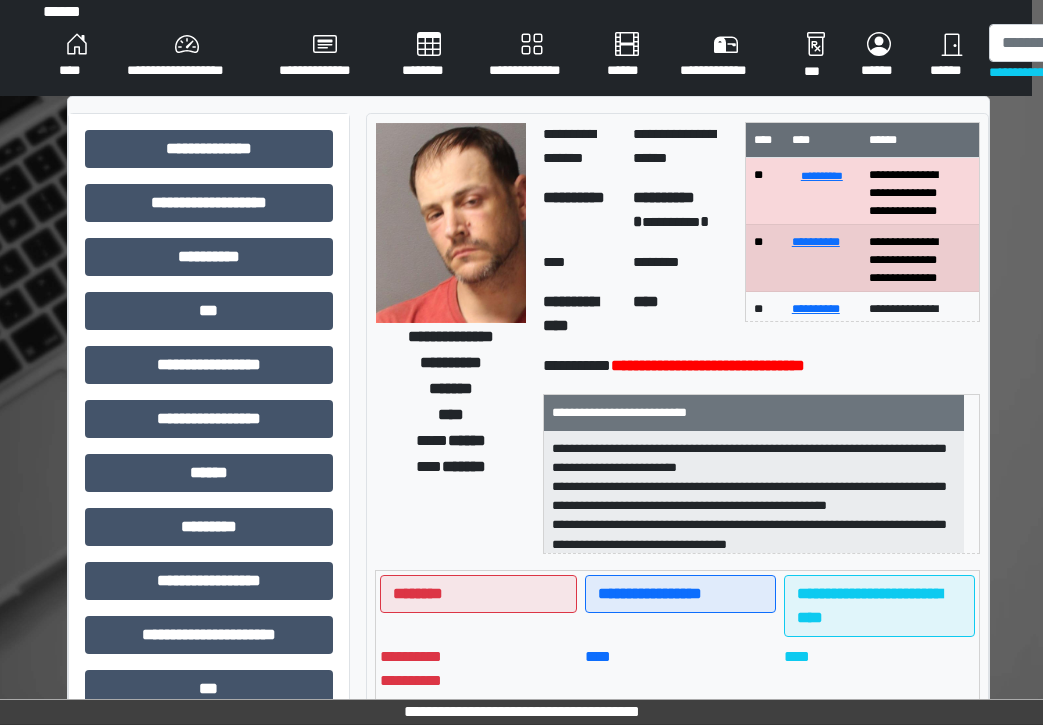 scroll, scrollTop: 0, scrollLeft: 11, axis: horizontal 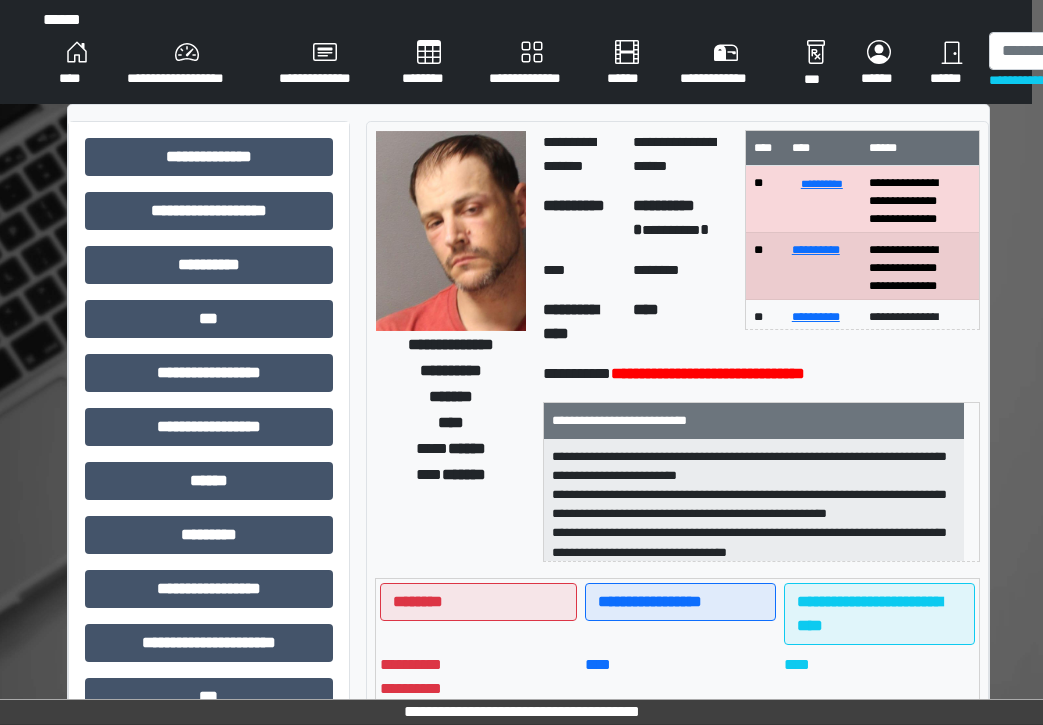click on "****" at bounding box center [77, 64] 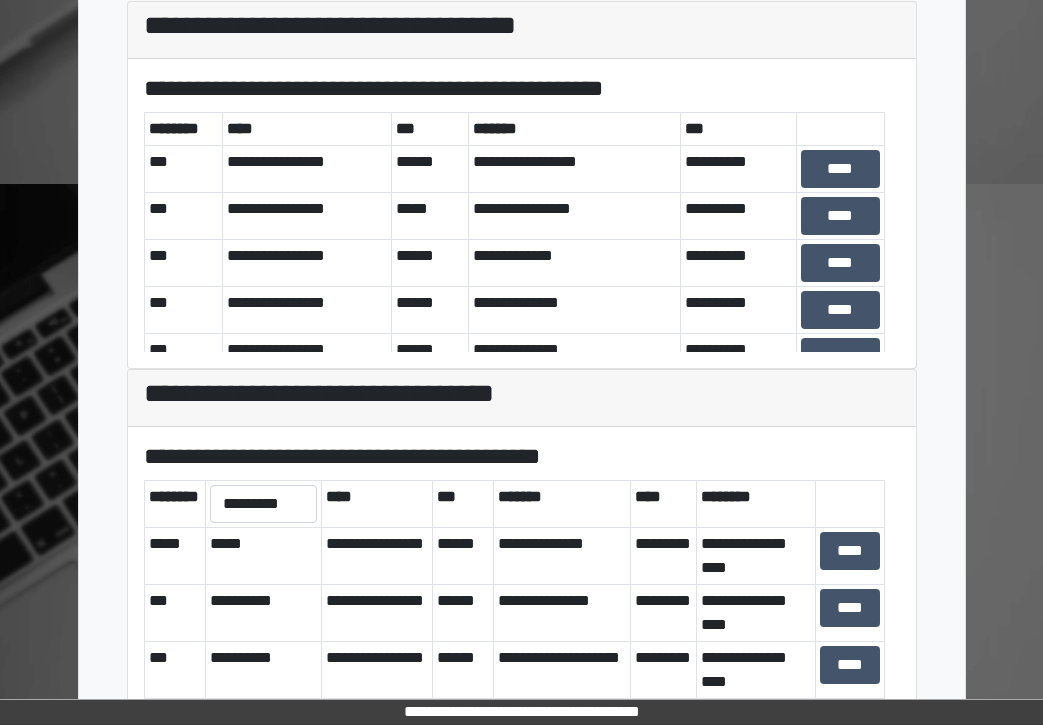 scroll, scrollTop: 609, scrollLeft: 0, axis: vertical 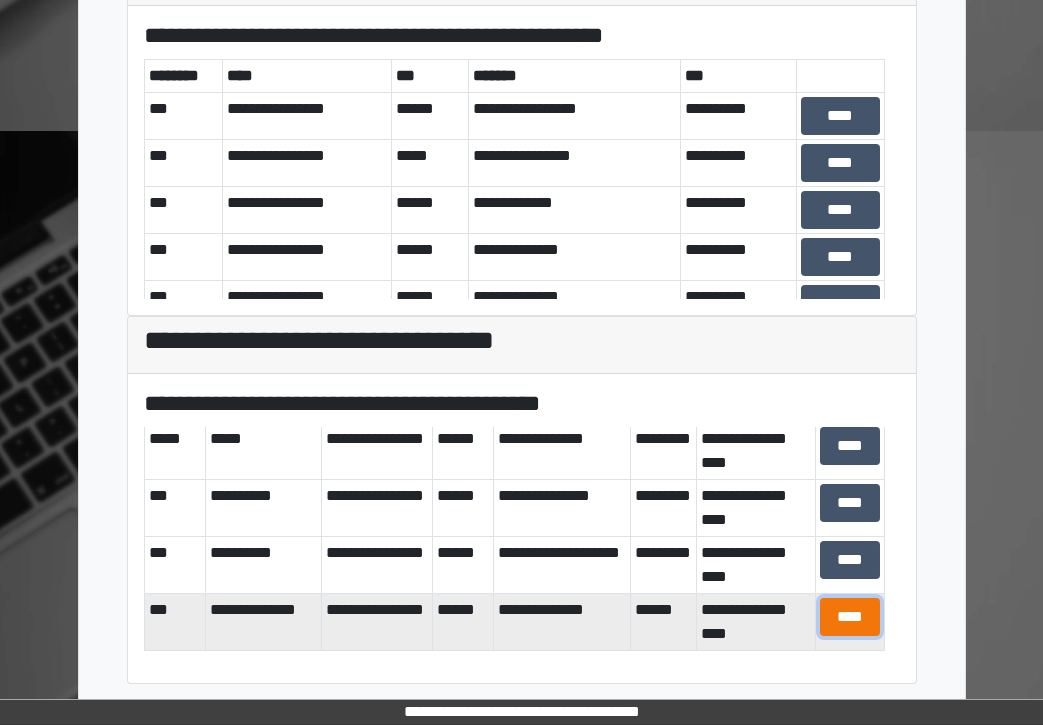 click on "****" at bounding box center (850, 617) 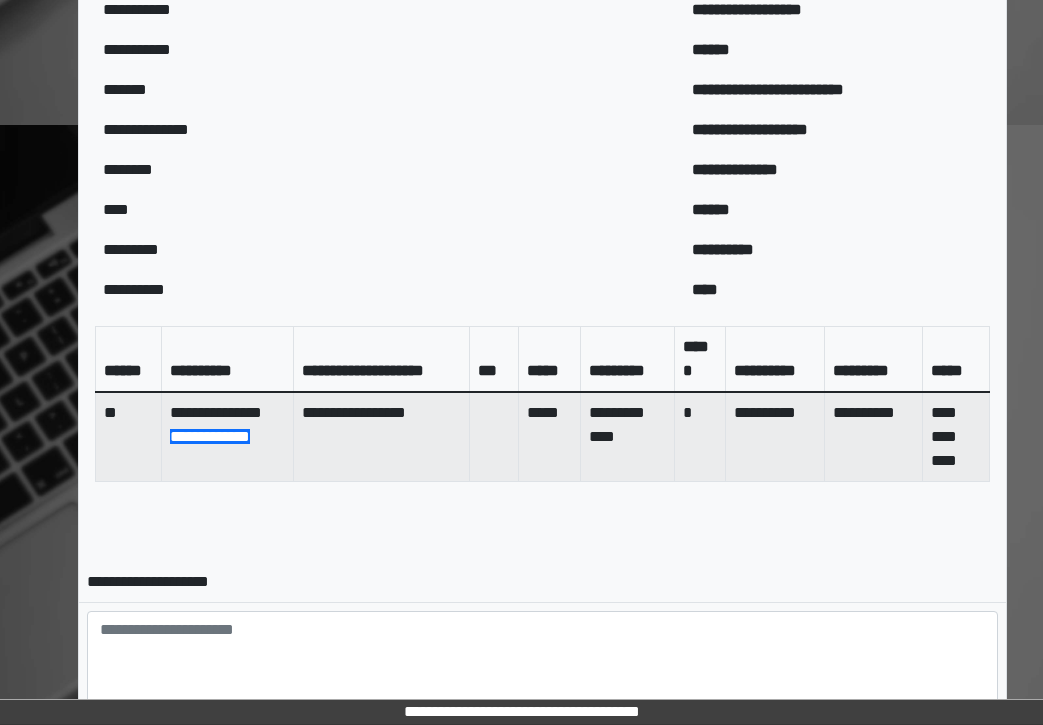 scroll, scrollTop: 773, scrollLeft: 0, axis: vertical 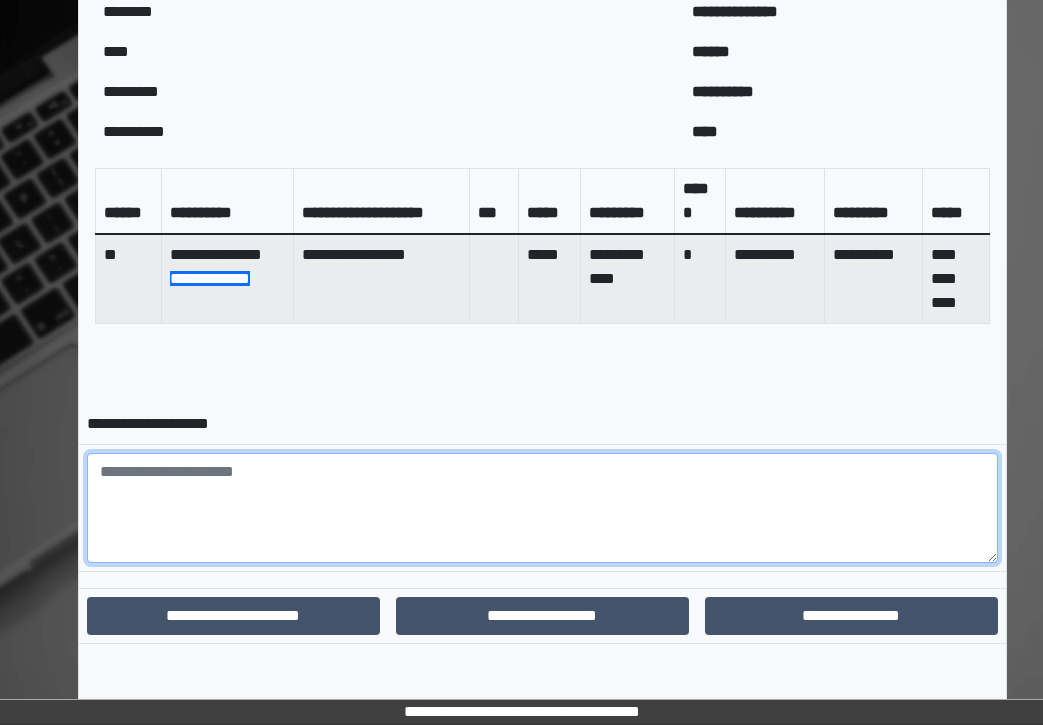 click at bounding box center [542, 508] 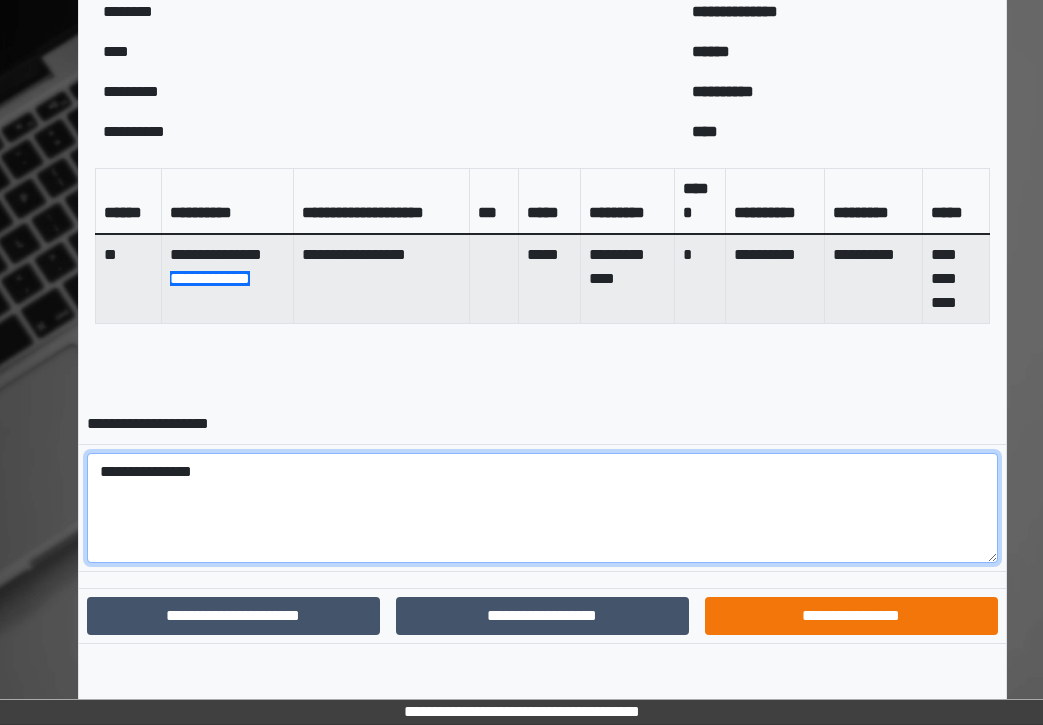 type on "**********" 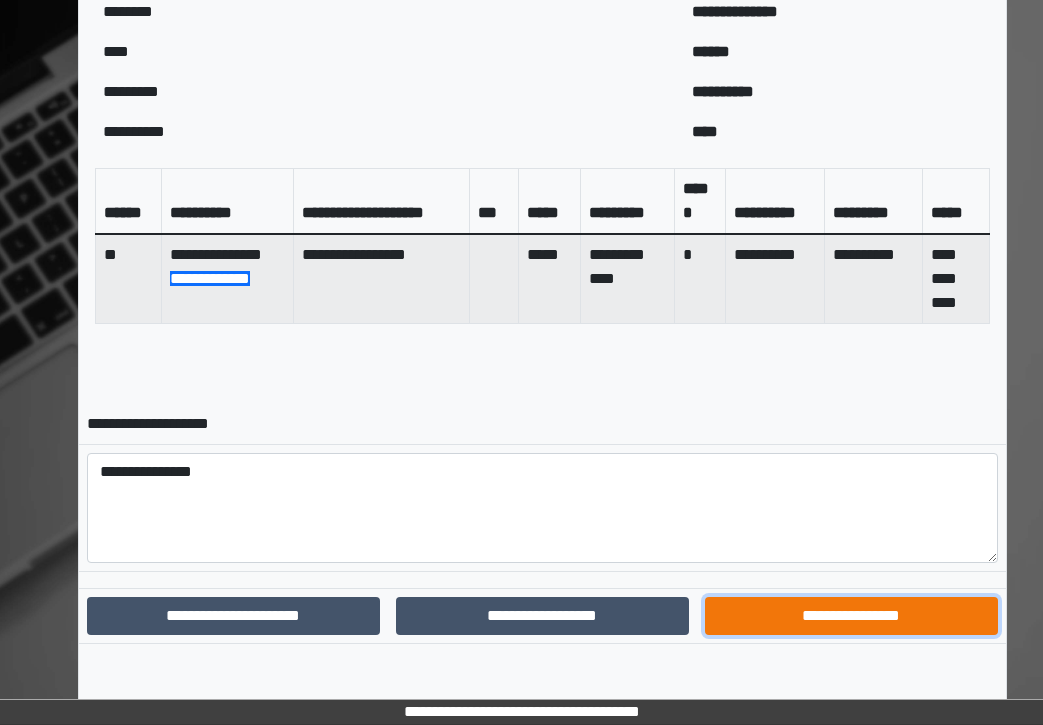 click on "**********" at bounding box center [851, 616] 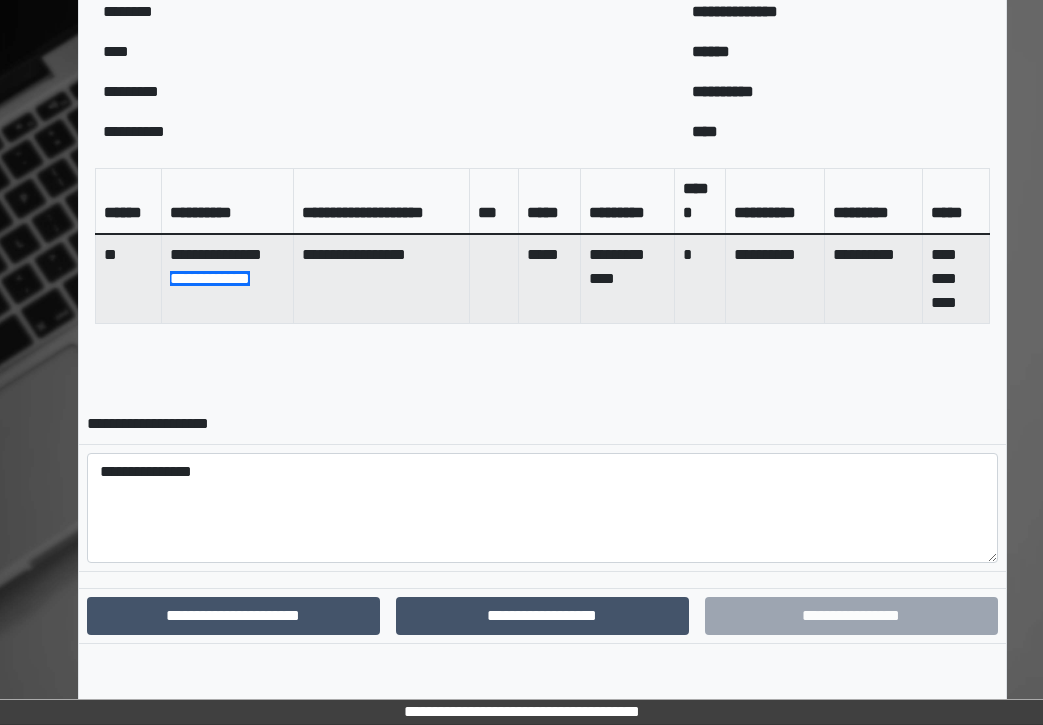 scroll, scrollTop: 694, scrollLeft: 0, axis: vertical 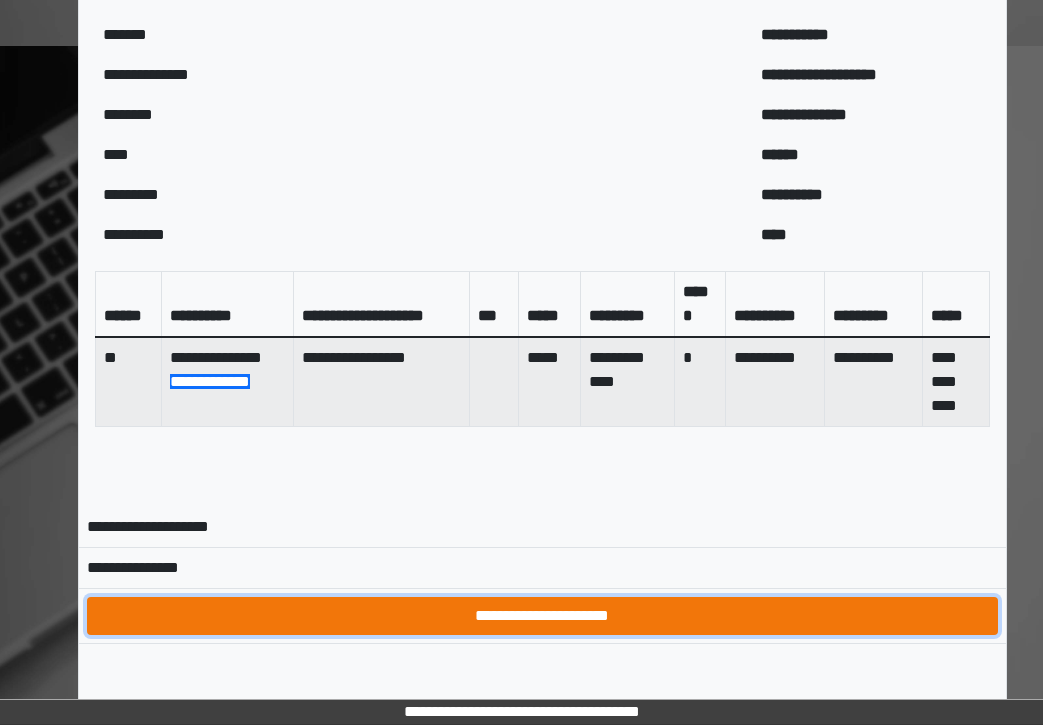 click on "**********" at bounding box center (542, 616) 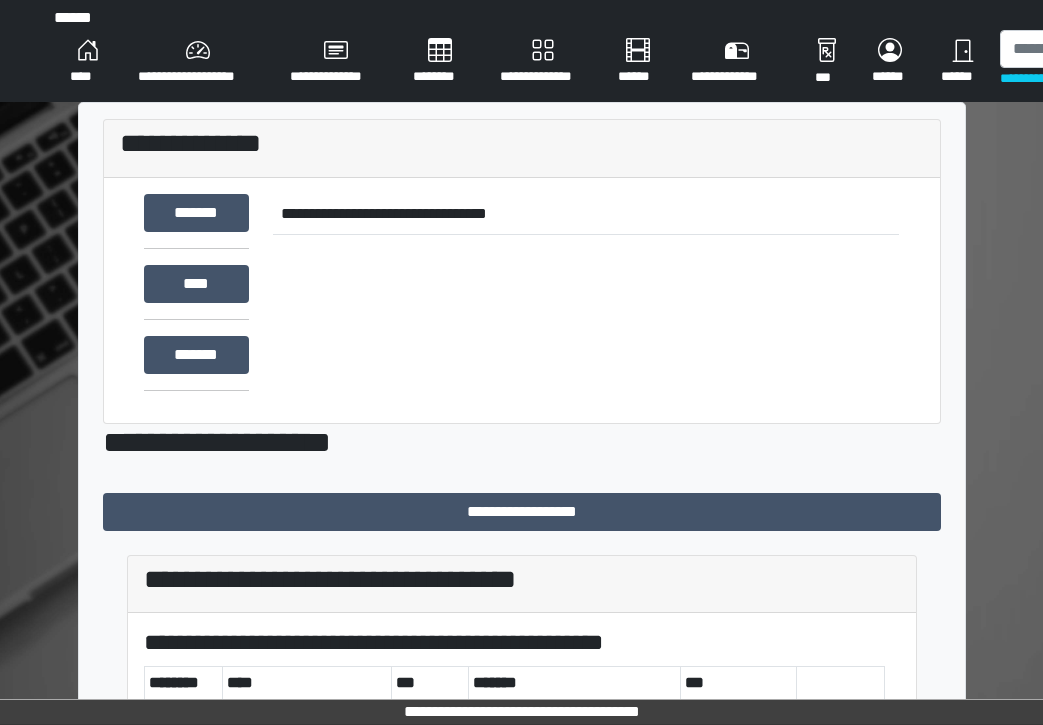 scroll, scrollTop: 0, scrollLeft: 0, axis: both 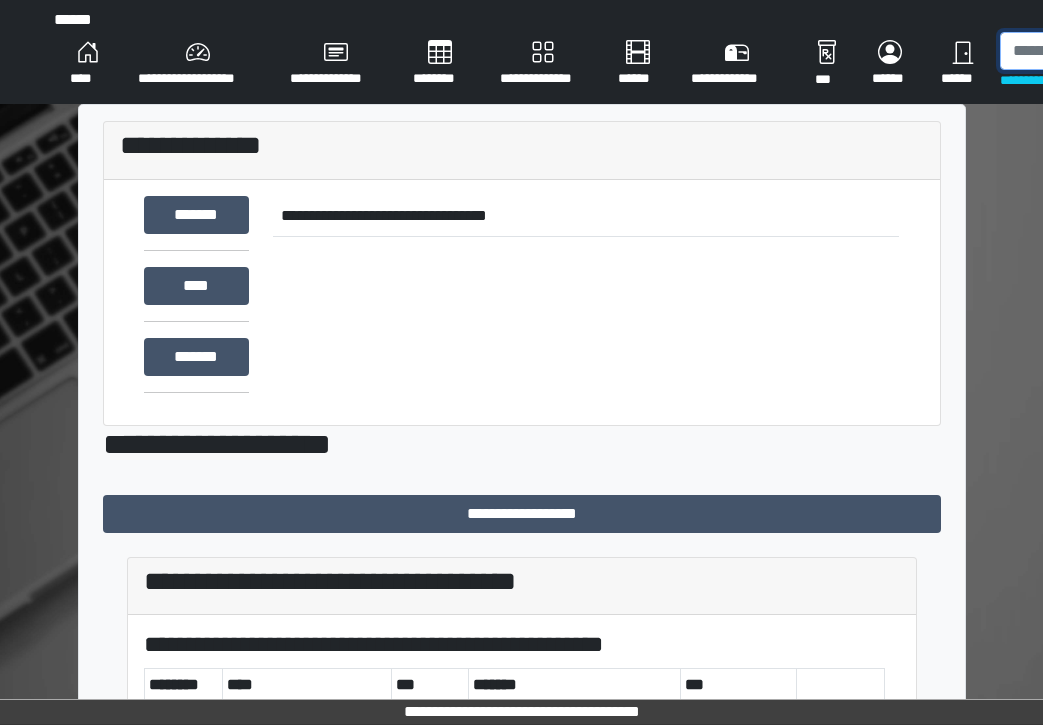 click at bounding box center [1103, 51] 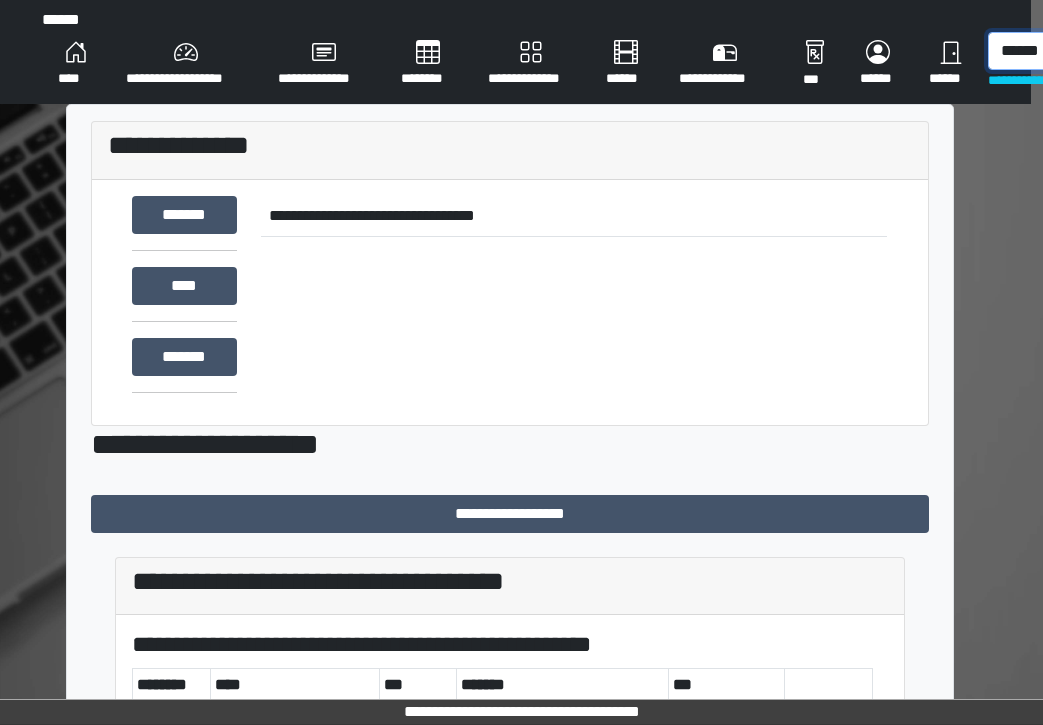 scroll, scrollTop: 0, scrollLeft: 21, axis: horizontal 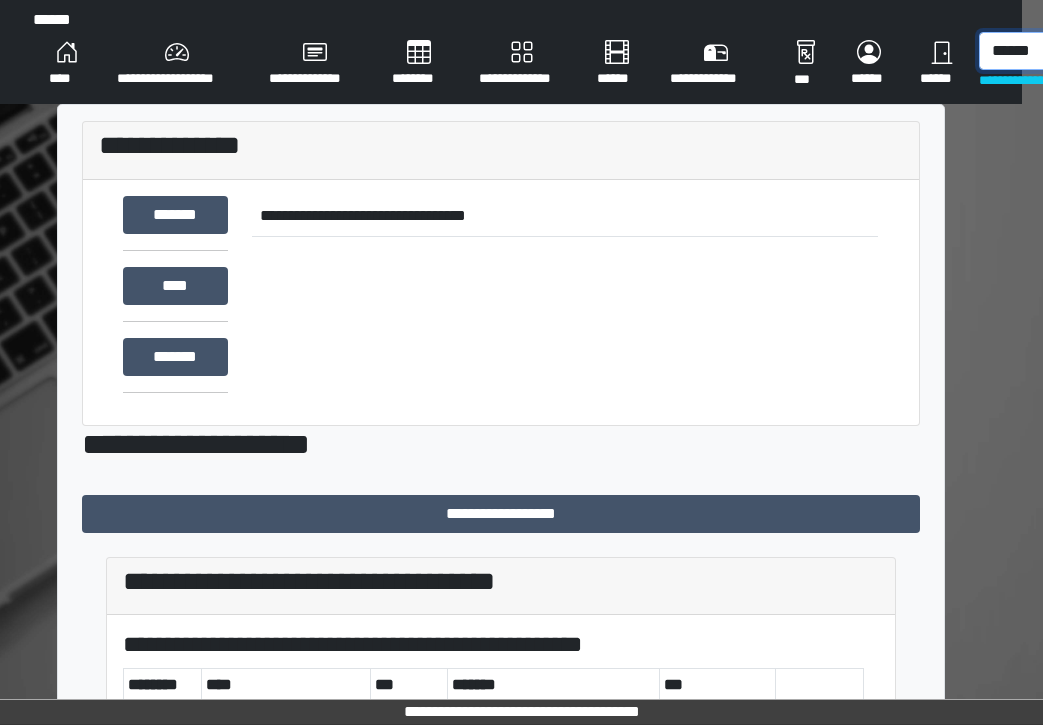 type on "******" 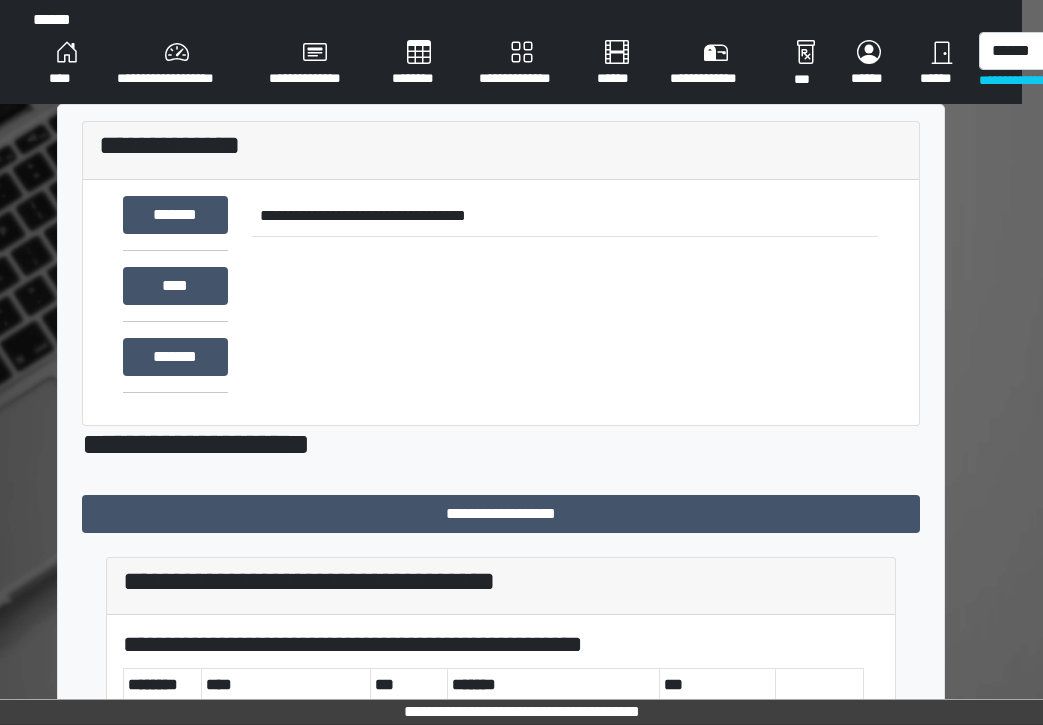 drag, startPoint x: 860, startPoint y: 90, endPoint x: 739, endPoint y: 267, distance: 214.40616 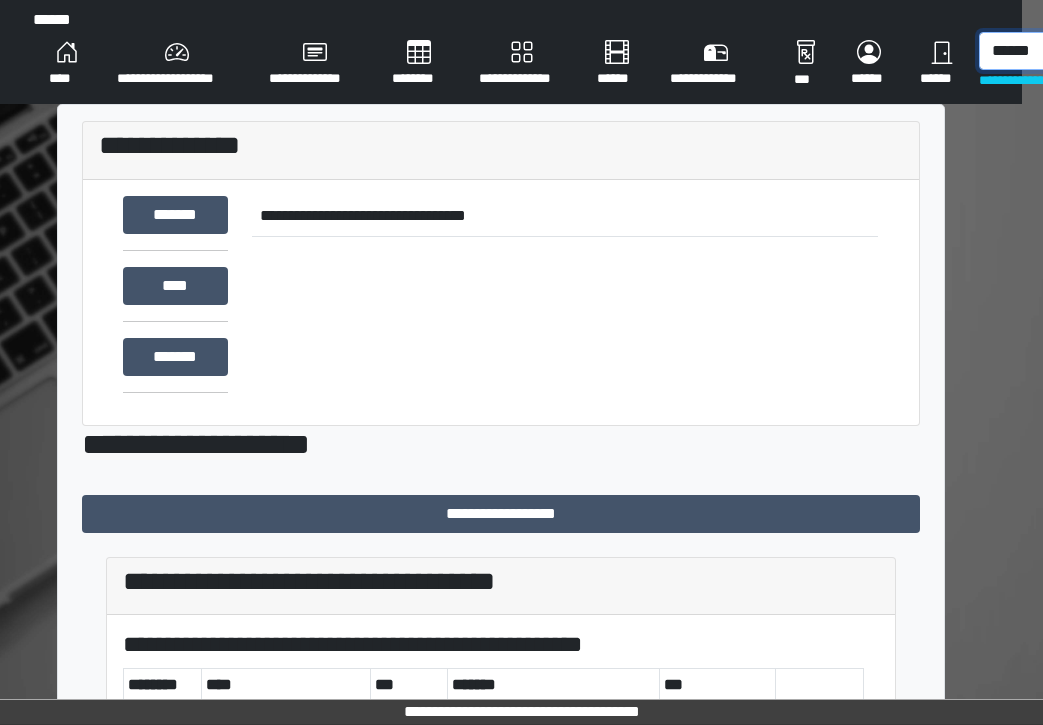 click on "******" at bounding box center [1082, 51] 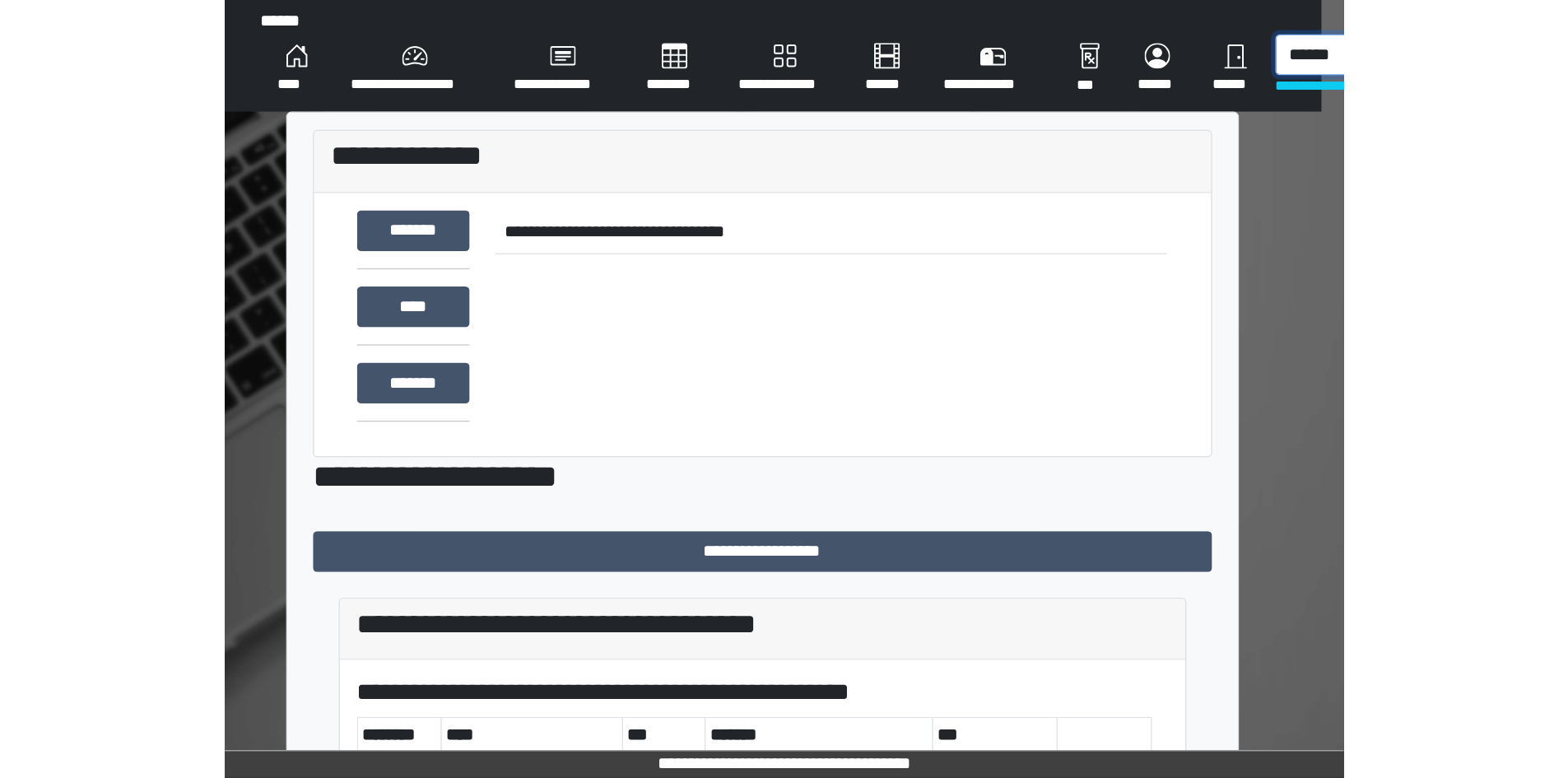 scroll, scrollTop: 0, scrollLeft: 0, axis: both 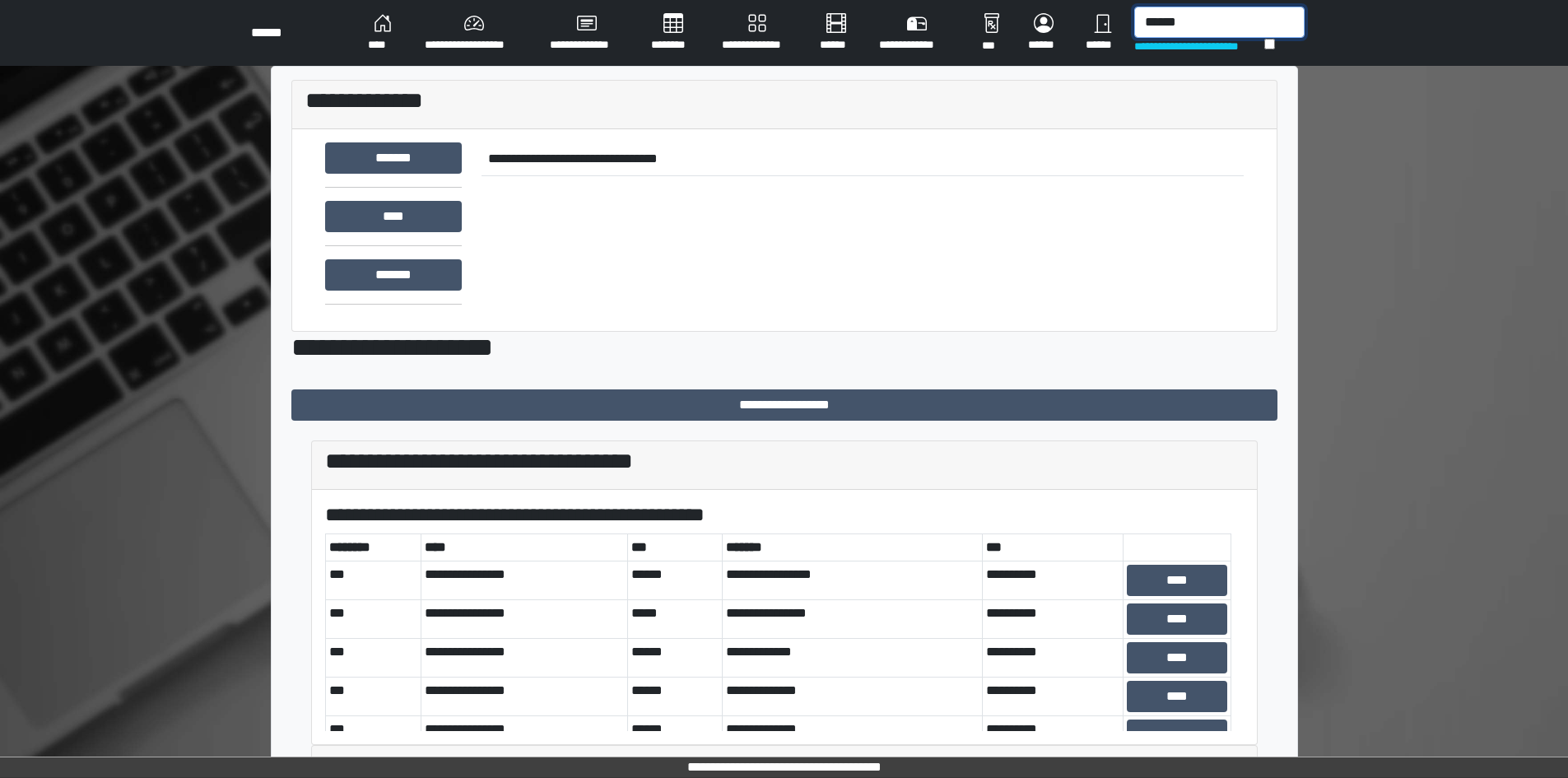 click on "******" at bounding box center (1219, 22) 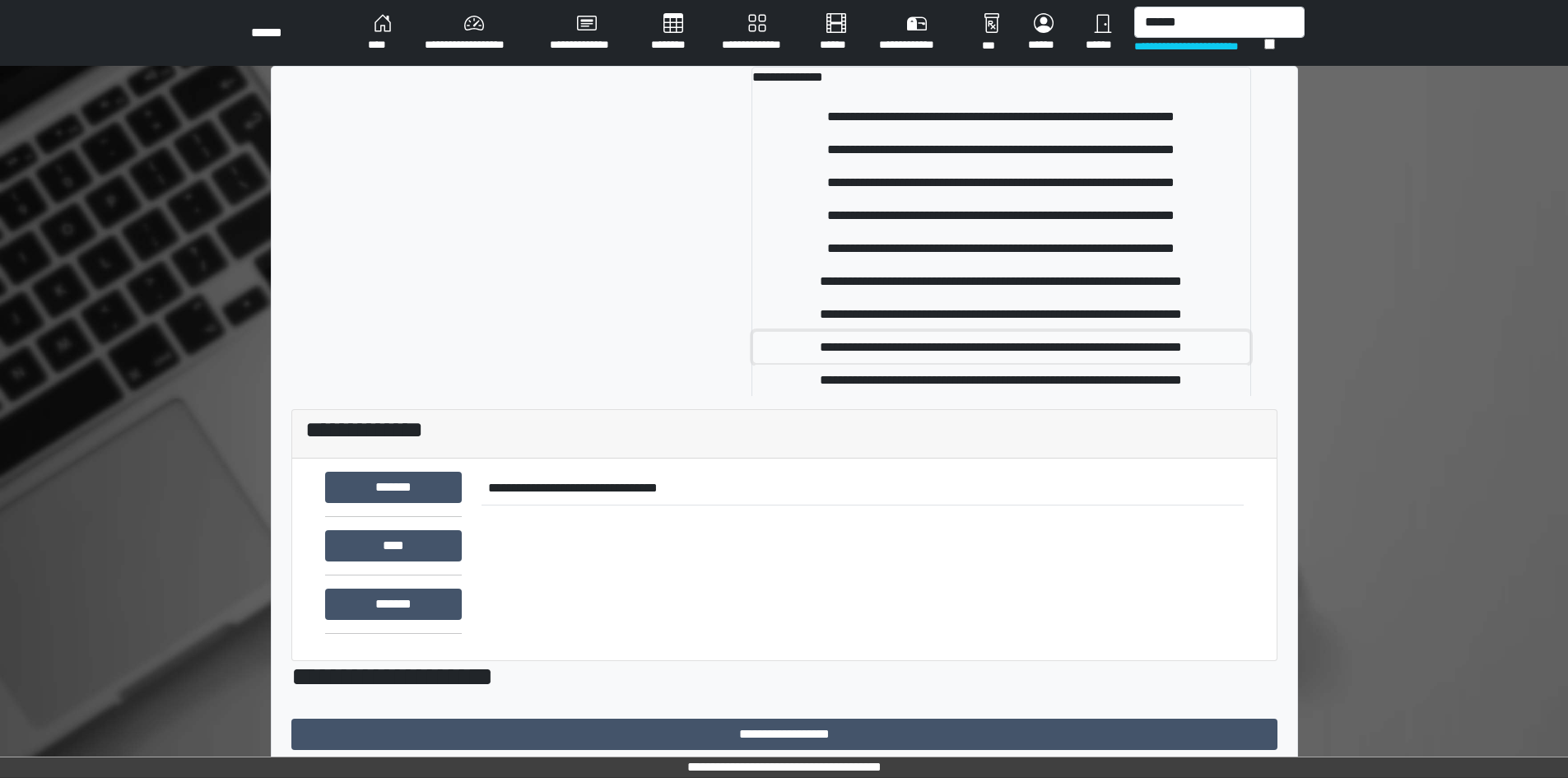 click on "**********" at bounding box center [1001, 347] 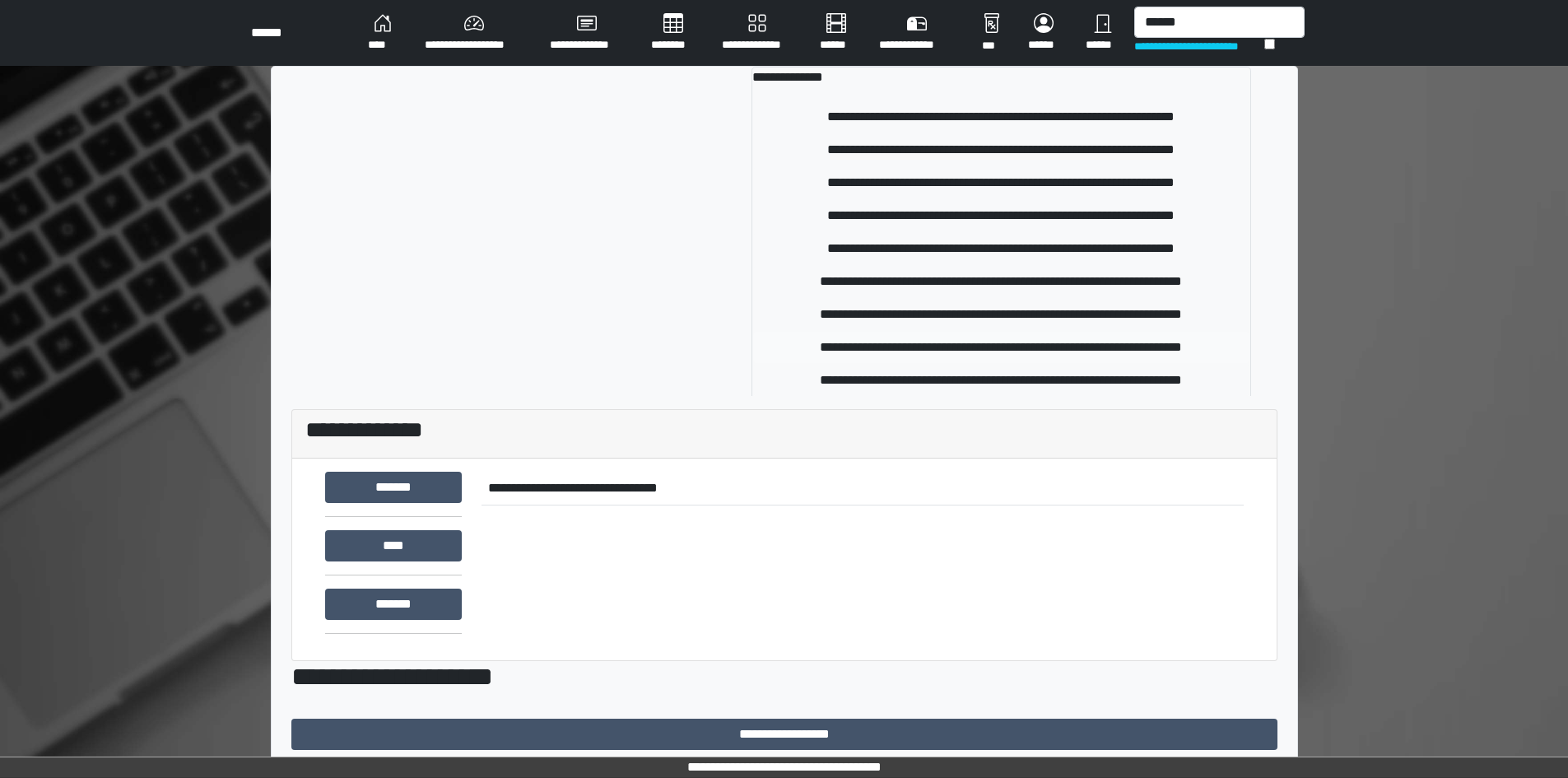 type 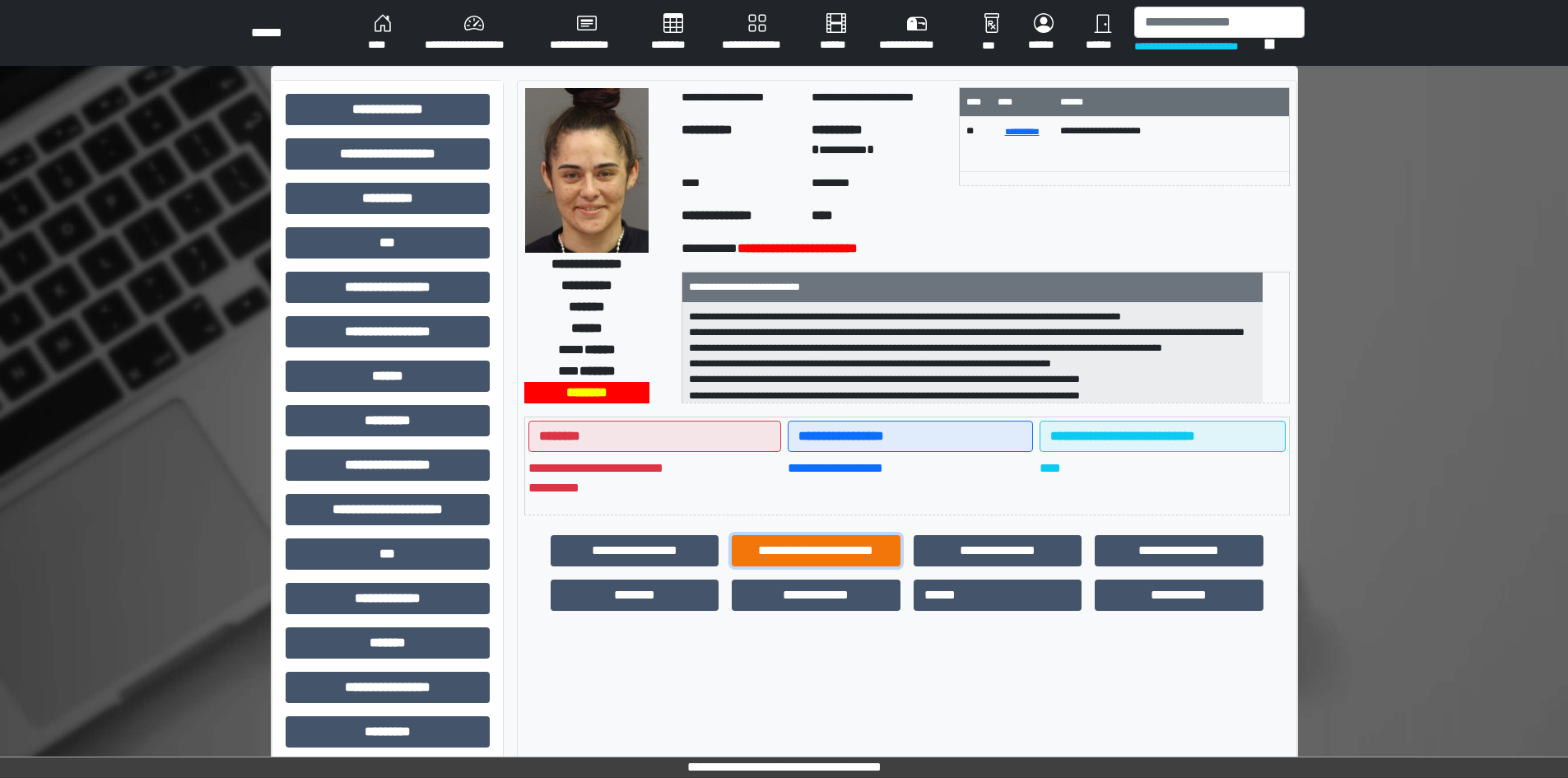 click on "**********" at bounding box center (816, 551) 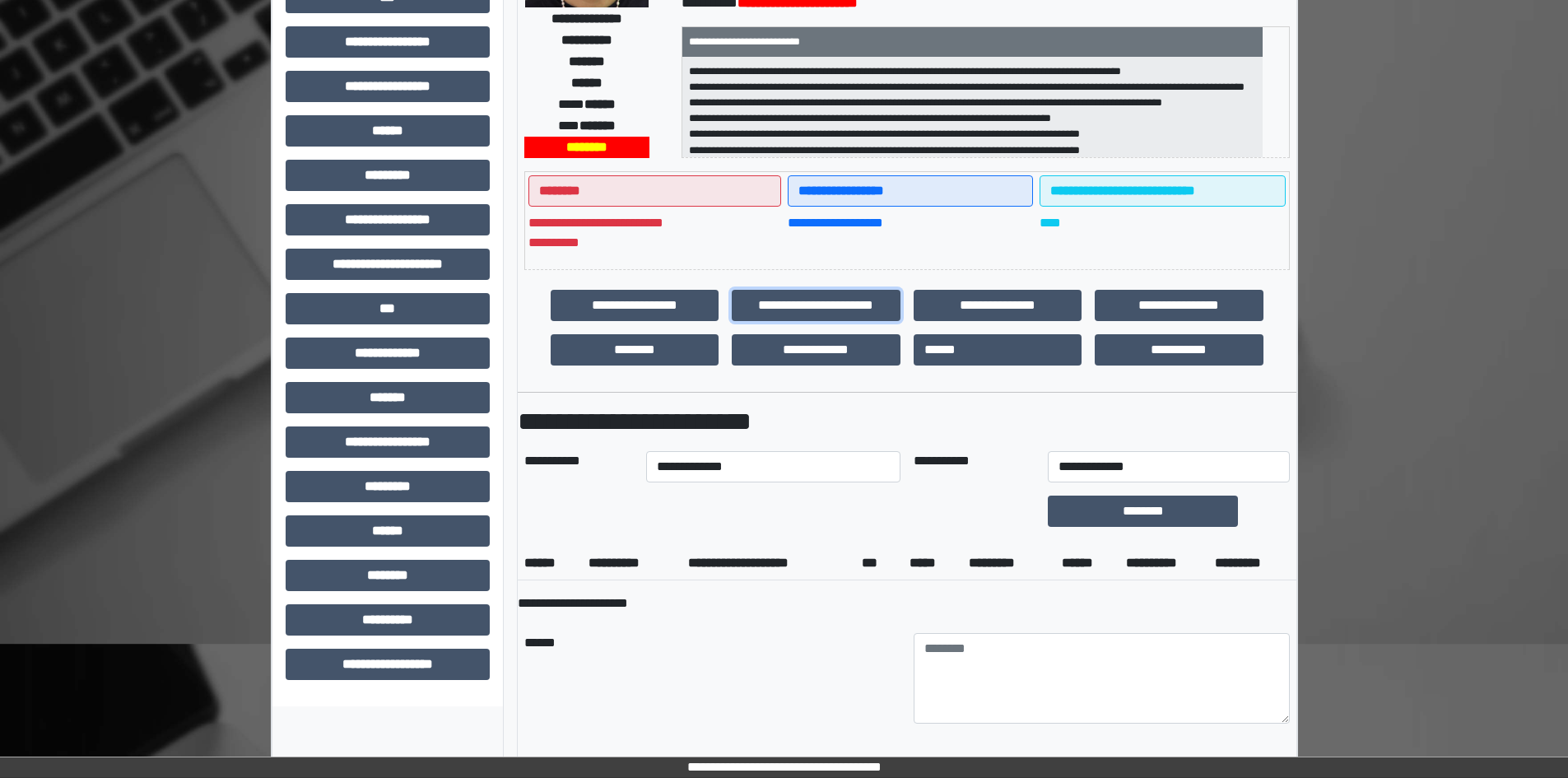 scroll, scrollTop: 247, scrollLeft: 0, axis: vertical 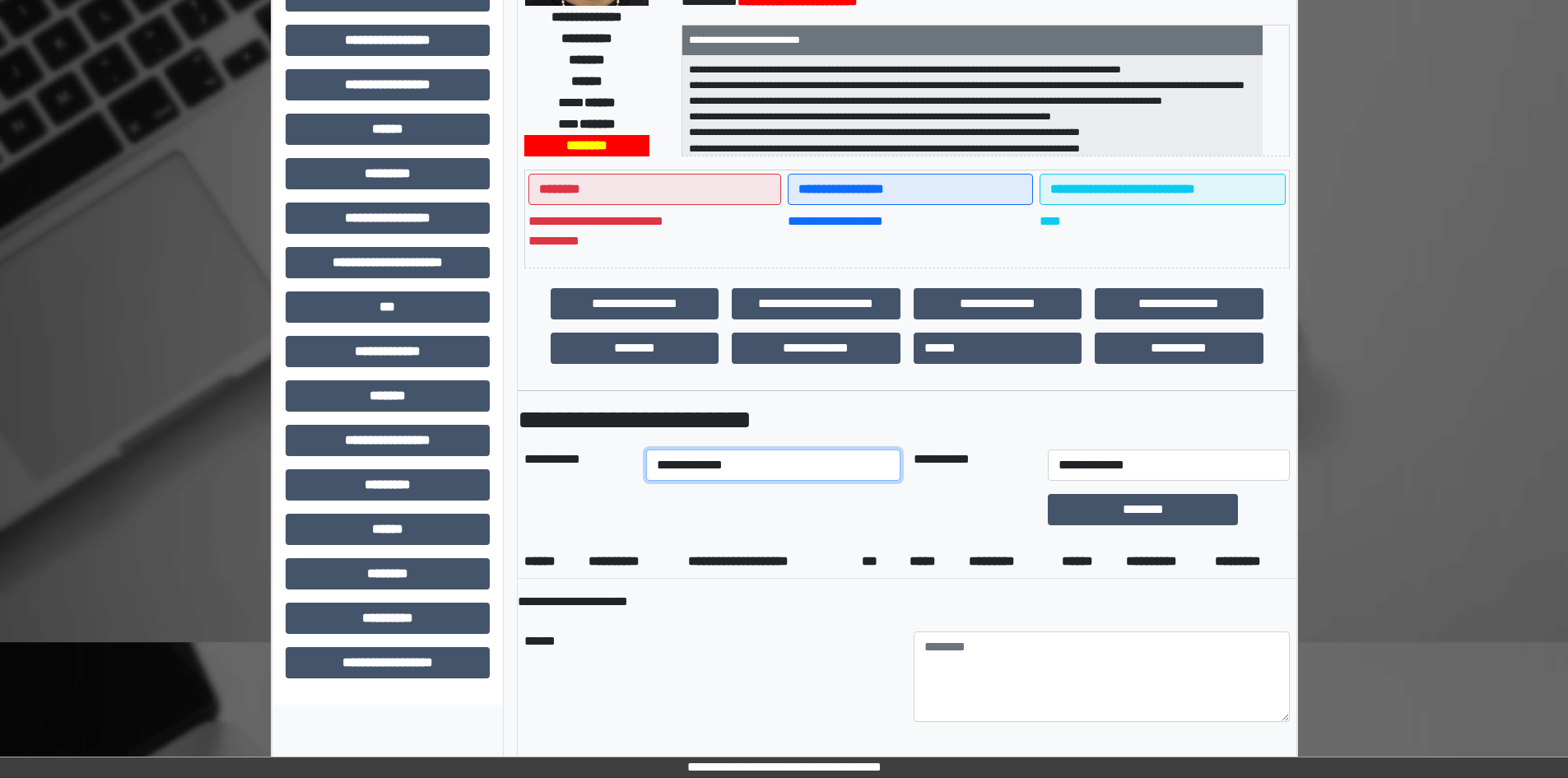 click on "**********" at bounding box center [773, 465] 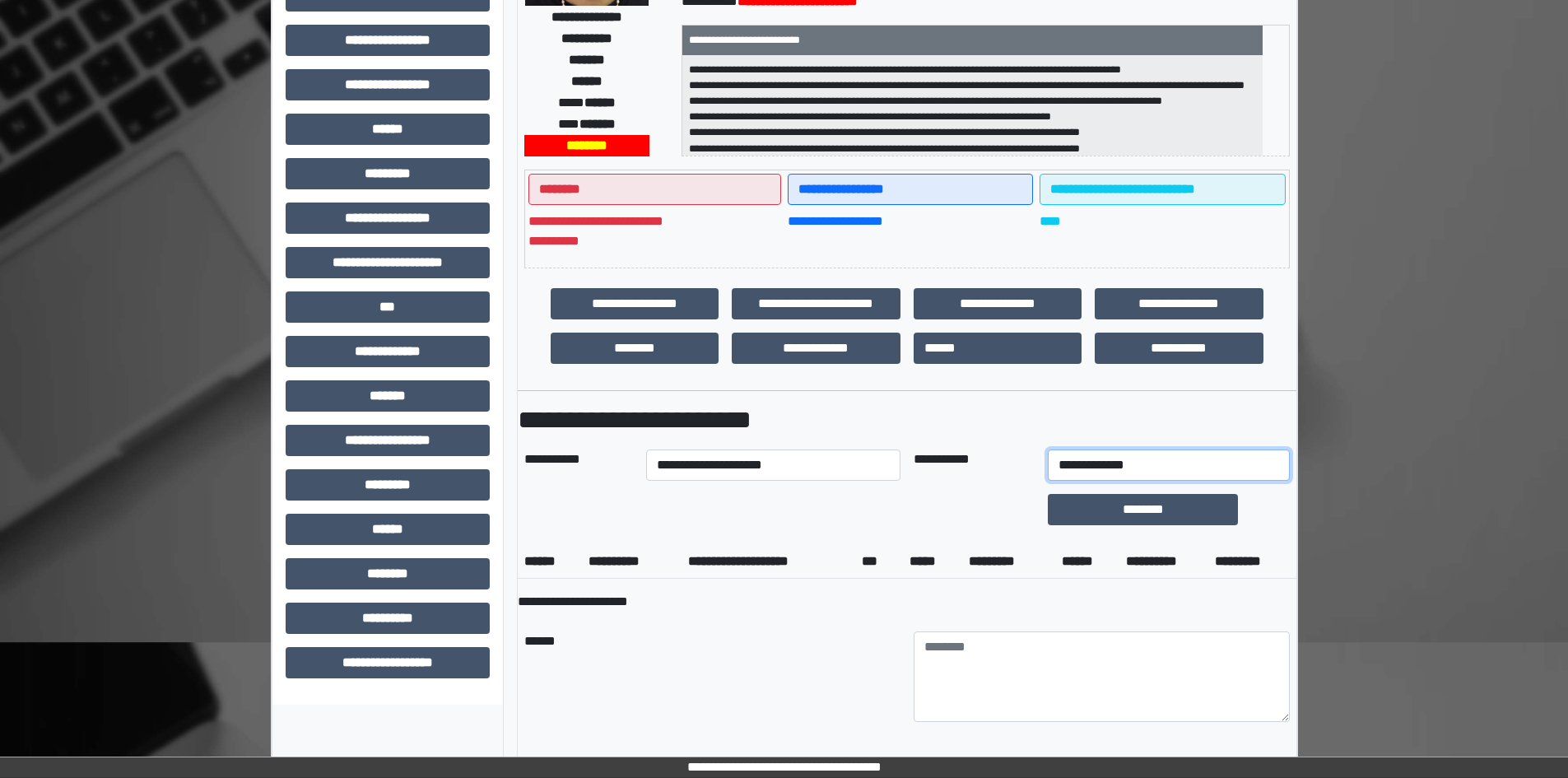 click on "**********" at bounding box center (1168, 465) 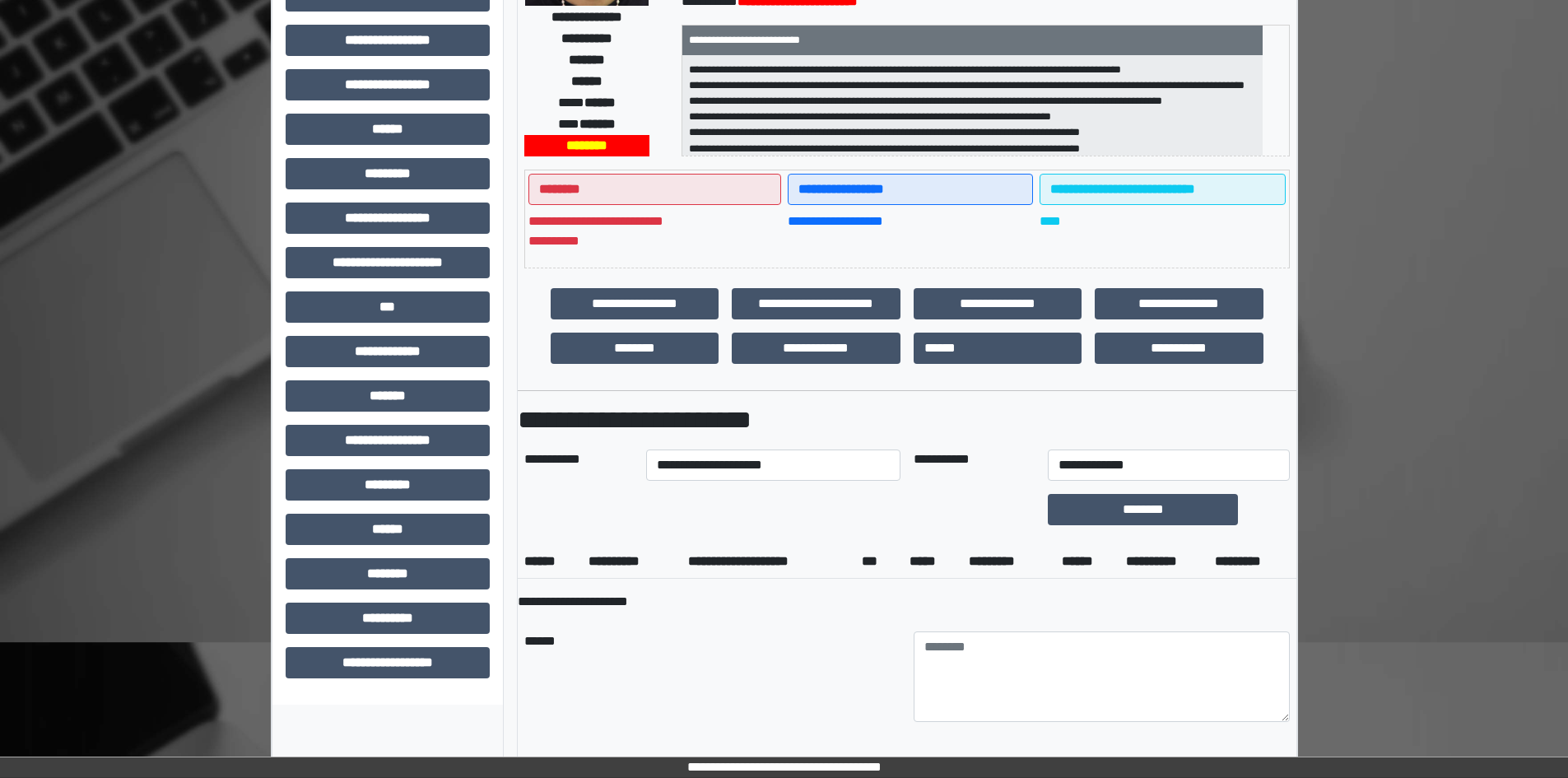 click on "******" at bounding box center (1087, 561) 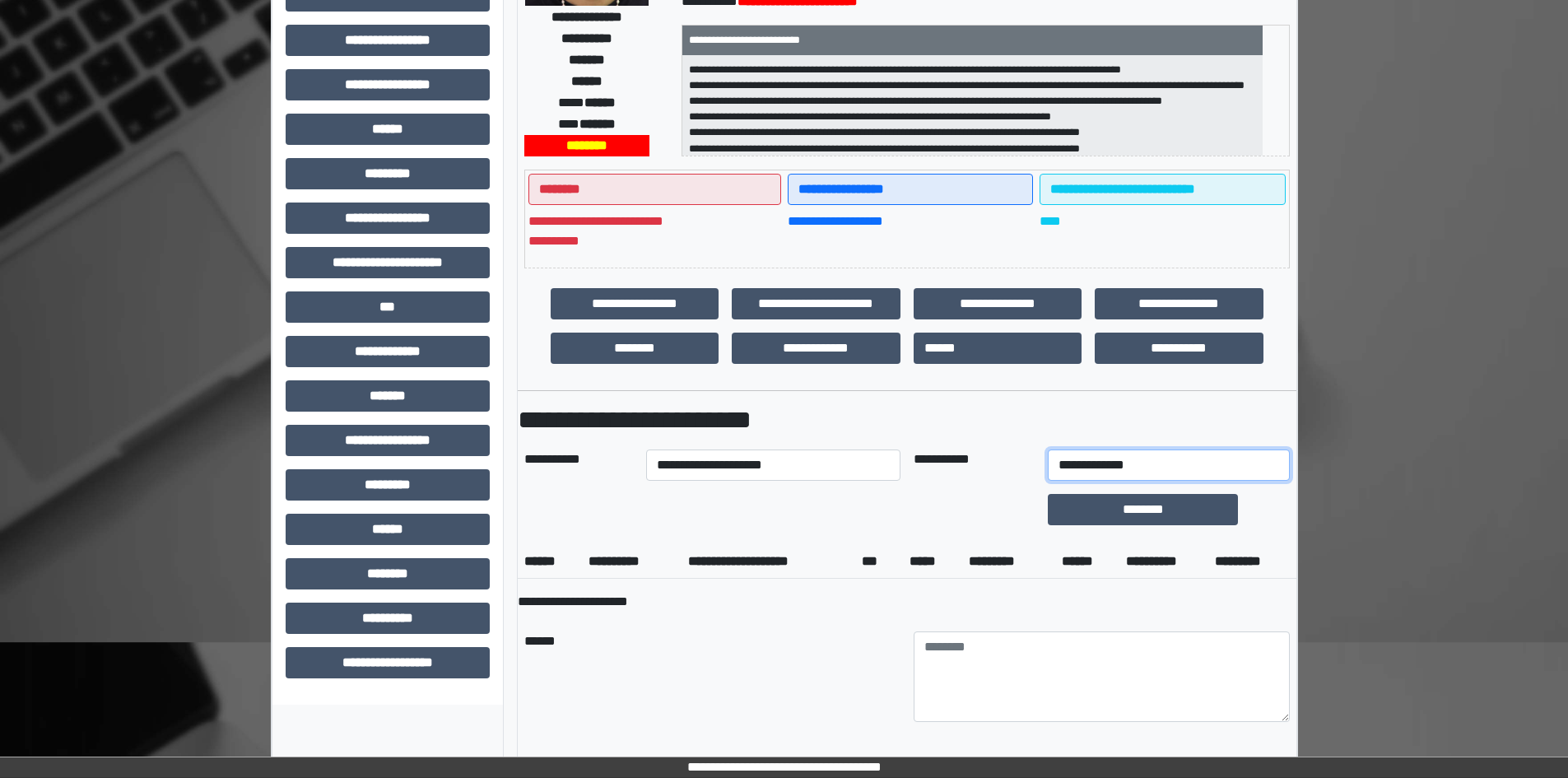 click on "**********" at bounding box center [1168, 465] 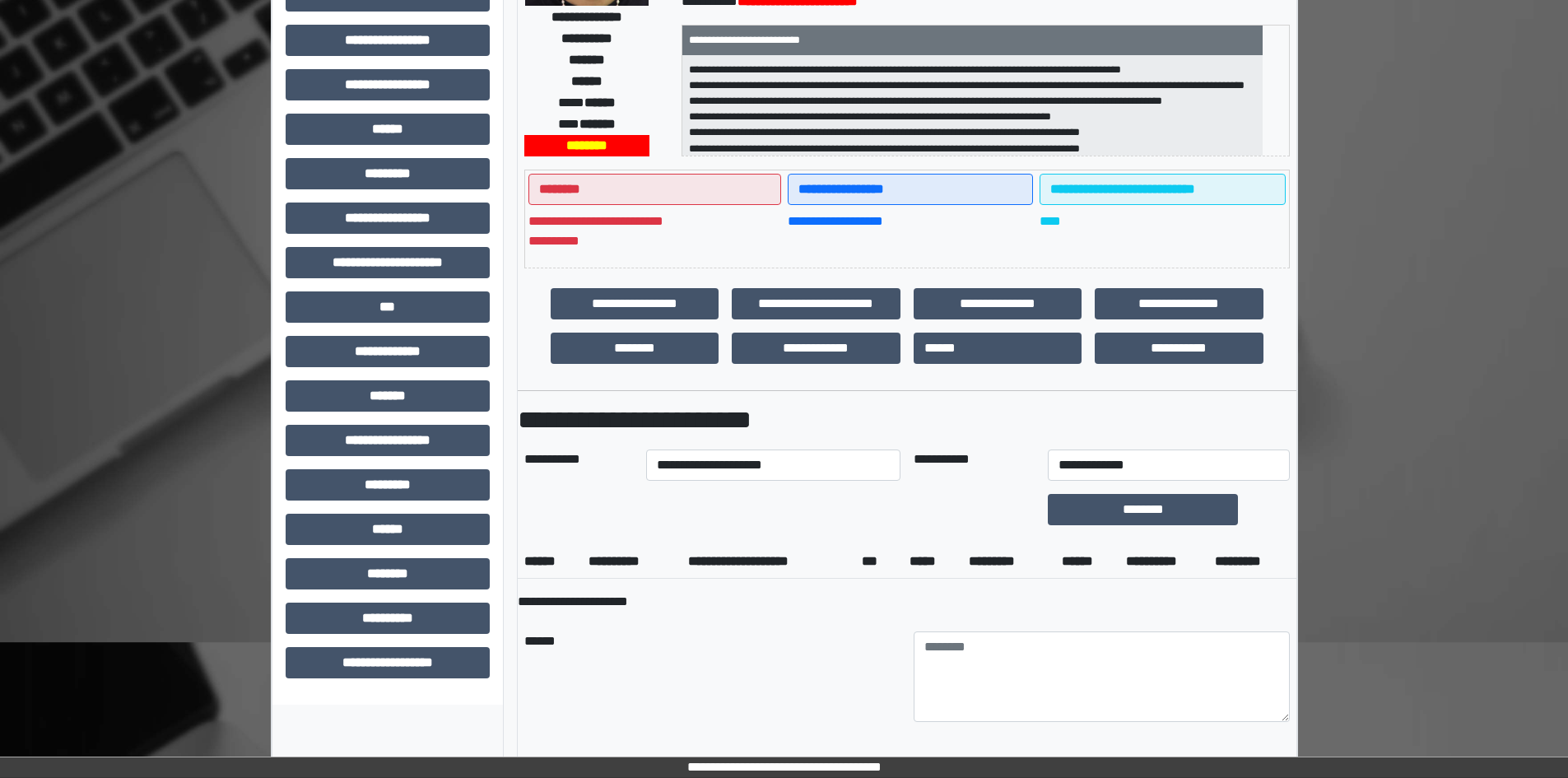click on "******" at bounding box center [712, 677] 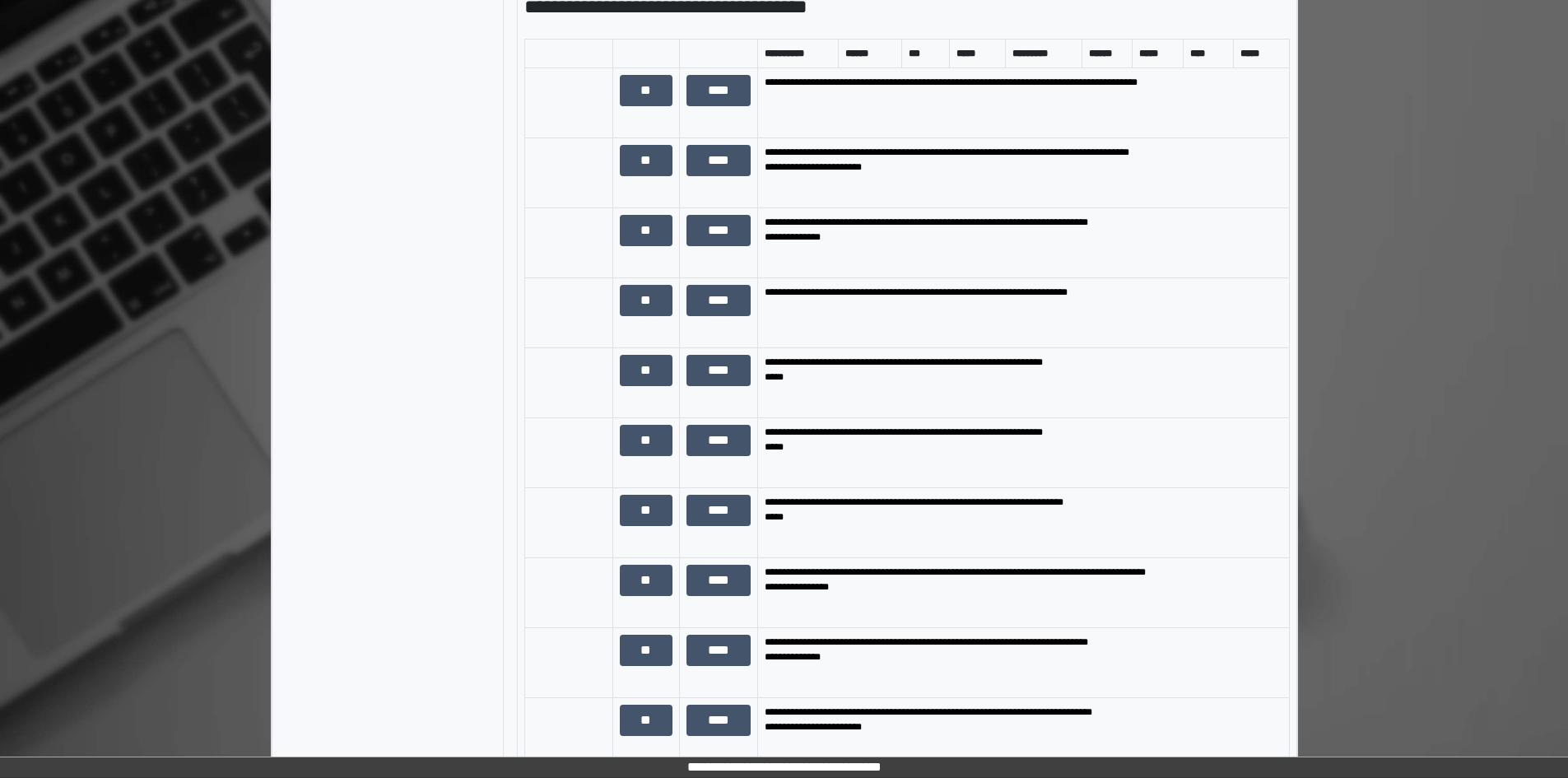 scroll, scrollTop: 1235, scrollLeft: 0, axis: vertical 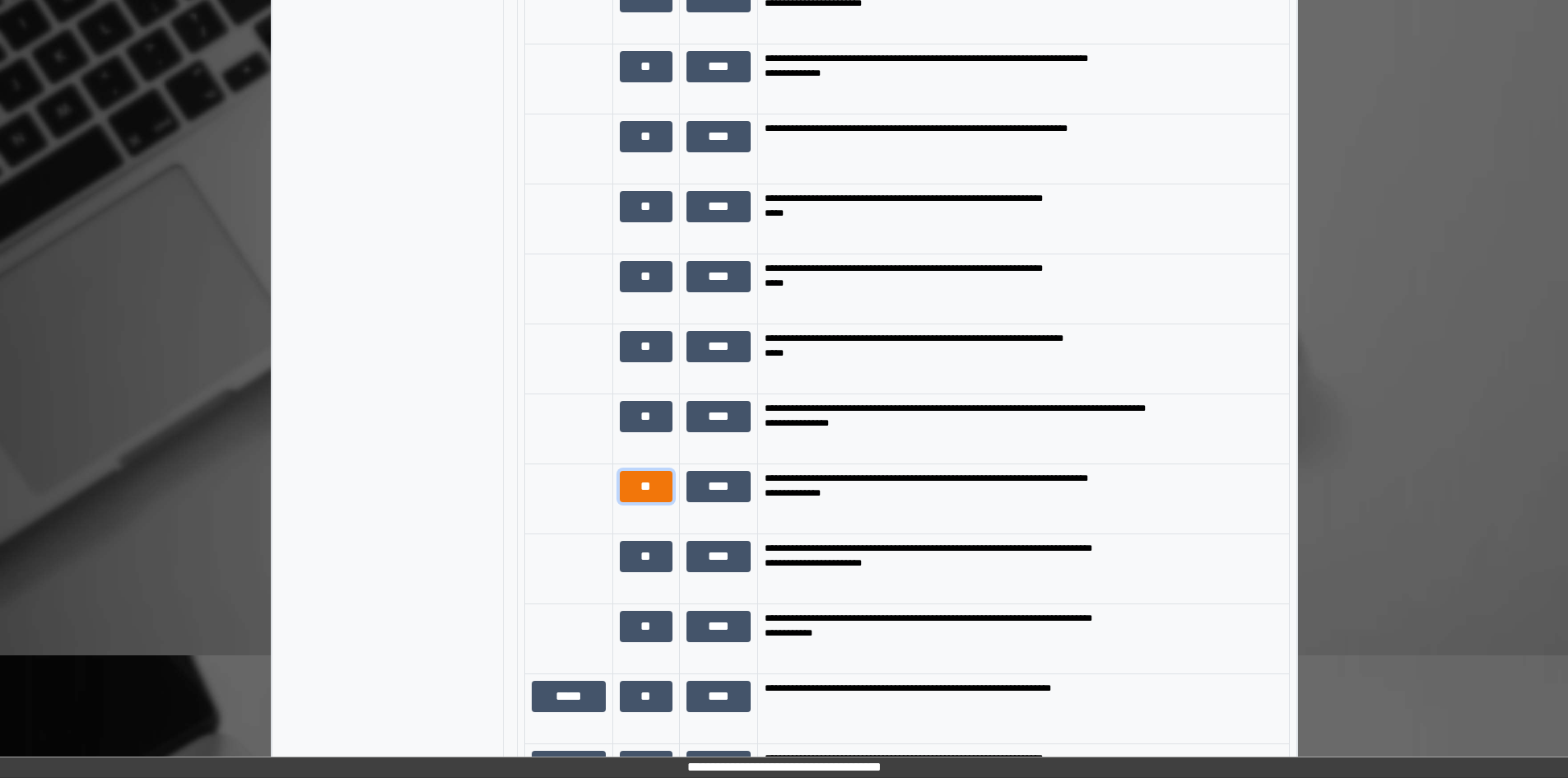 click on "**" at bounding box center [646, 487] 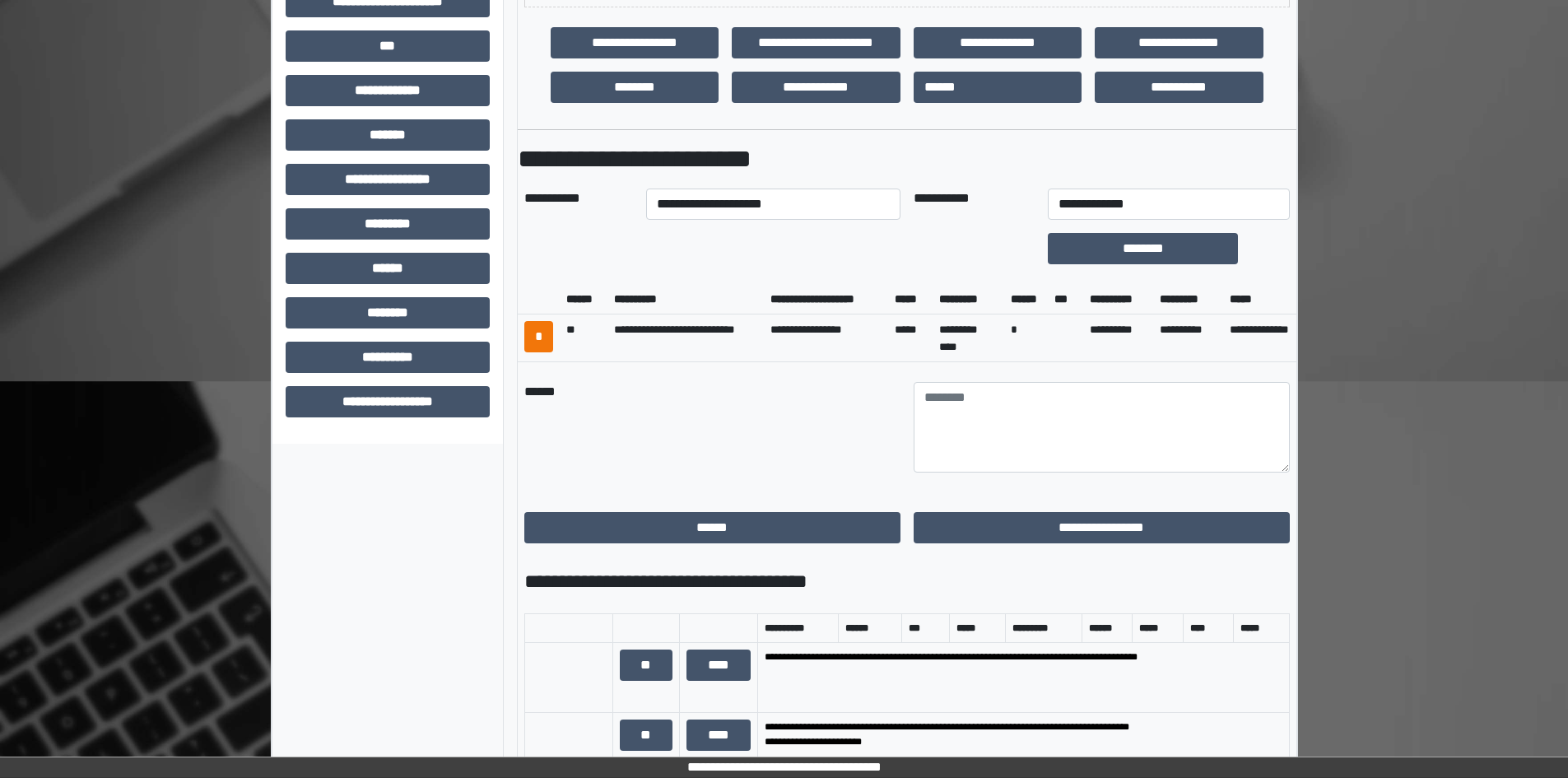 scroll, scrollTop: 494, scrollLeft: 0, axis: vertical 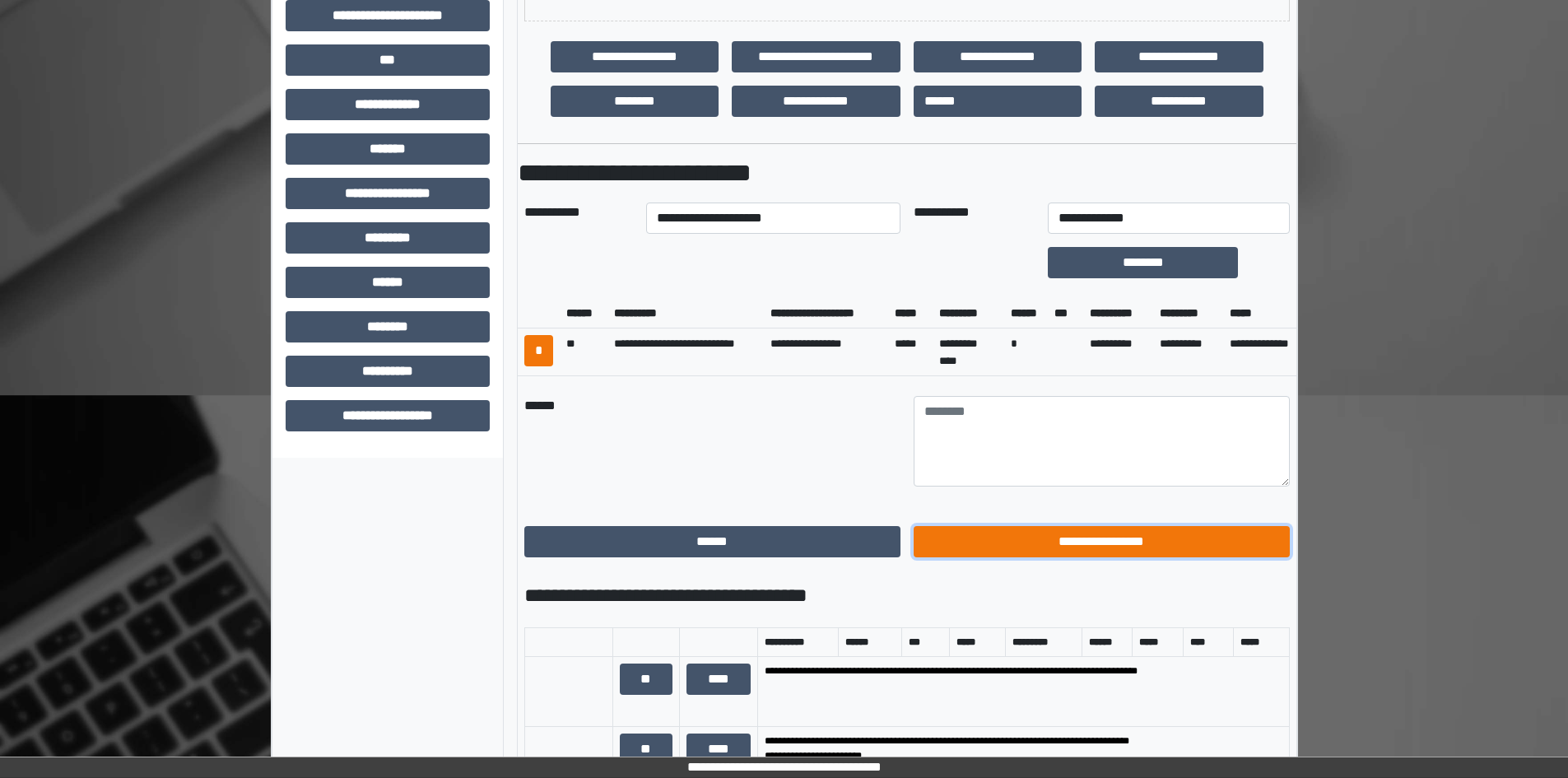 click on "**********" at bounding box center (1101, 542) 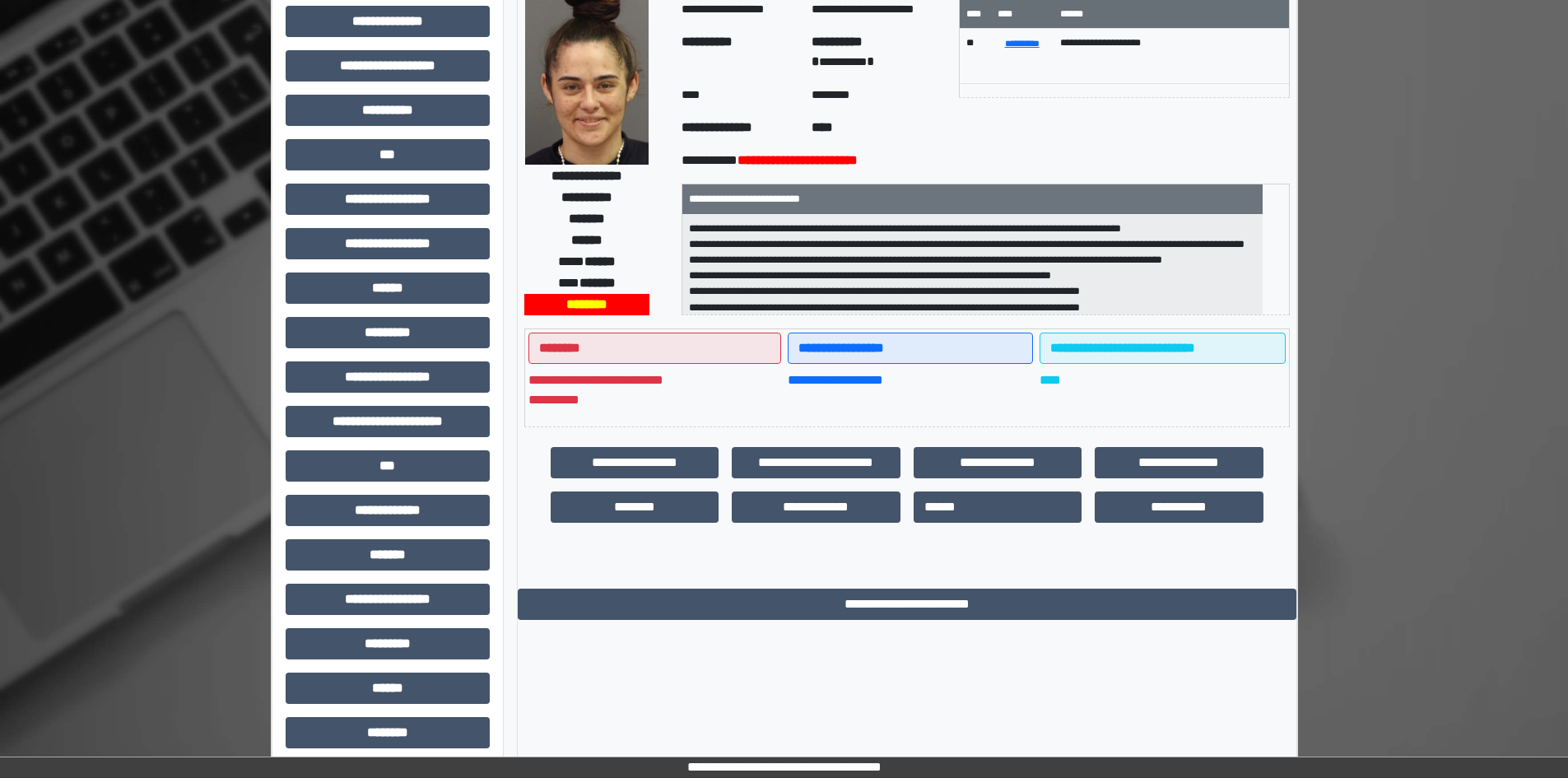 scroll, scrollTop: 0, scrollLeft: 0, axis: both 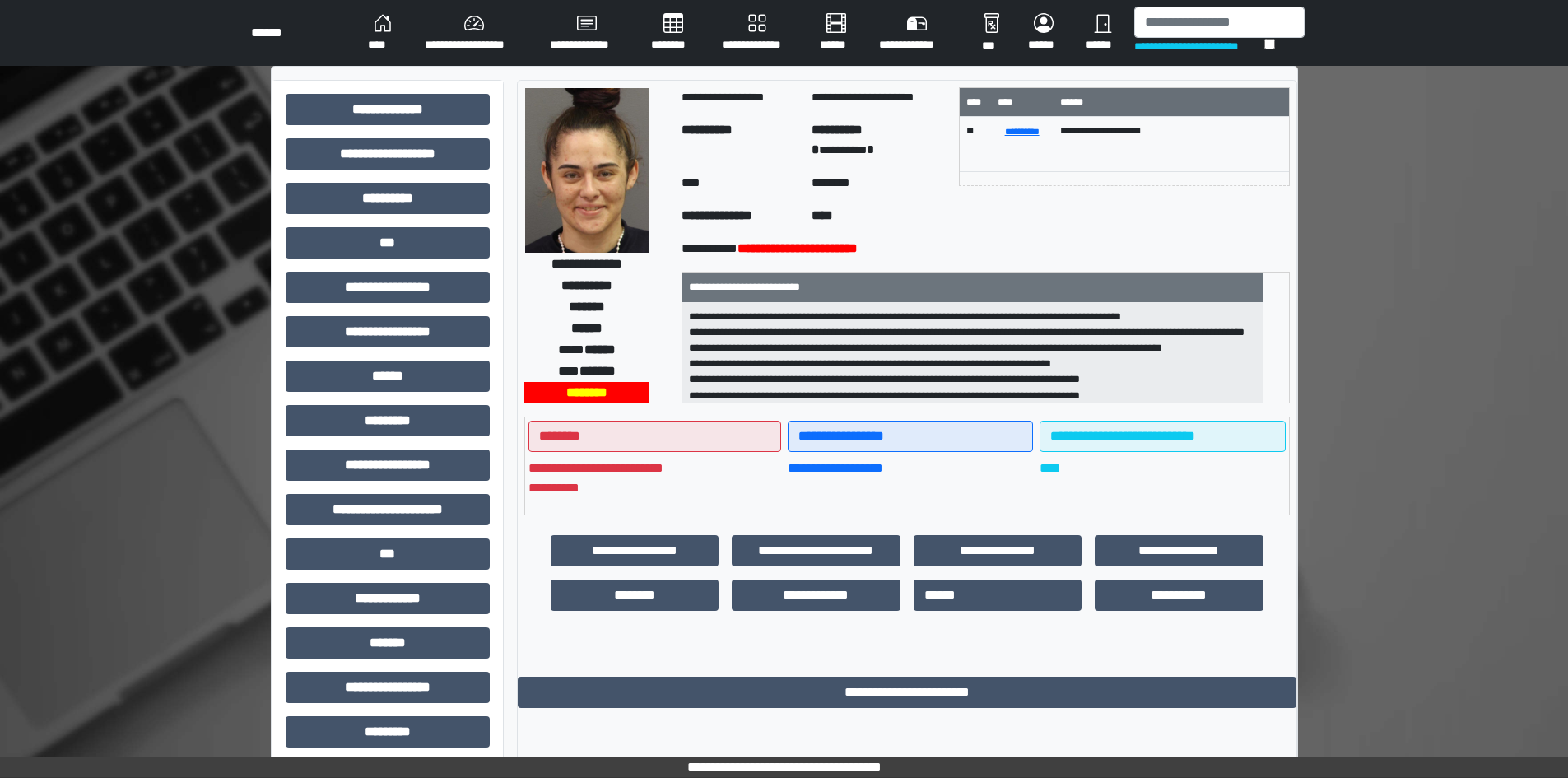 click on "****" at bounding box center (383, 33) 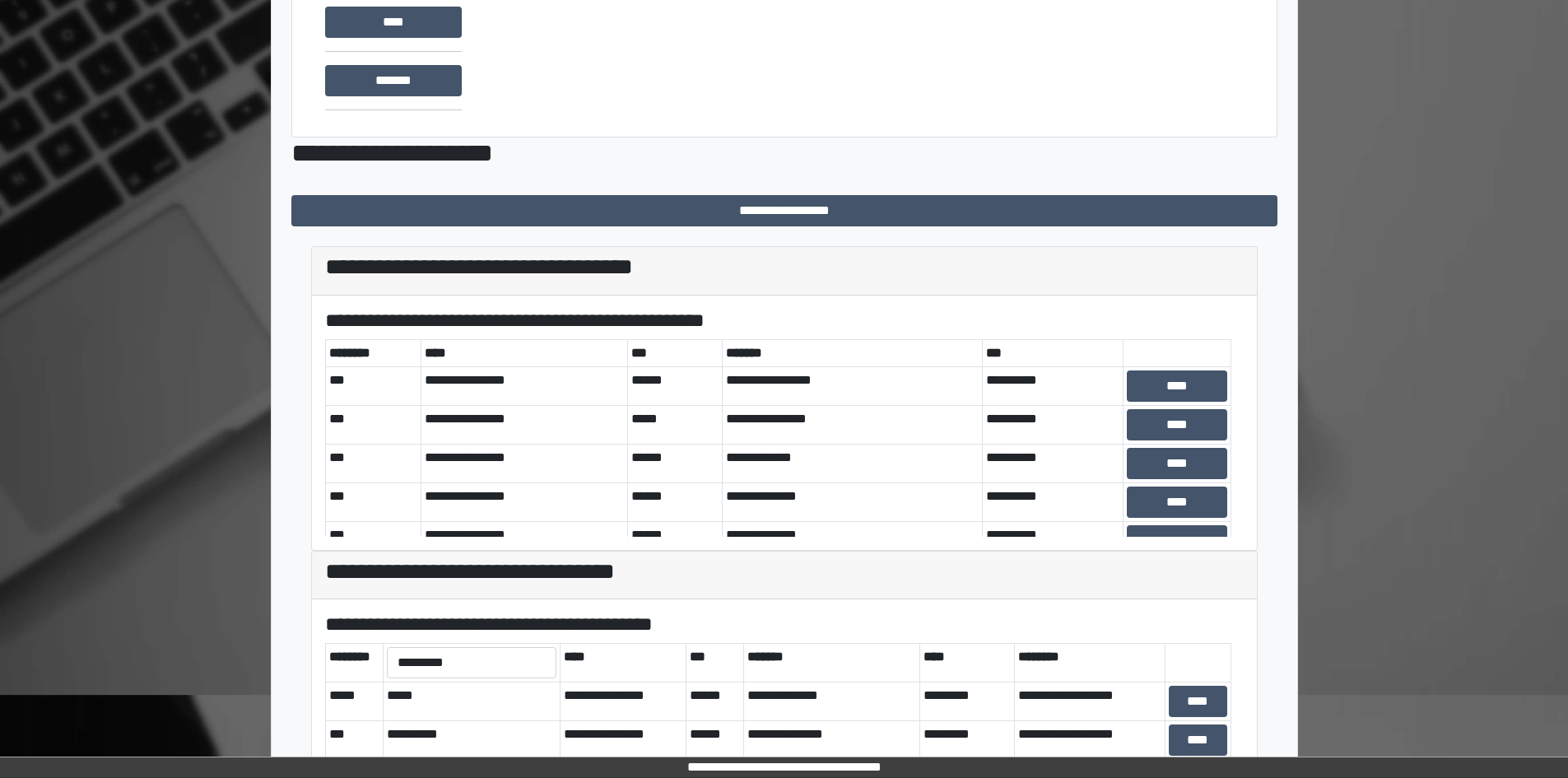scroll, scrollTop: 305, scrollLeft: 0, axis: vertical 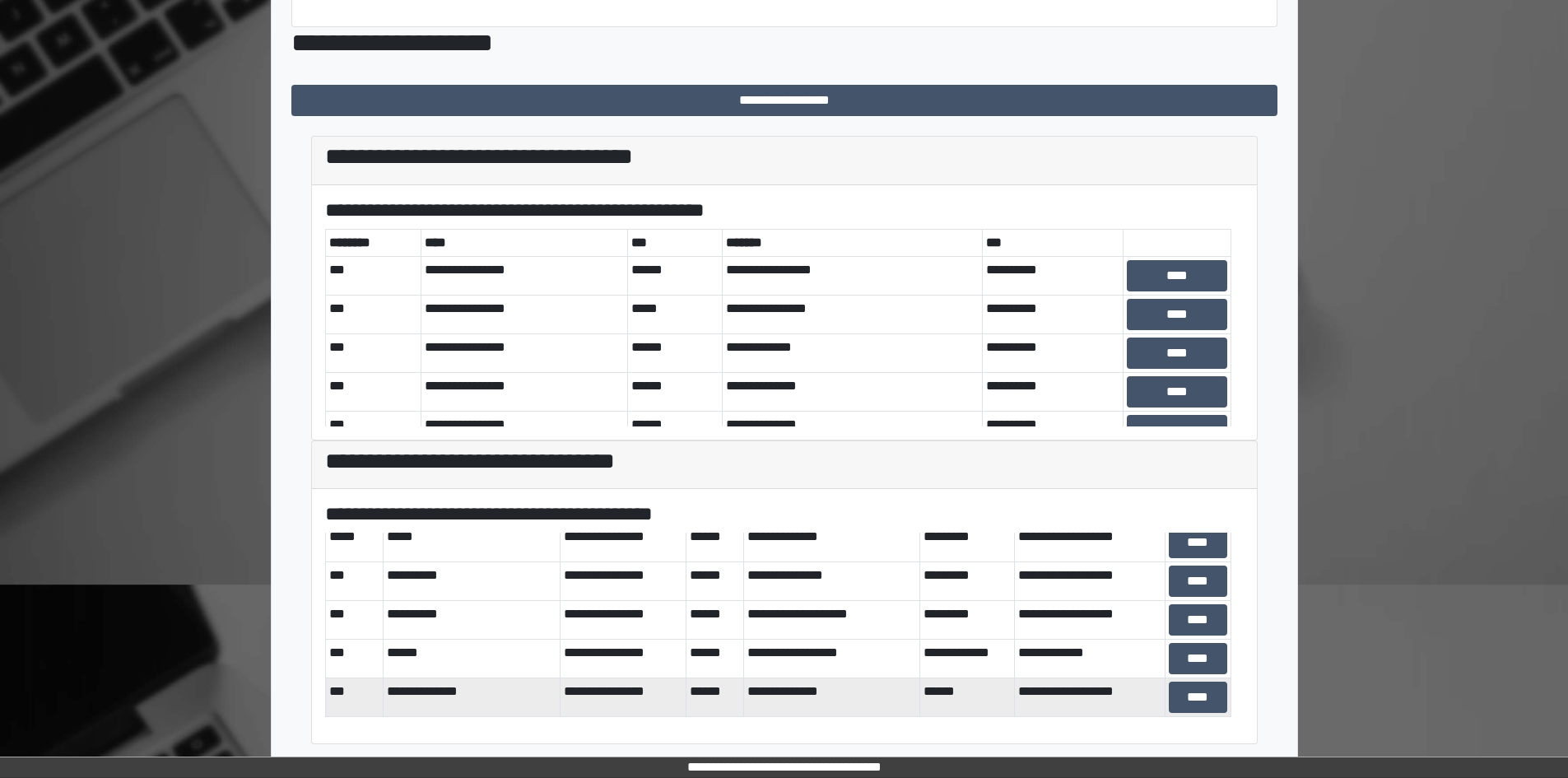 click on "**********" at bounding box center [1090, 697] 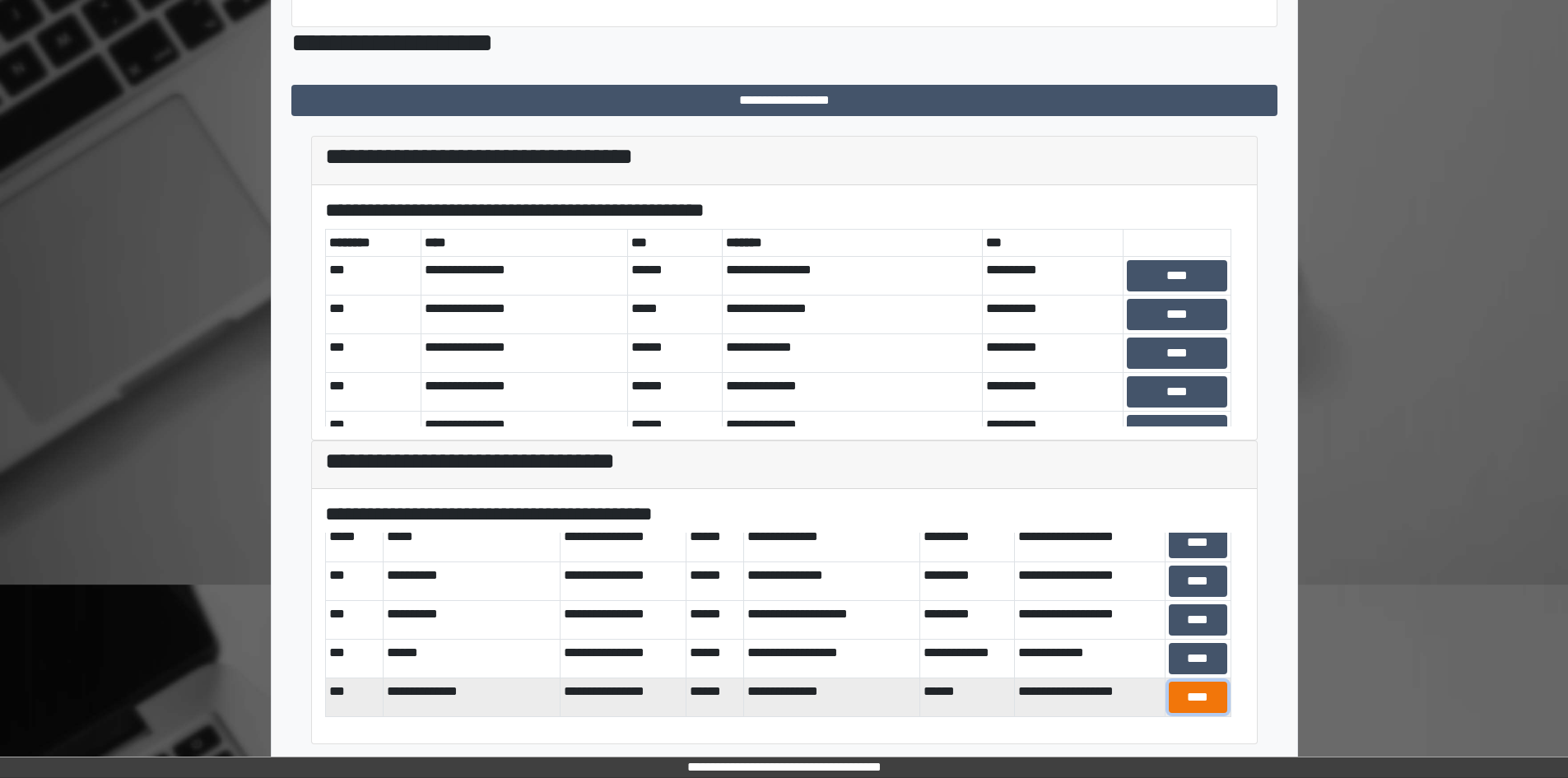 click on "****" at bounding box center [1198, 697] 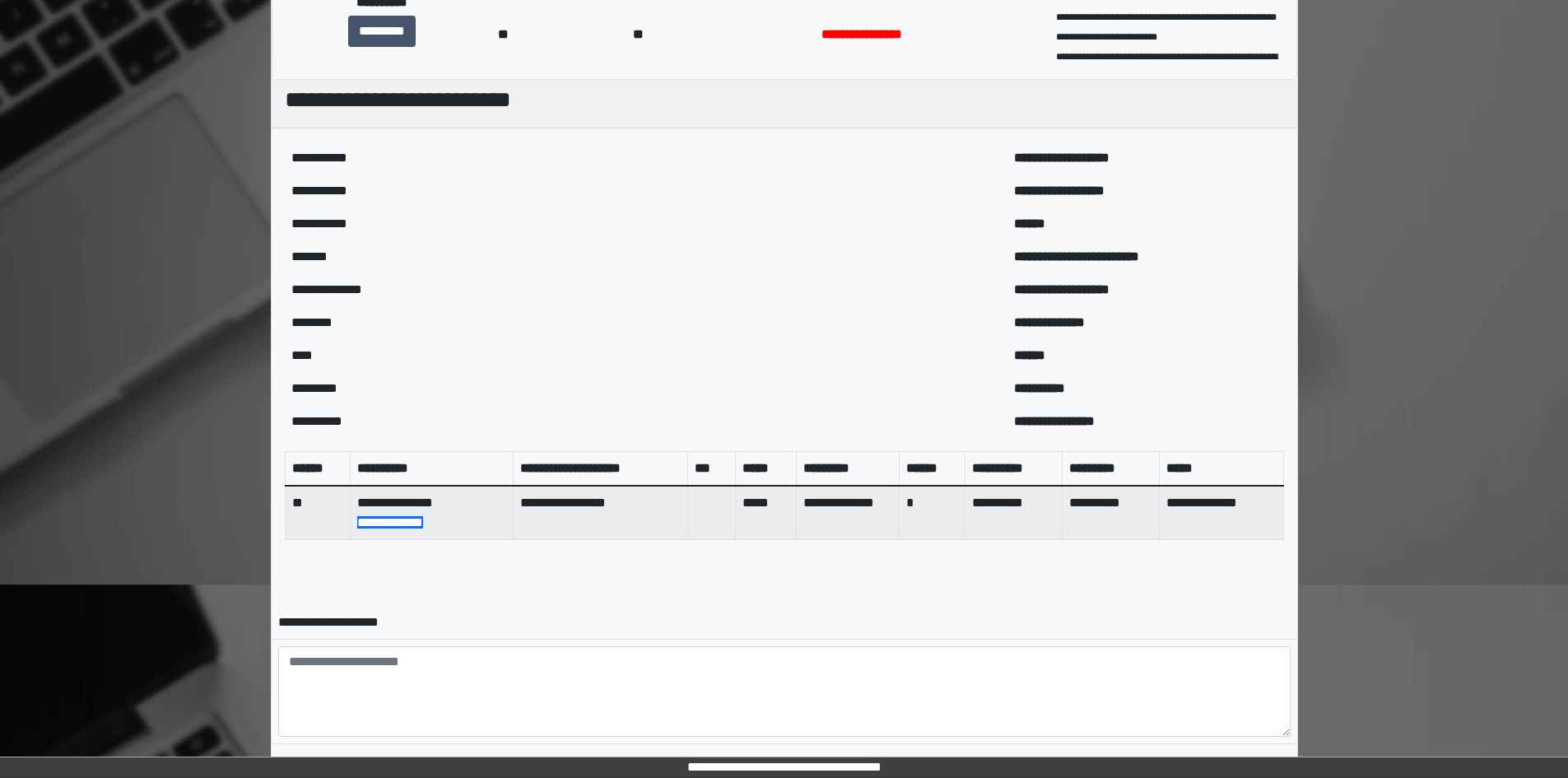 click on "**********" at bounding box center (784, 622) 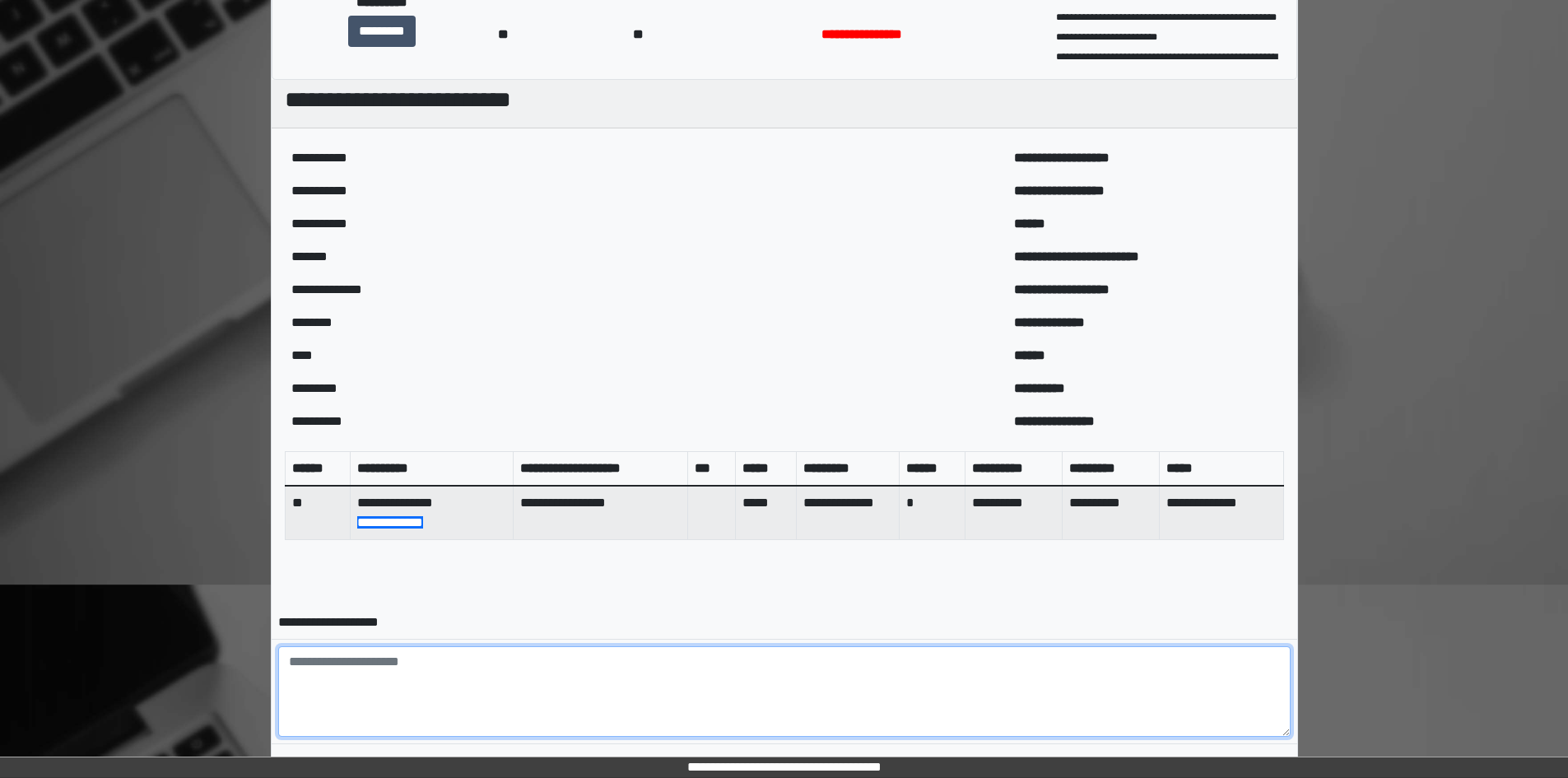 click at bounding box center [784, 692] 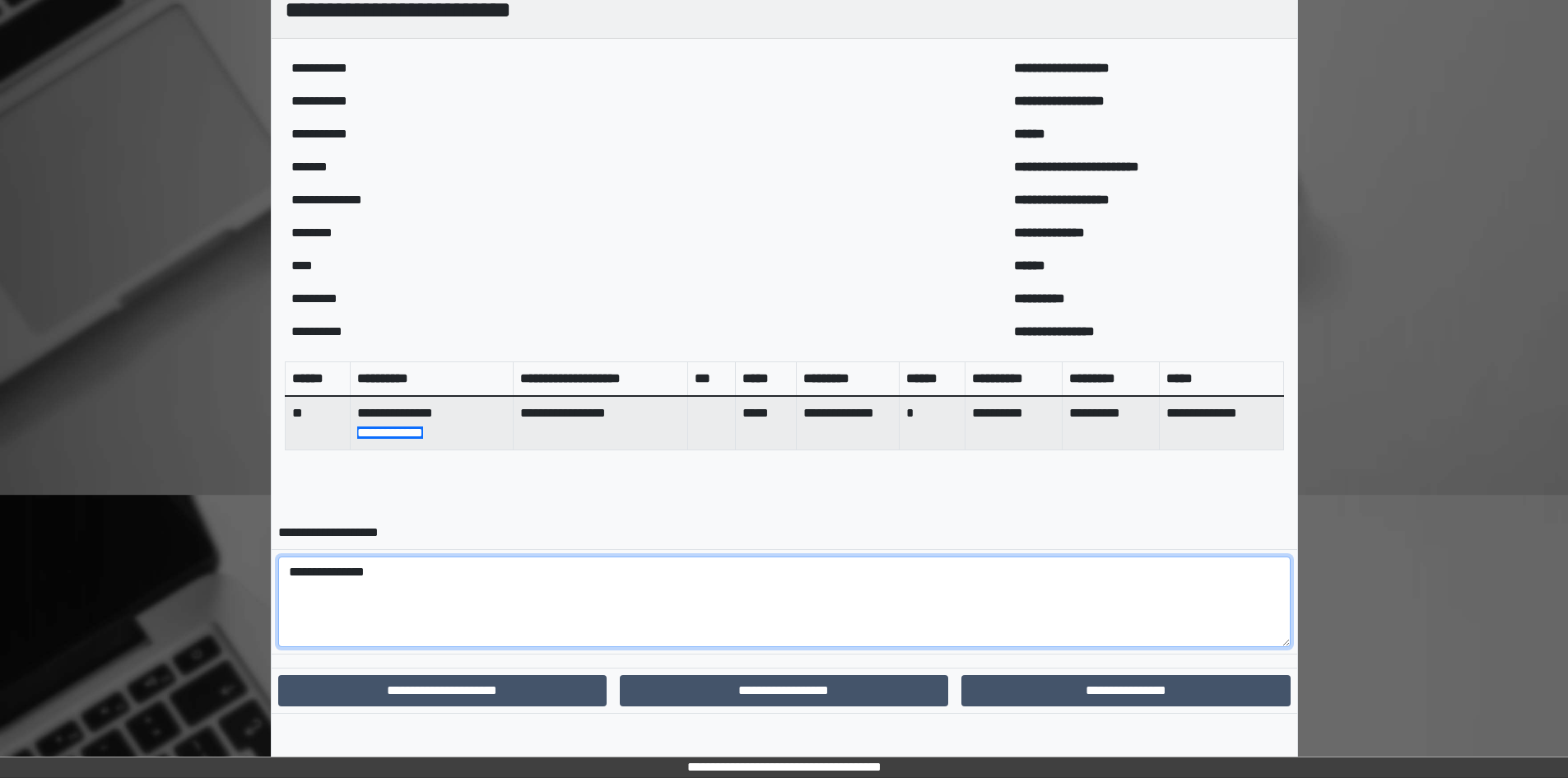 scroll, scrollTop: 397, scrollLeft: 0, axis: vertical 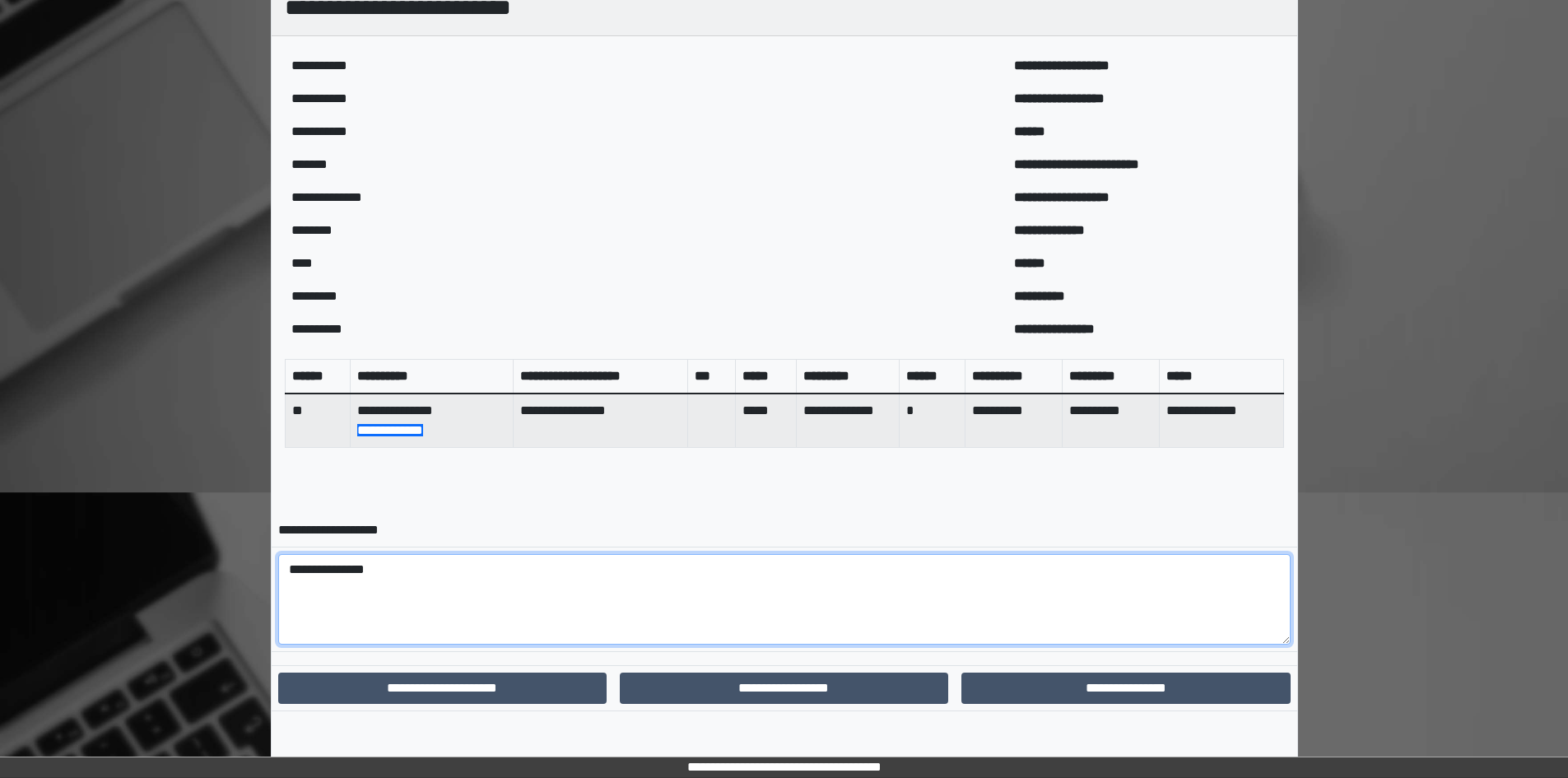 type on "**********" 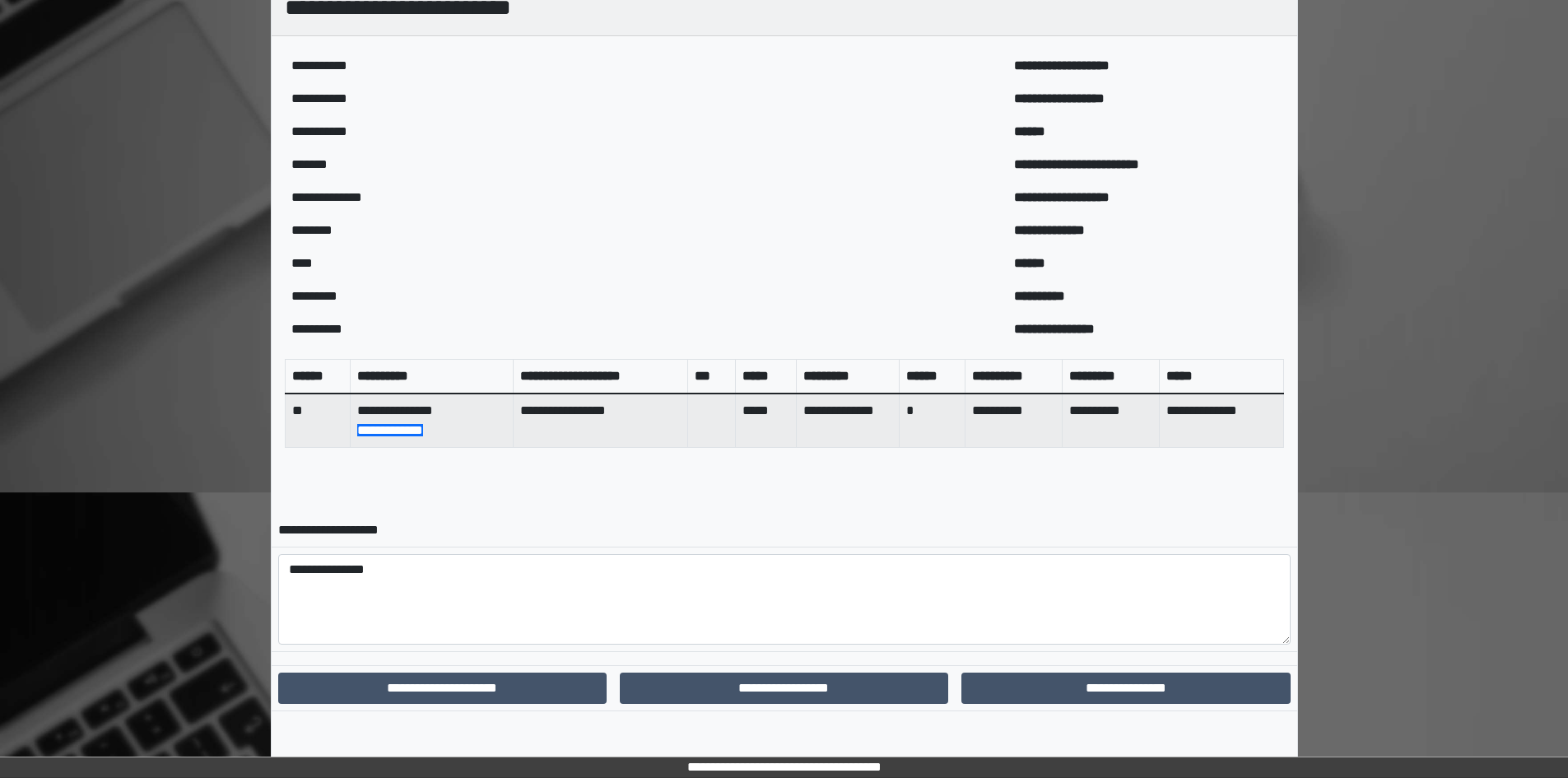 click on "**********" at bounding box center [1125, 687] 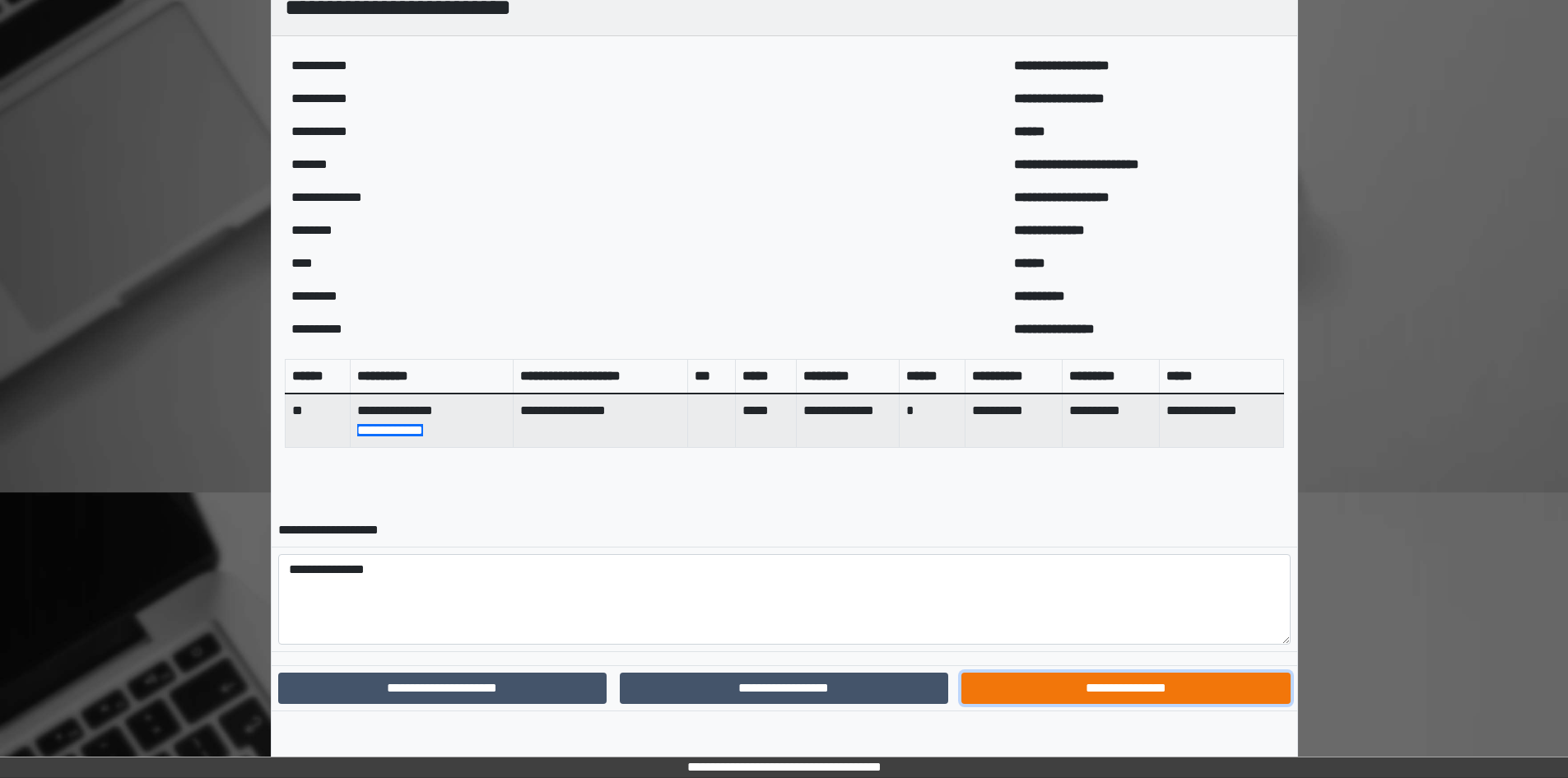click on "**********" at bounding box center [1125, 688] 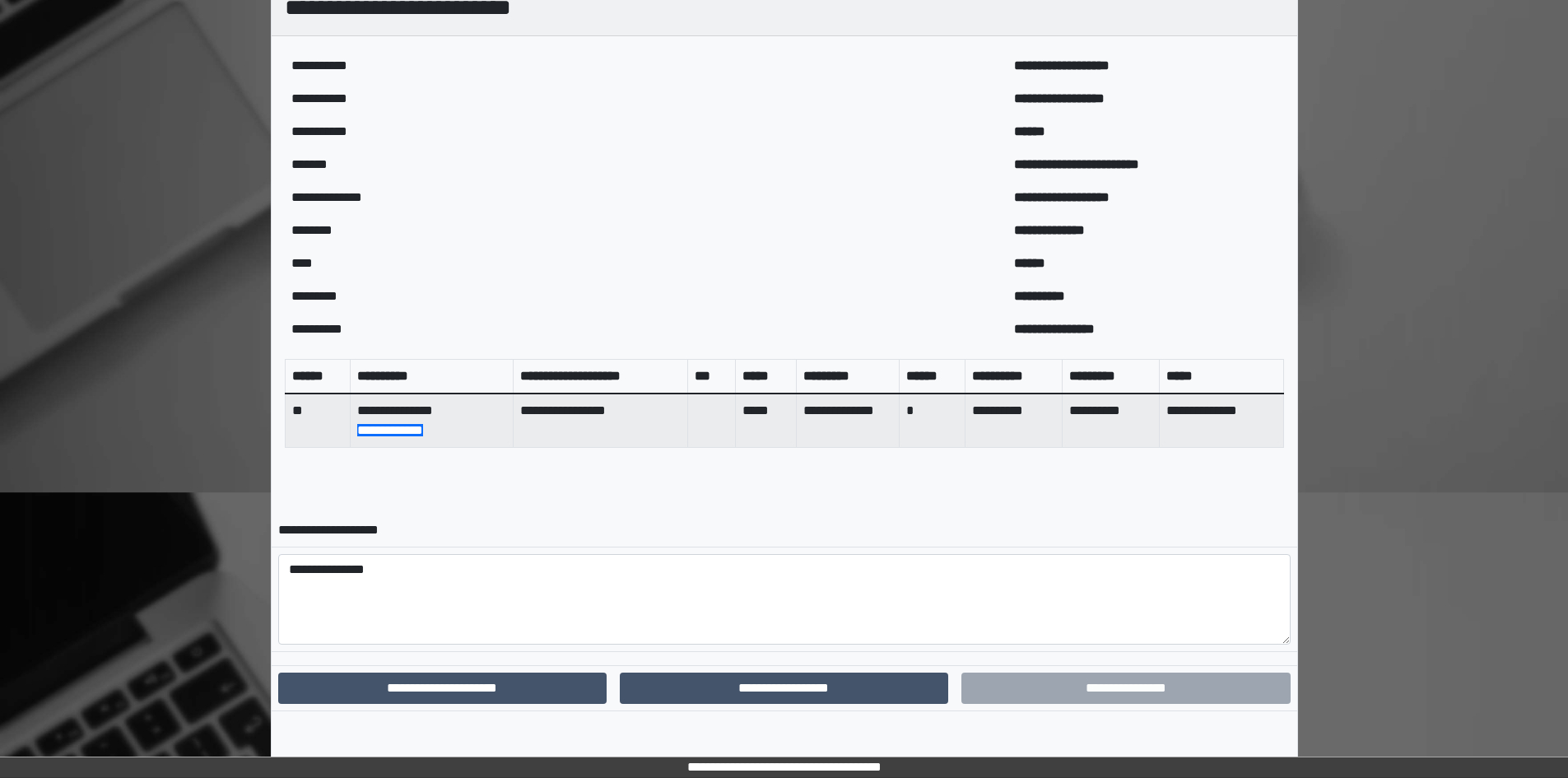 scroll, scrollTop: 332, scrollLeft: 0, axis: vertical 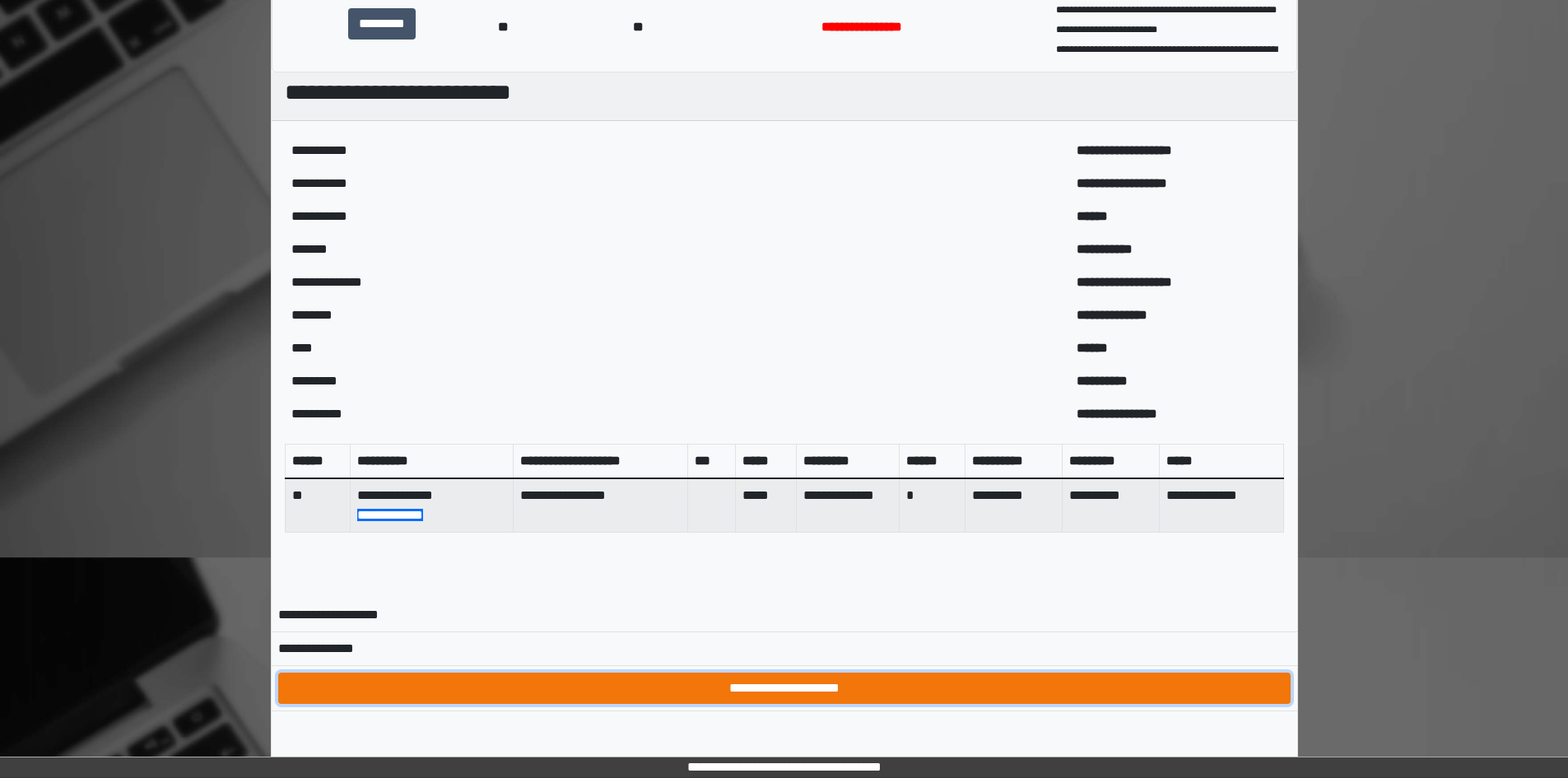 click on "**********" at bounding box center (784, 688) 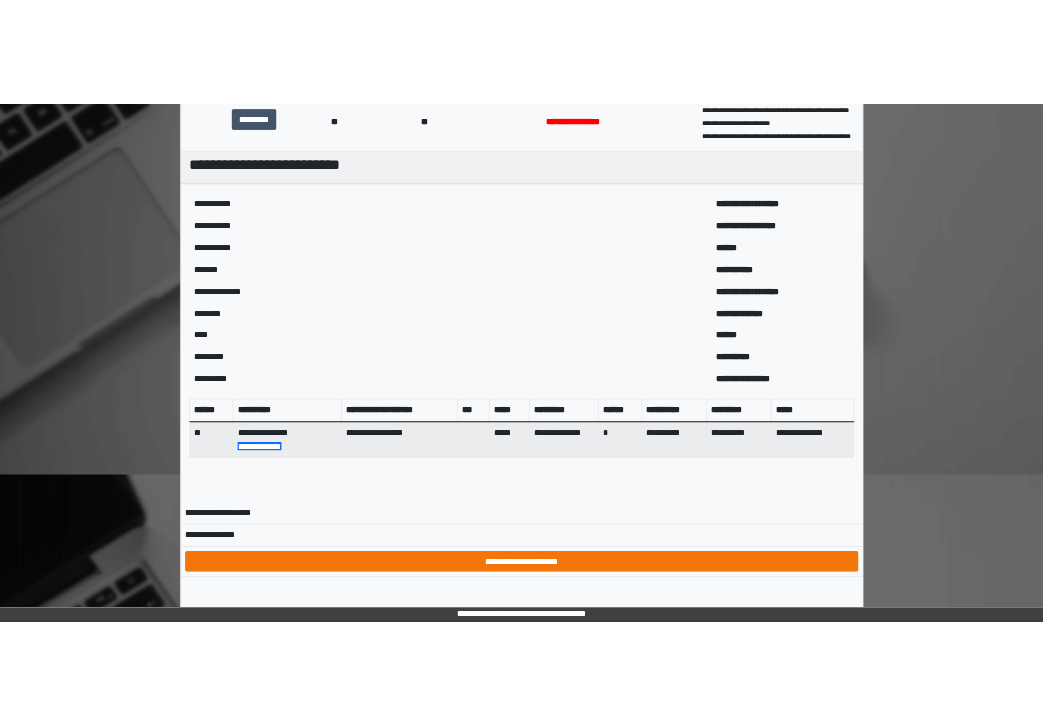 scroll, scrollTop: 0, scrollLeft: 0, axis: both 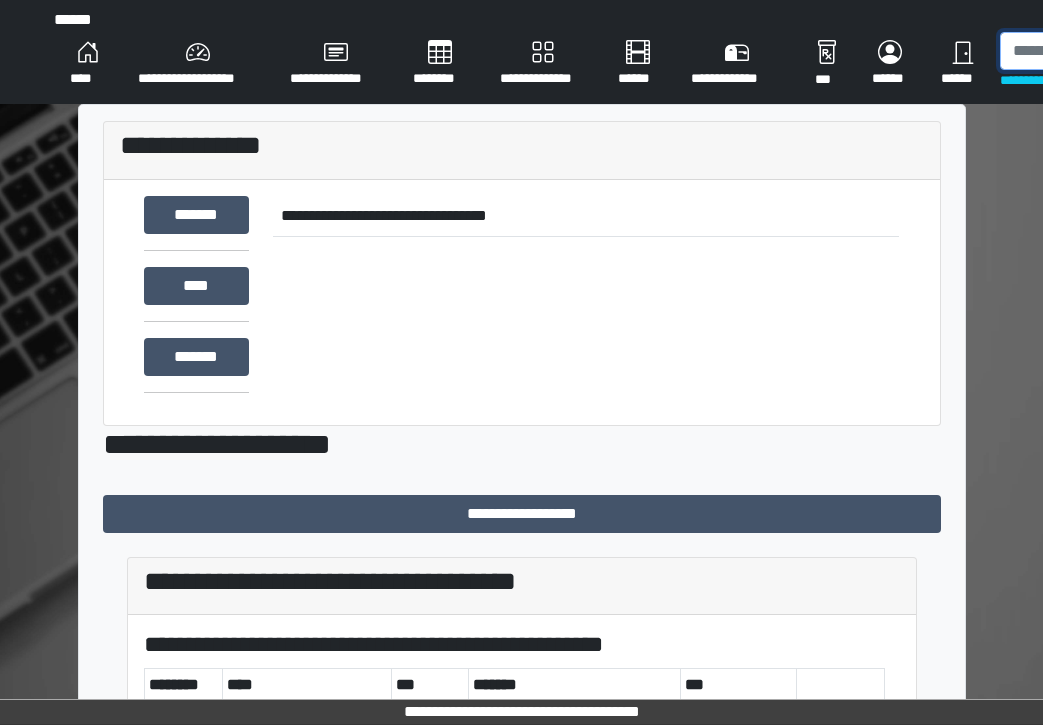 click at bounding box center [1103, 51] 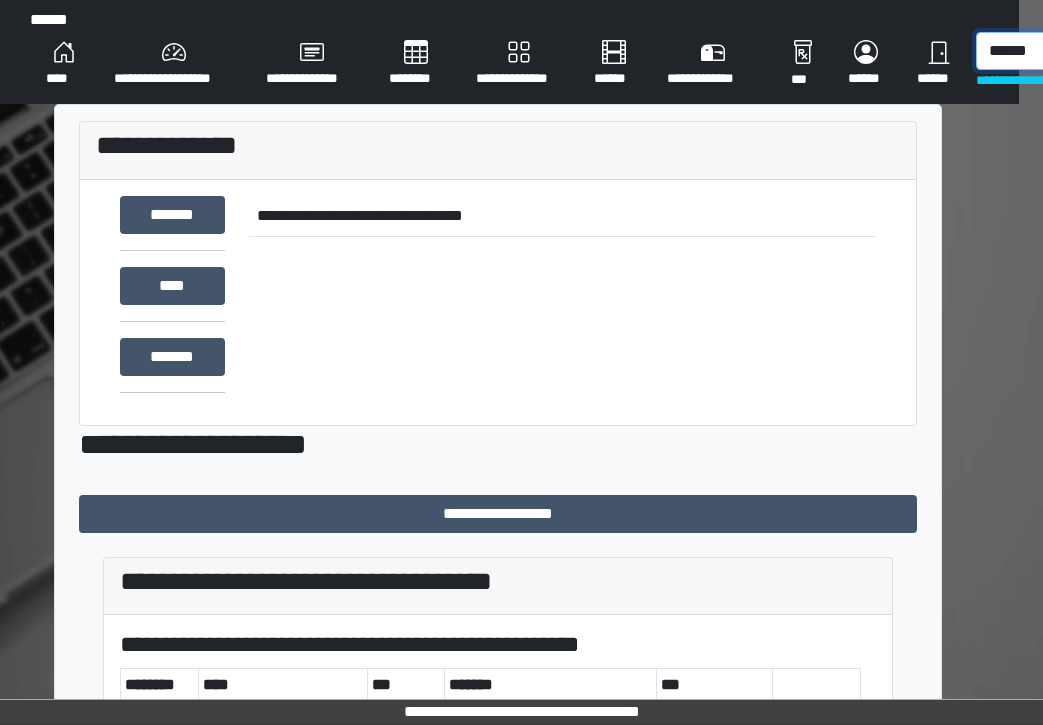 scroll, scrollTop: 0, scrollLeft: 25, axis: horizontal 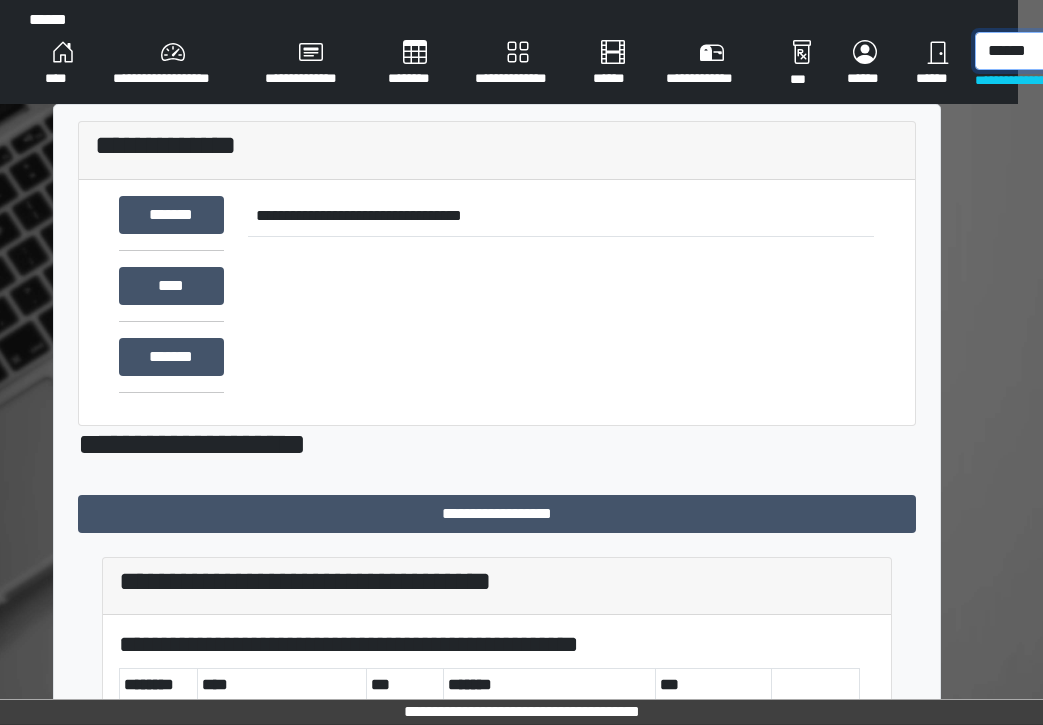 type on "******" 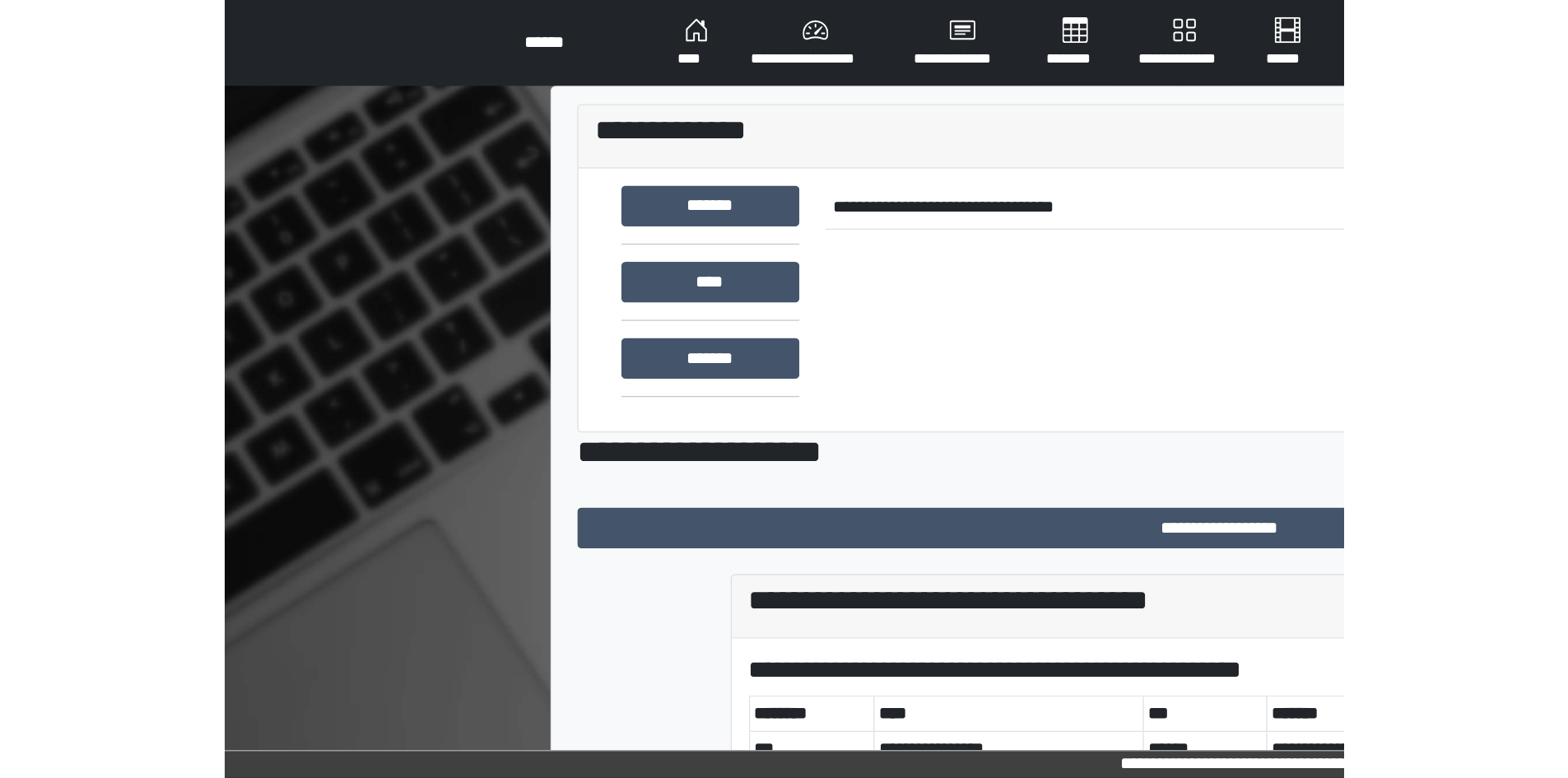 scroll, scrollTop: 0, scrollLeft: 0, axis: both 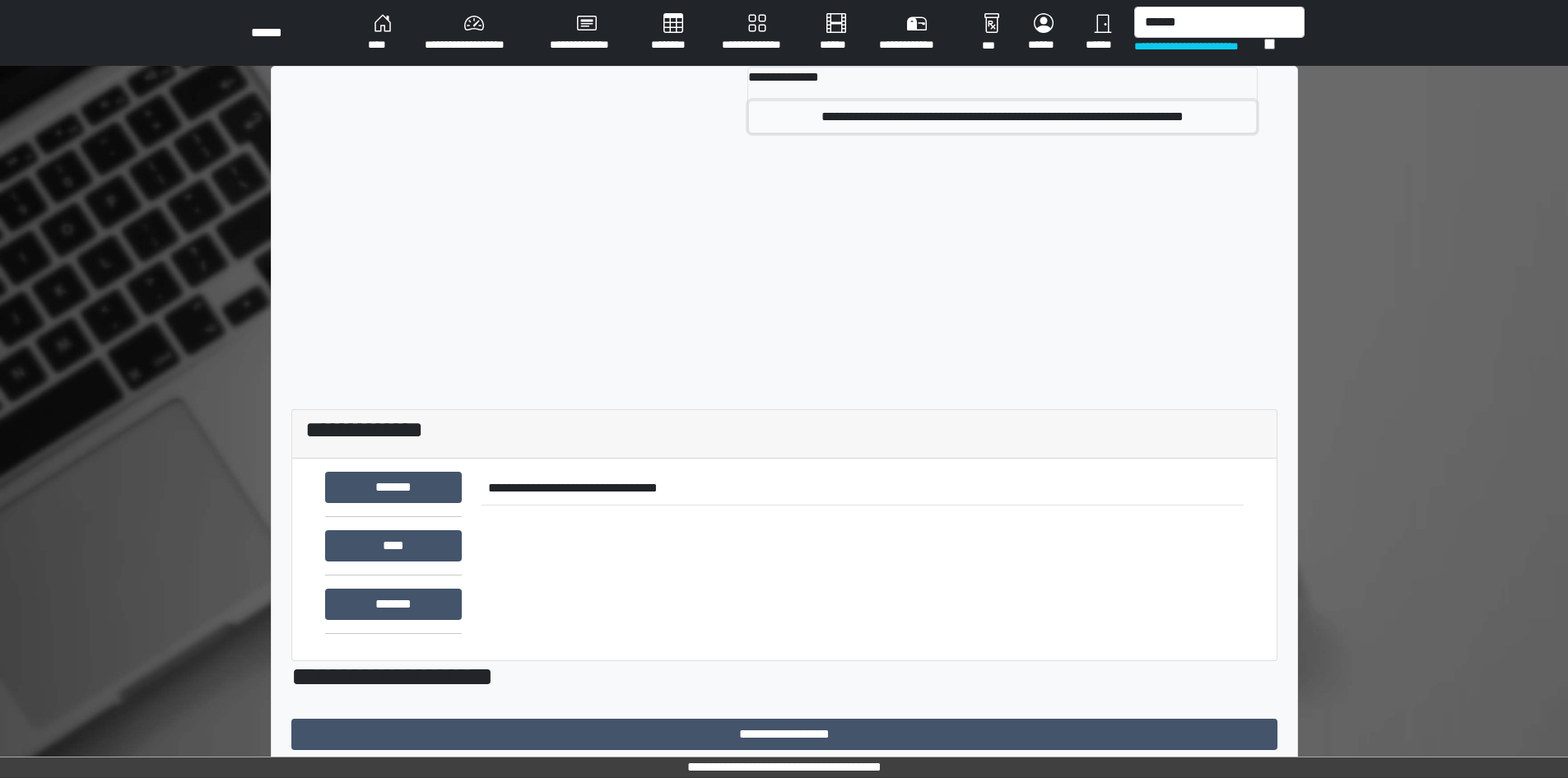 click on "**********" at bounding box center (1002, 117) 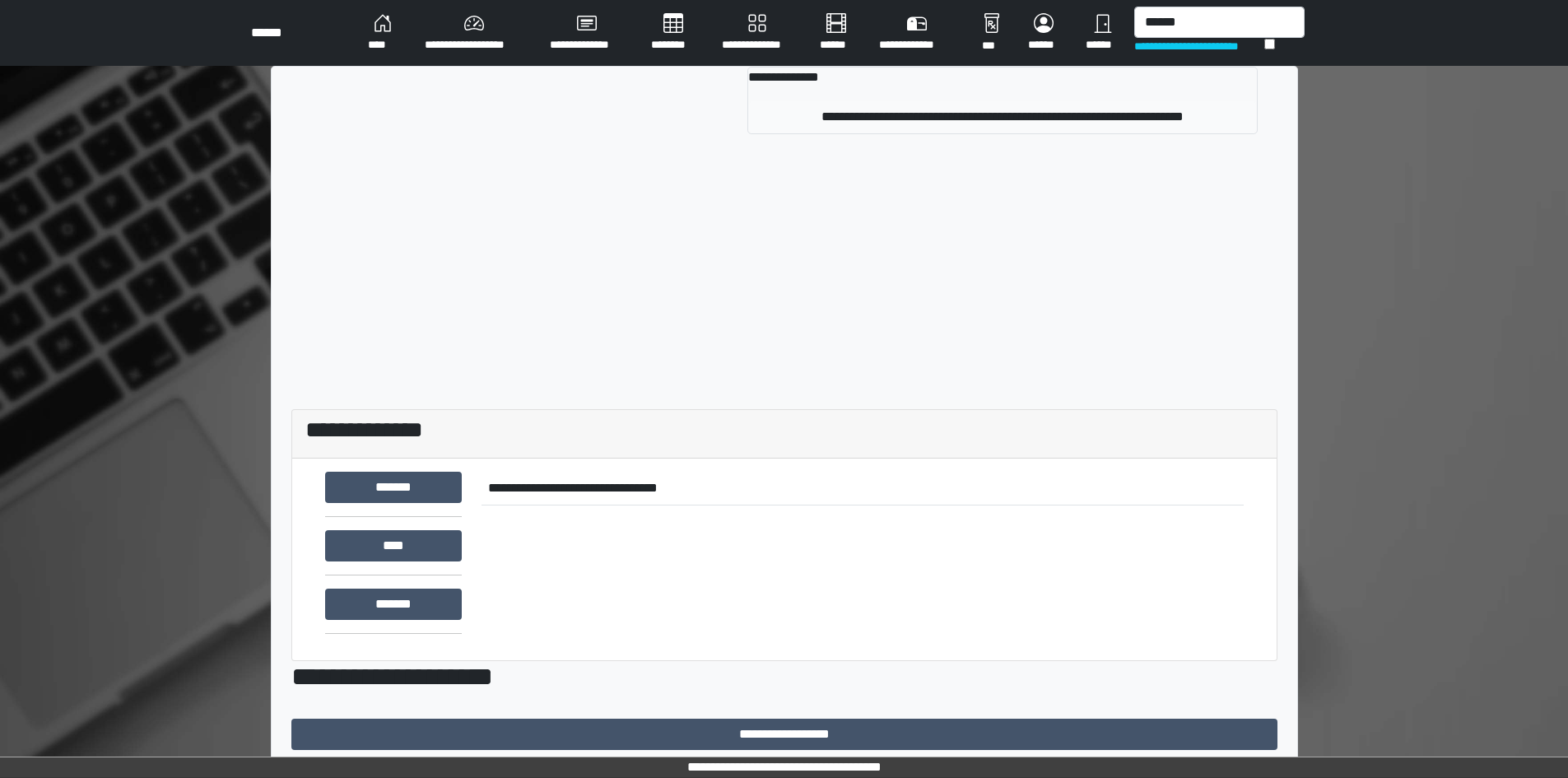 type 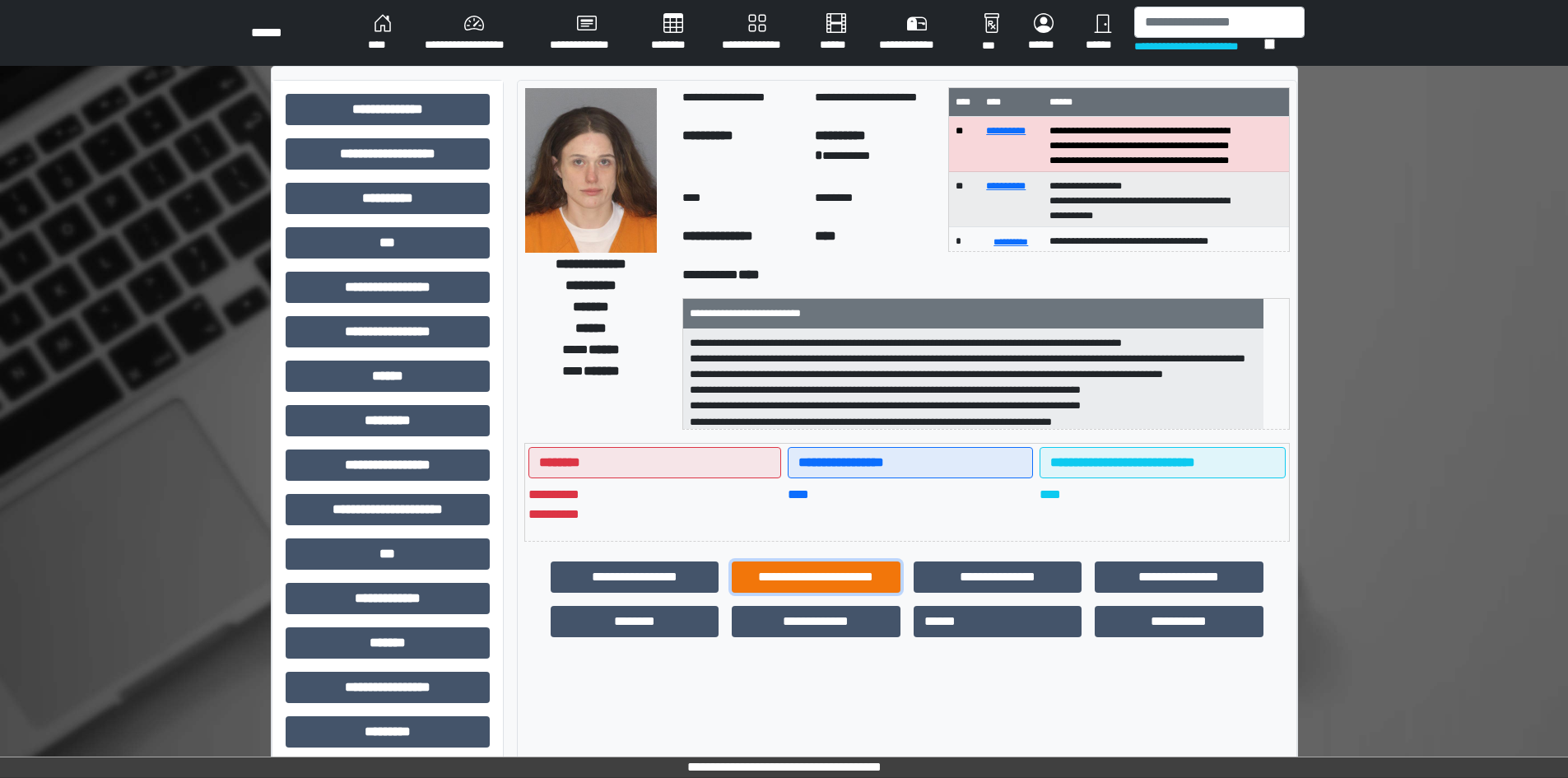 click on "**********" at bounding box center (816, 577) 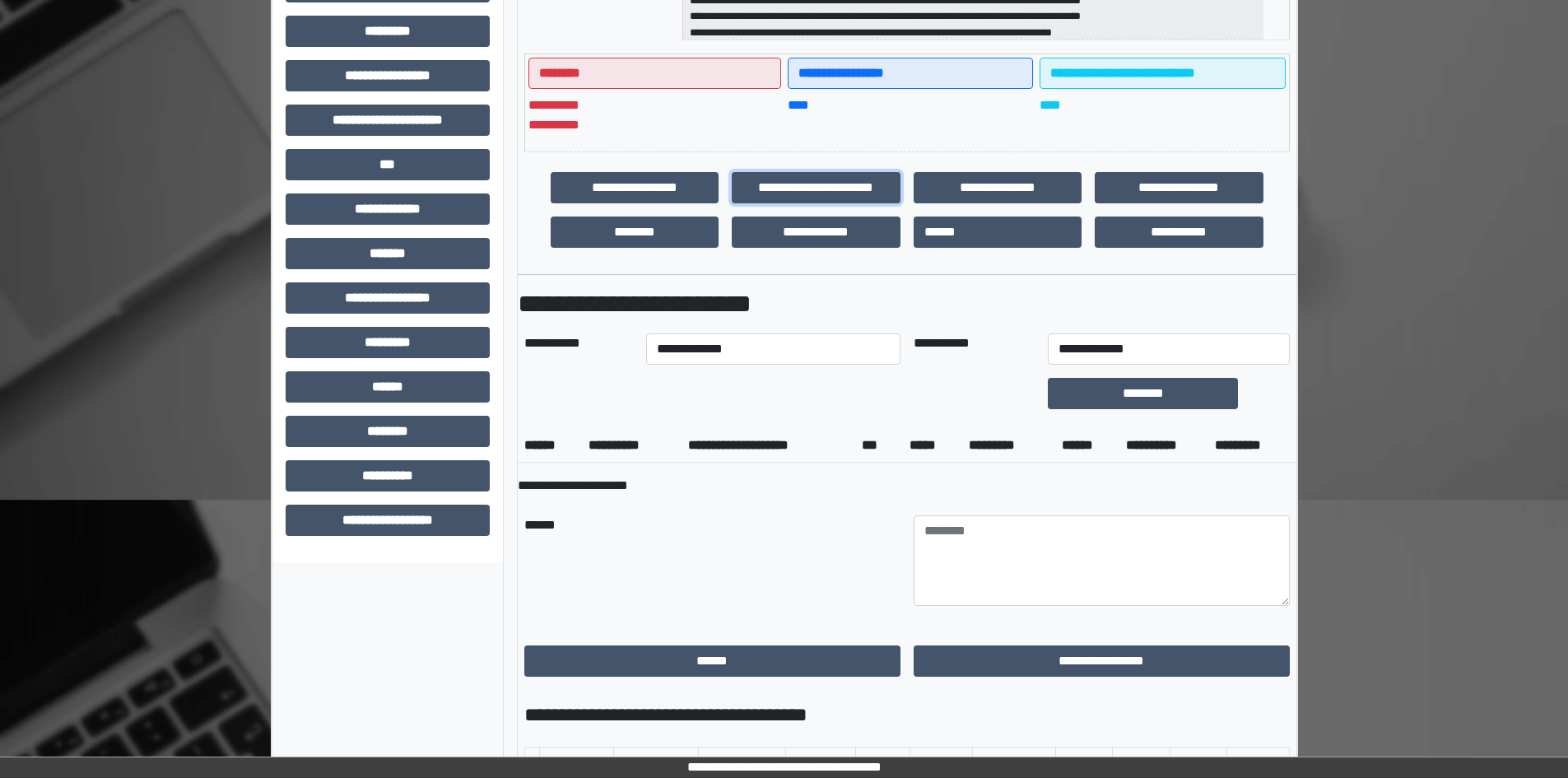 scroll, scrollTop: 412, scrollLeft: 0, axis: vertical 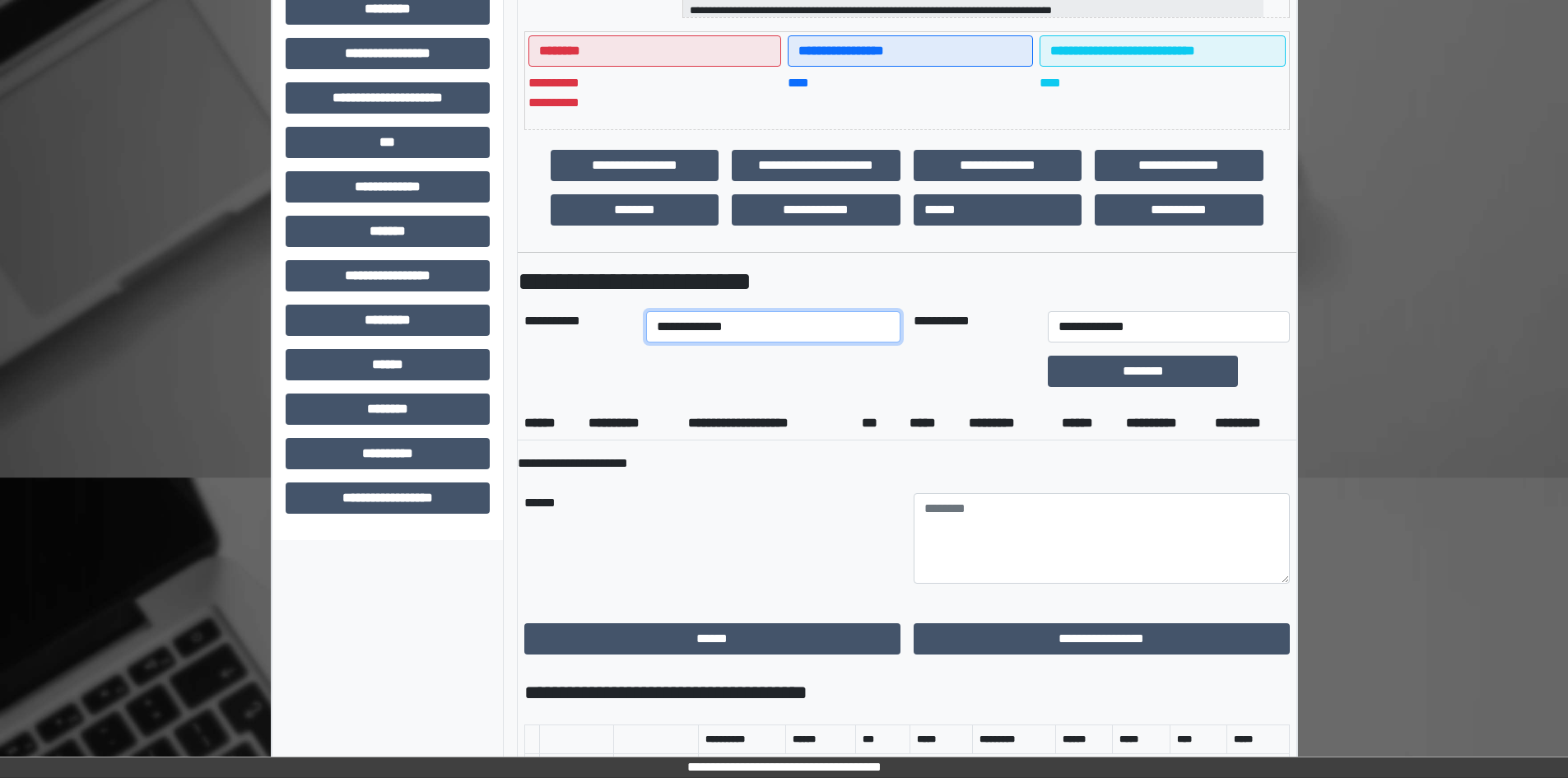 click on "**********" at bounding box center (773, 327) 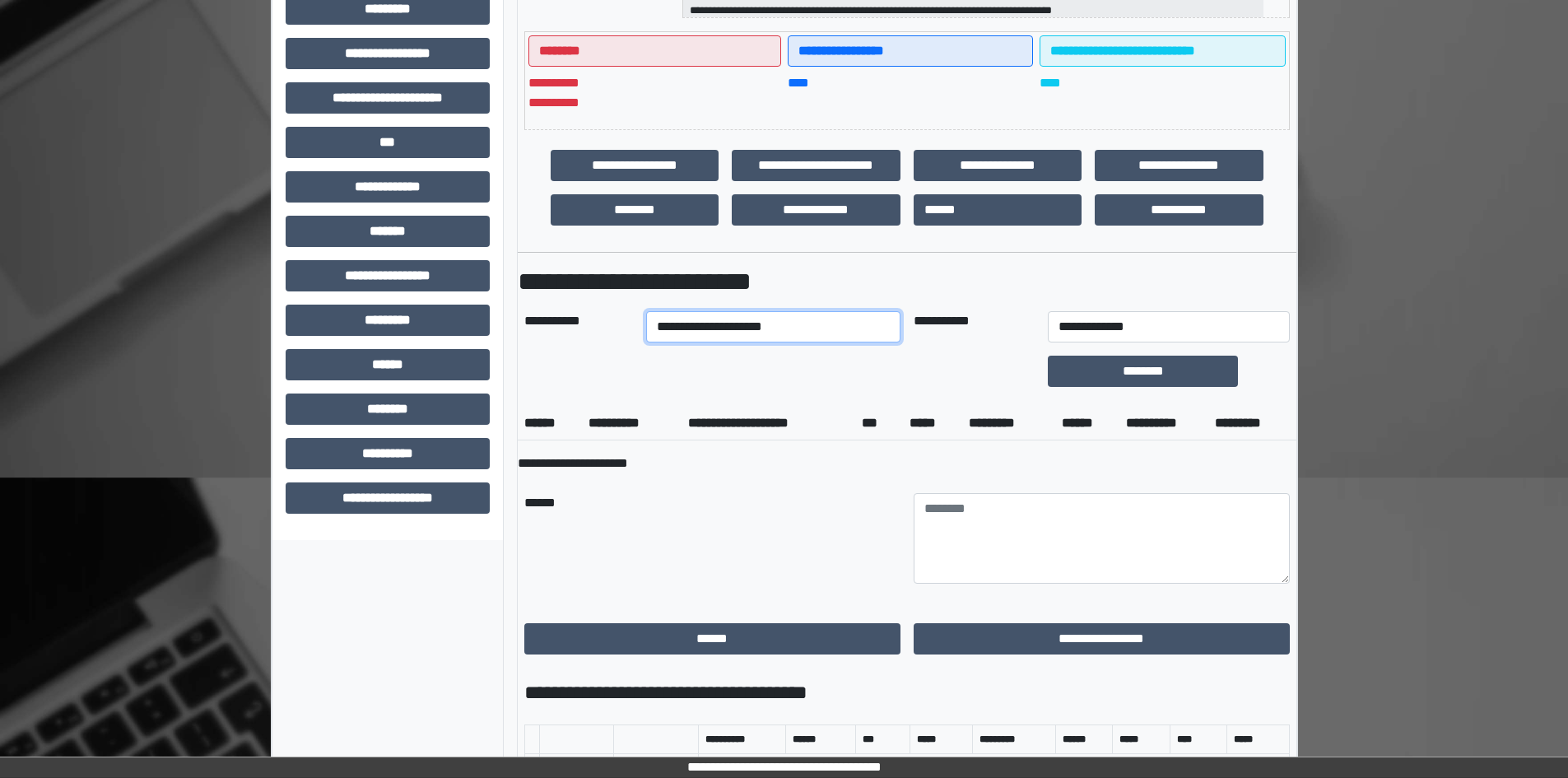 click on "**********" at bounding box center (773, 327) 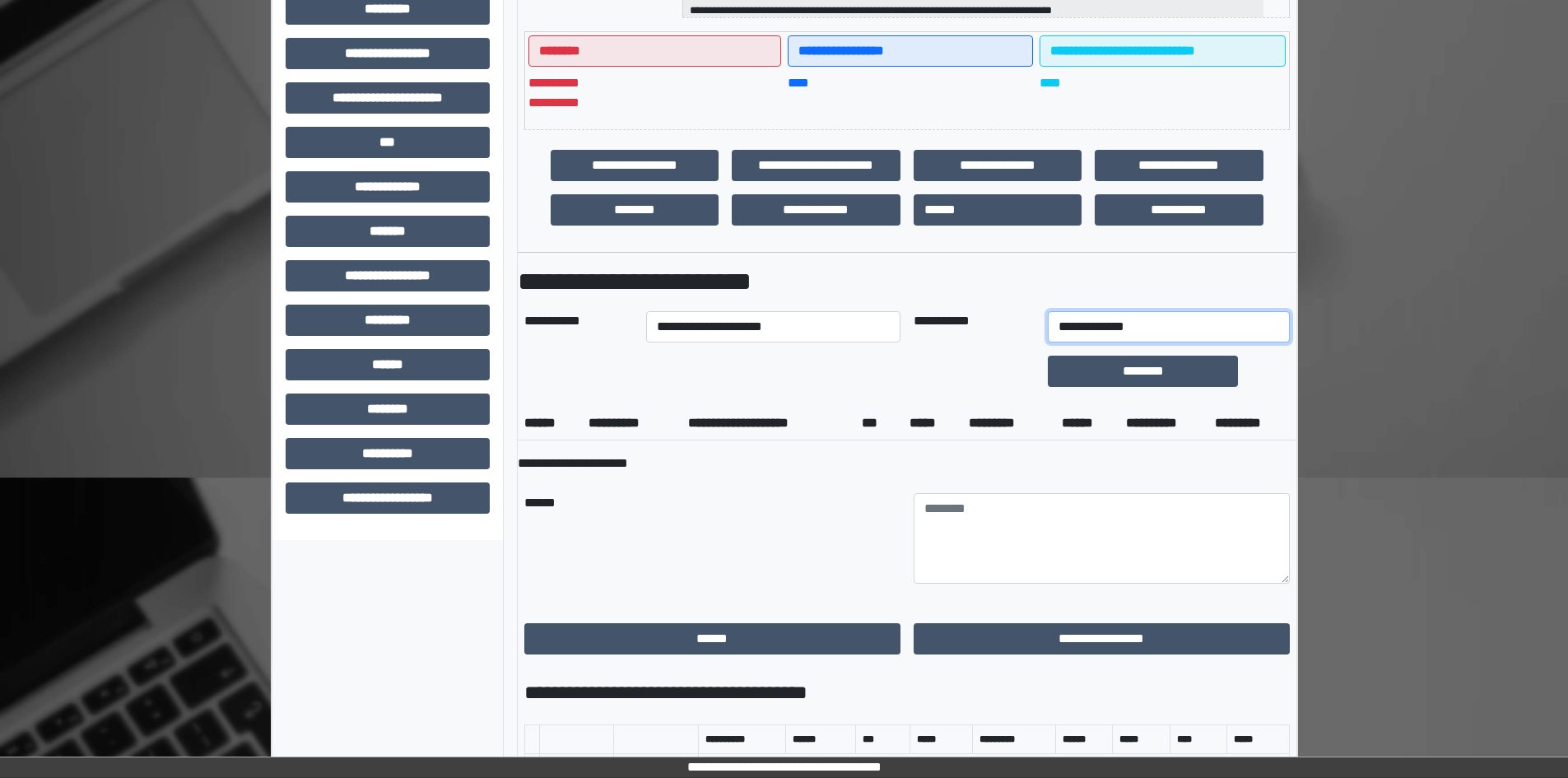 click on "**********" at bounding box center [1168, 327] 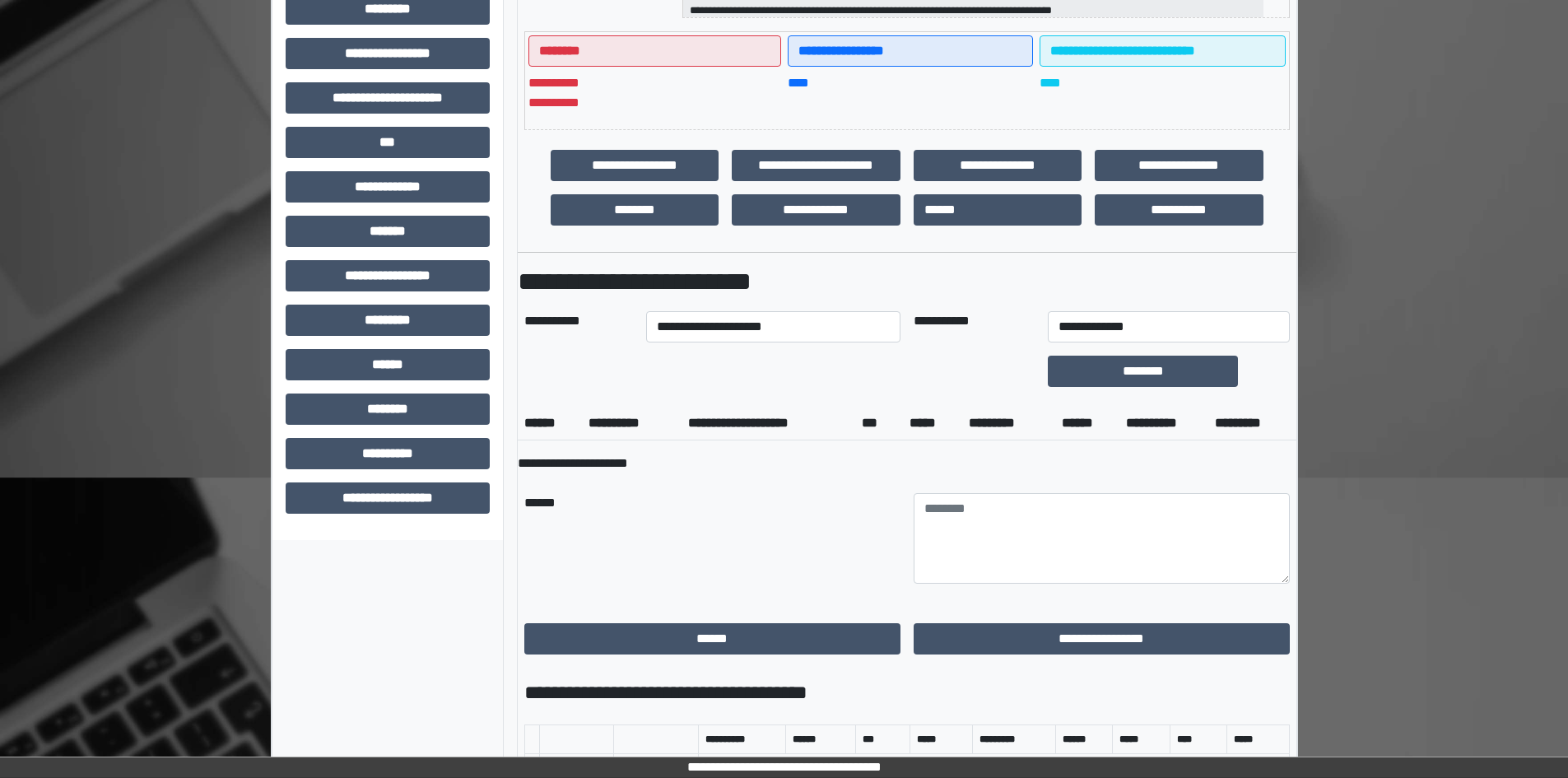 click on "******" at bounding box center [712, 538] 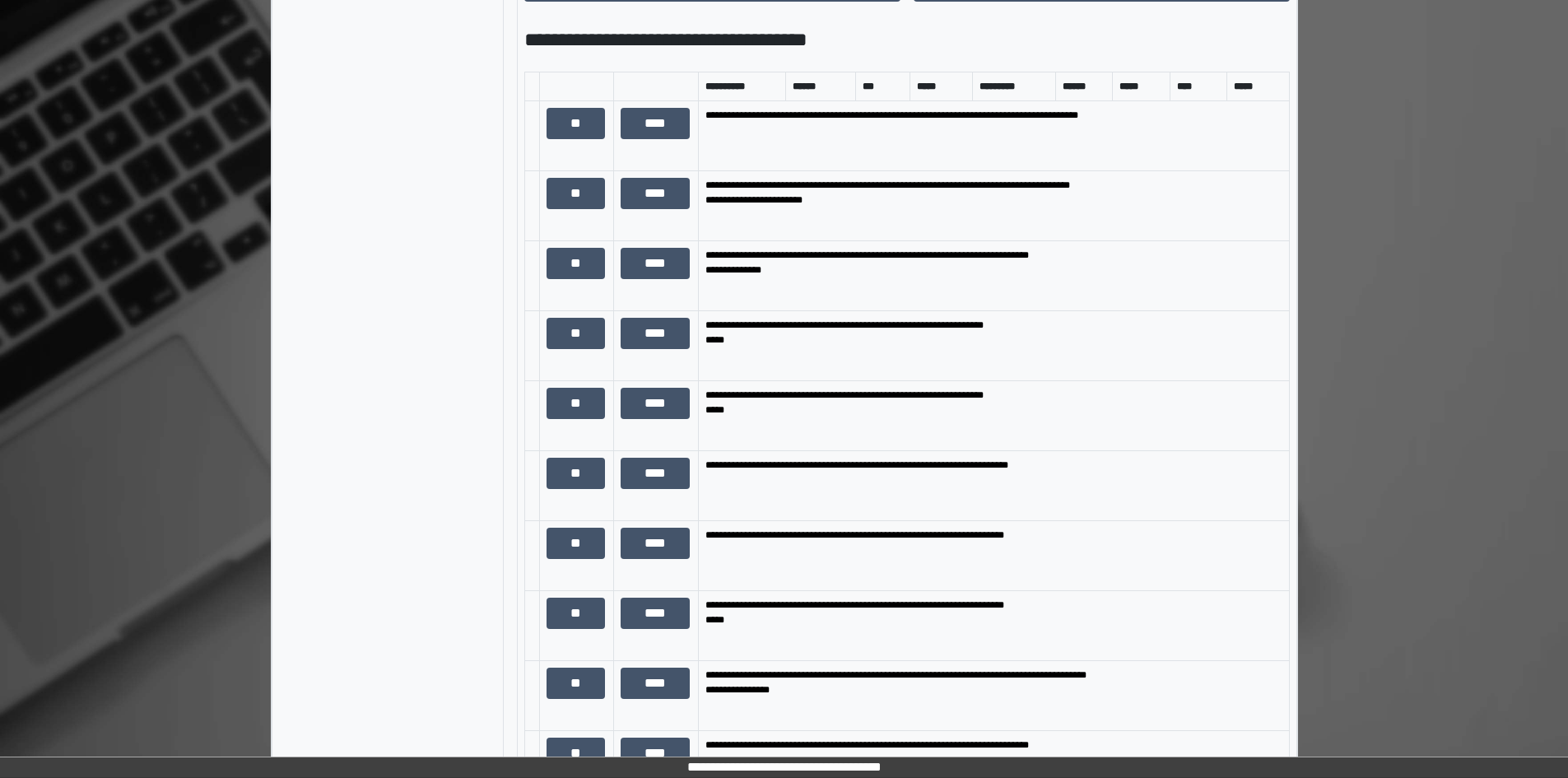 scroll, scrollTop: 1235, scrollLeft: 0, axis: vertical 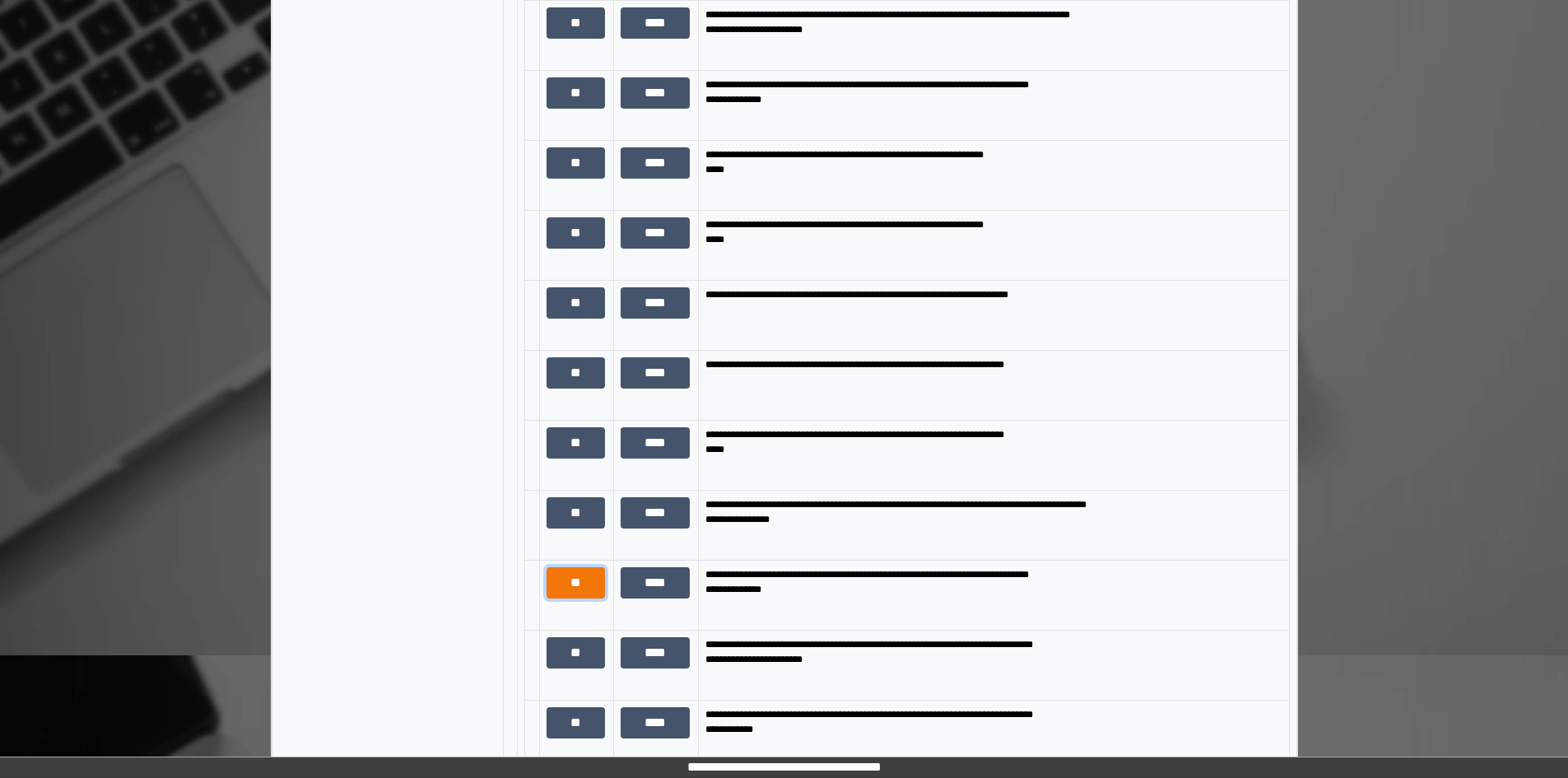 click on "**" at bounding box center (575, 583) 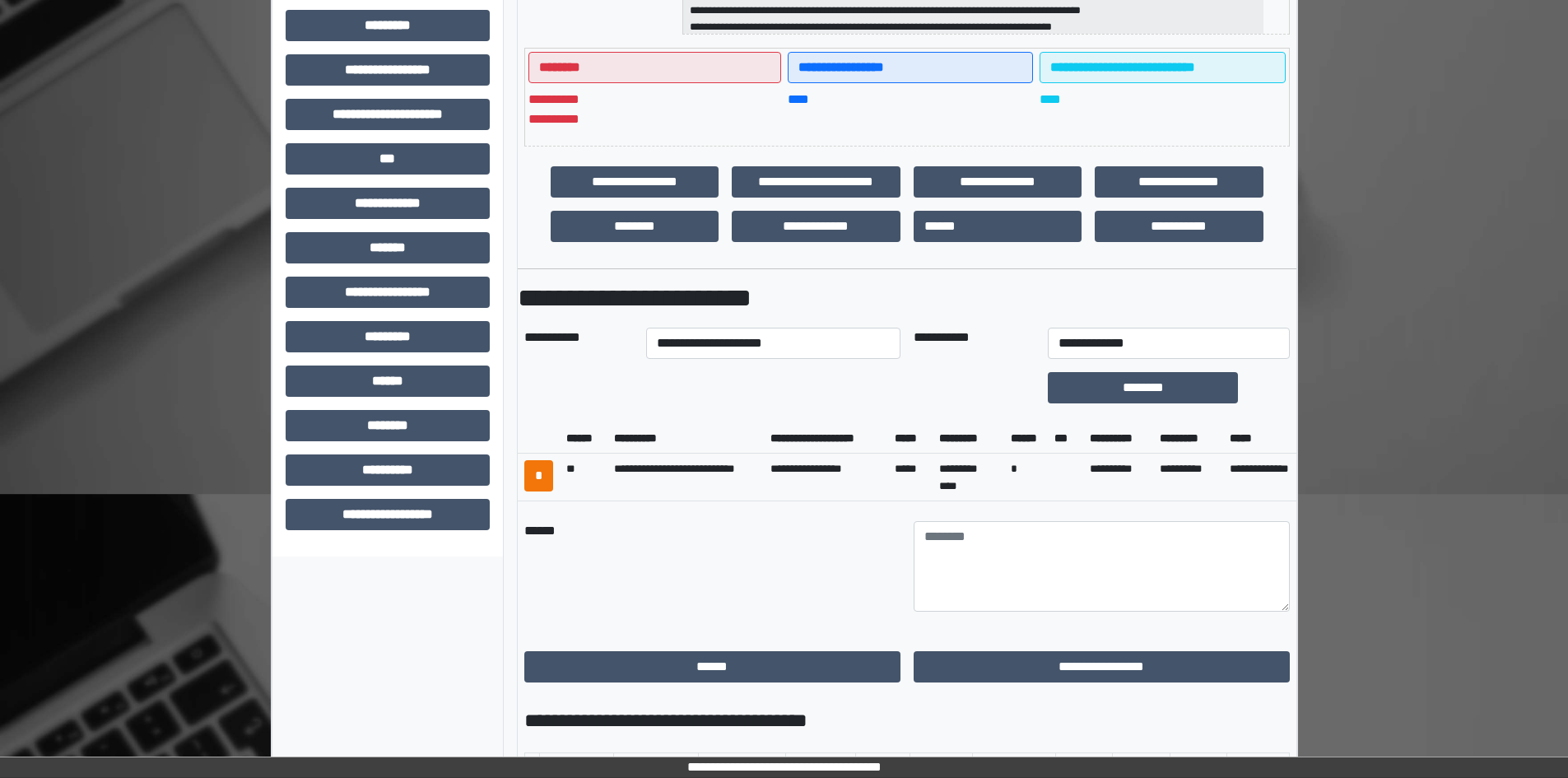 scroll, scrollTop: 412, scrollLeft: 0, axis: vertical 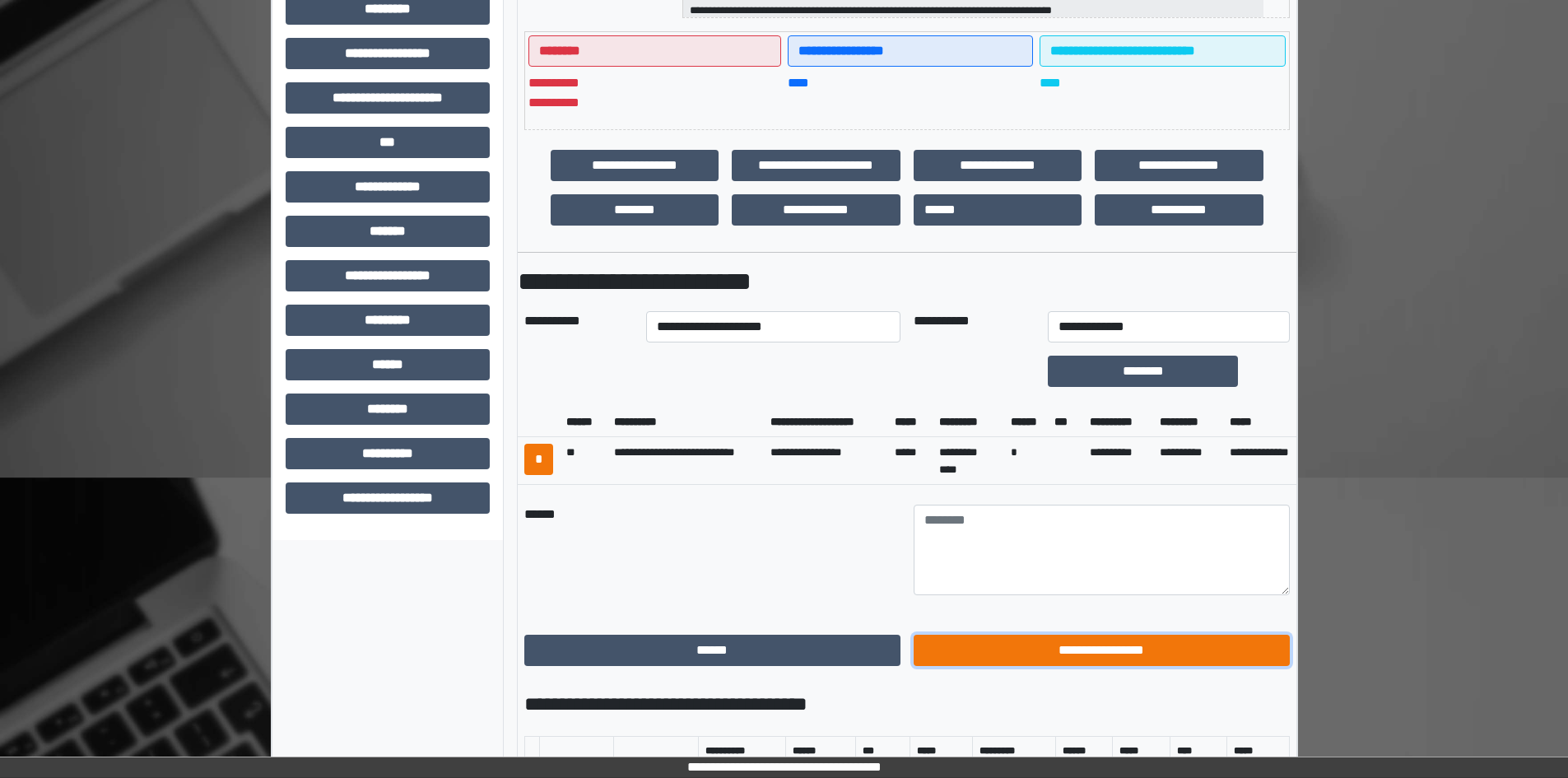 click on "**********" at bounding box center (1101, 650) 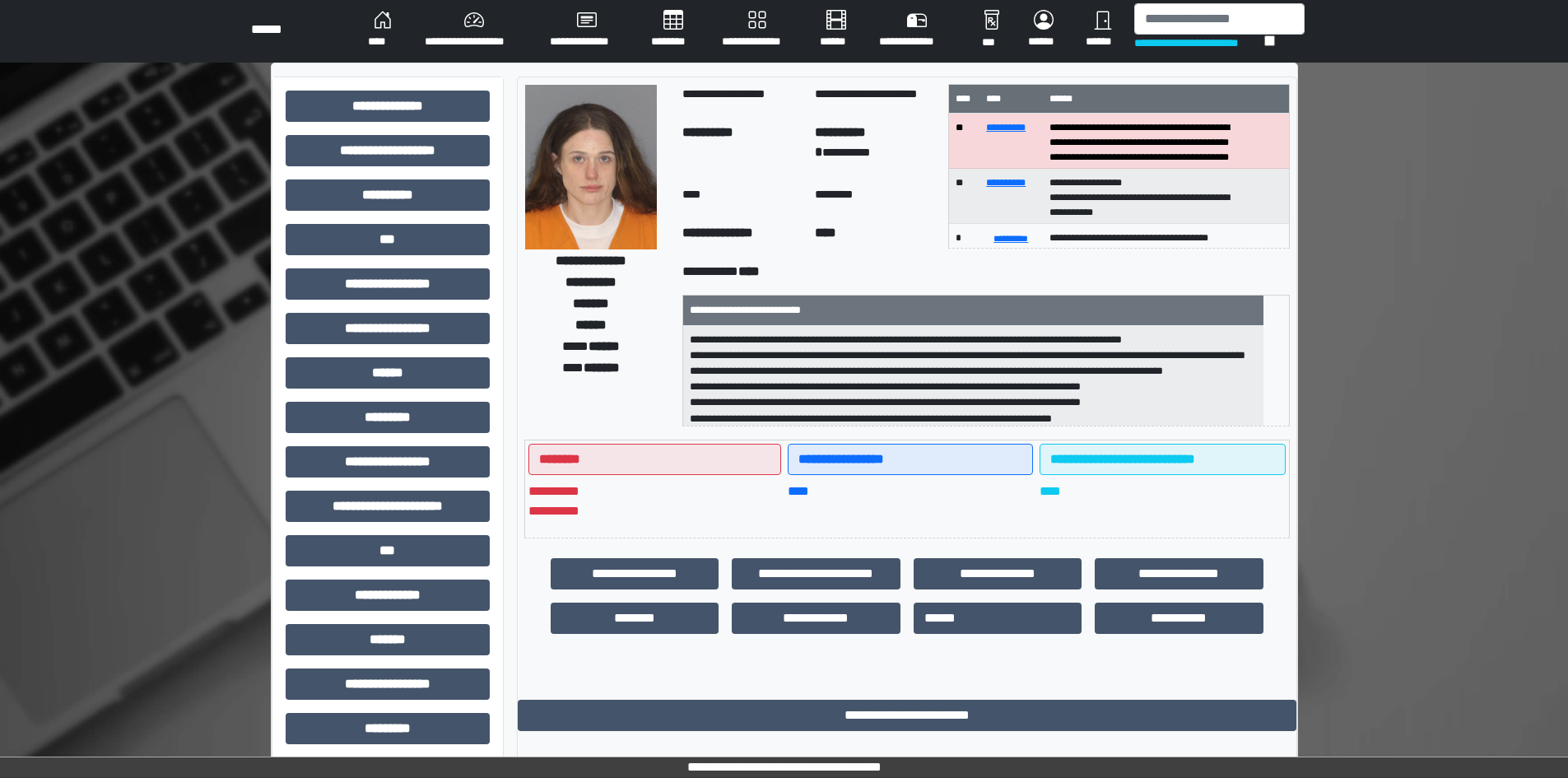 scroll, scrollTop: 0, scrollLeft: 0, axis: both 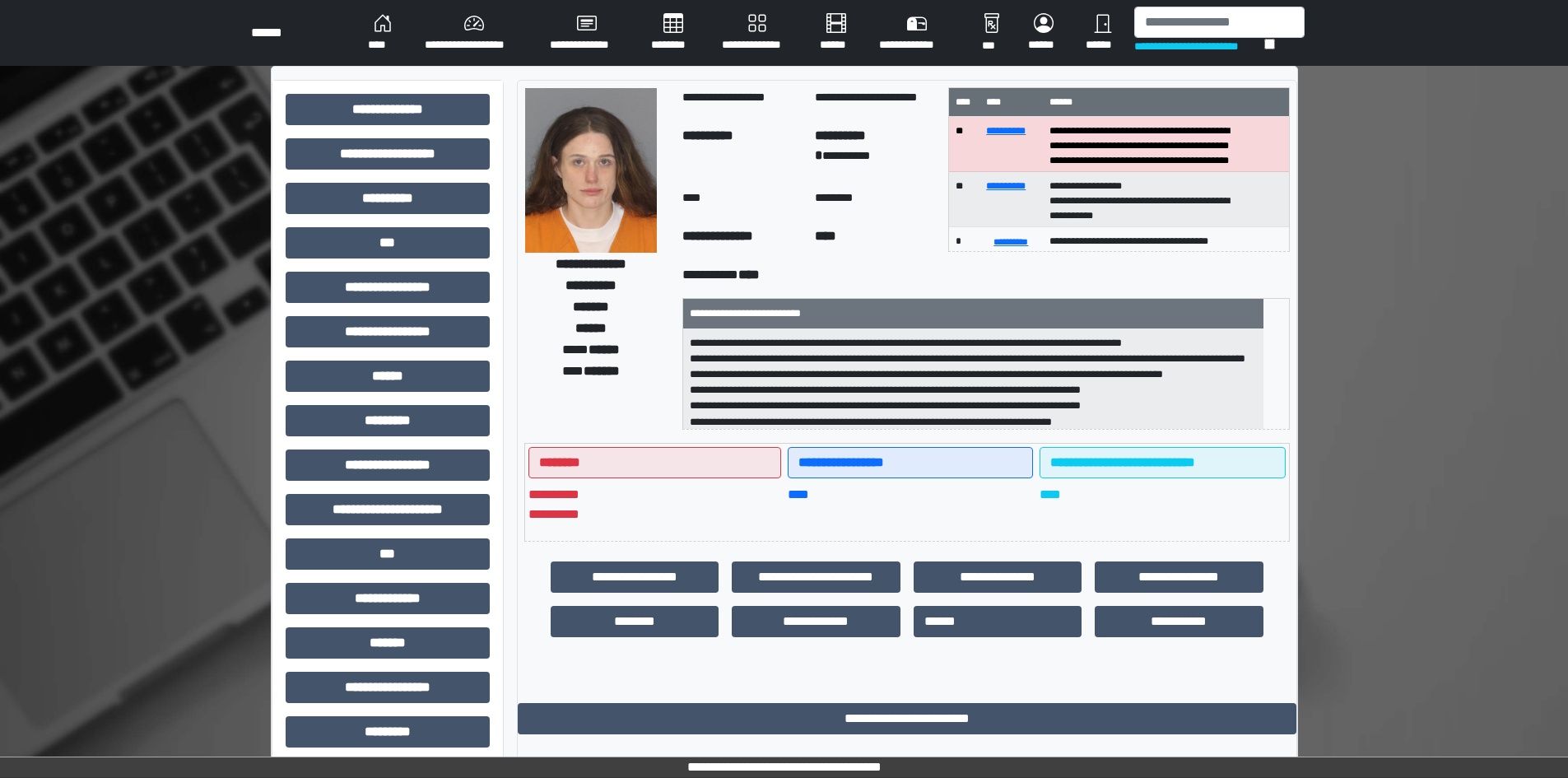 click on "****" at bounding box center [383, 33] 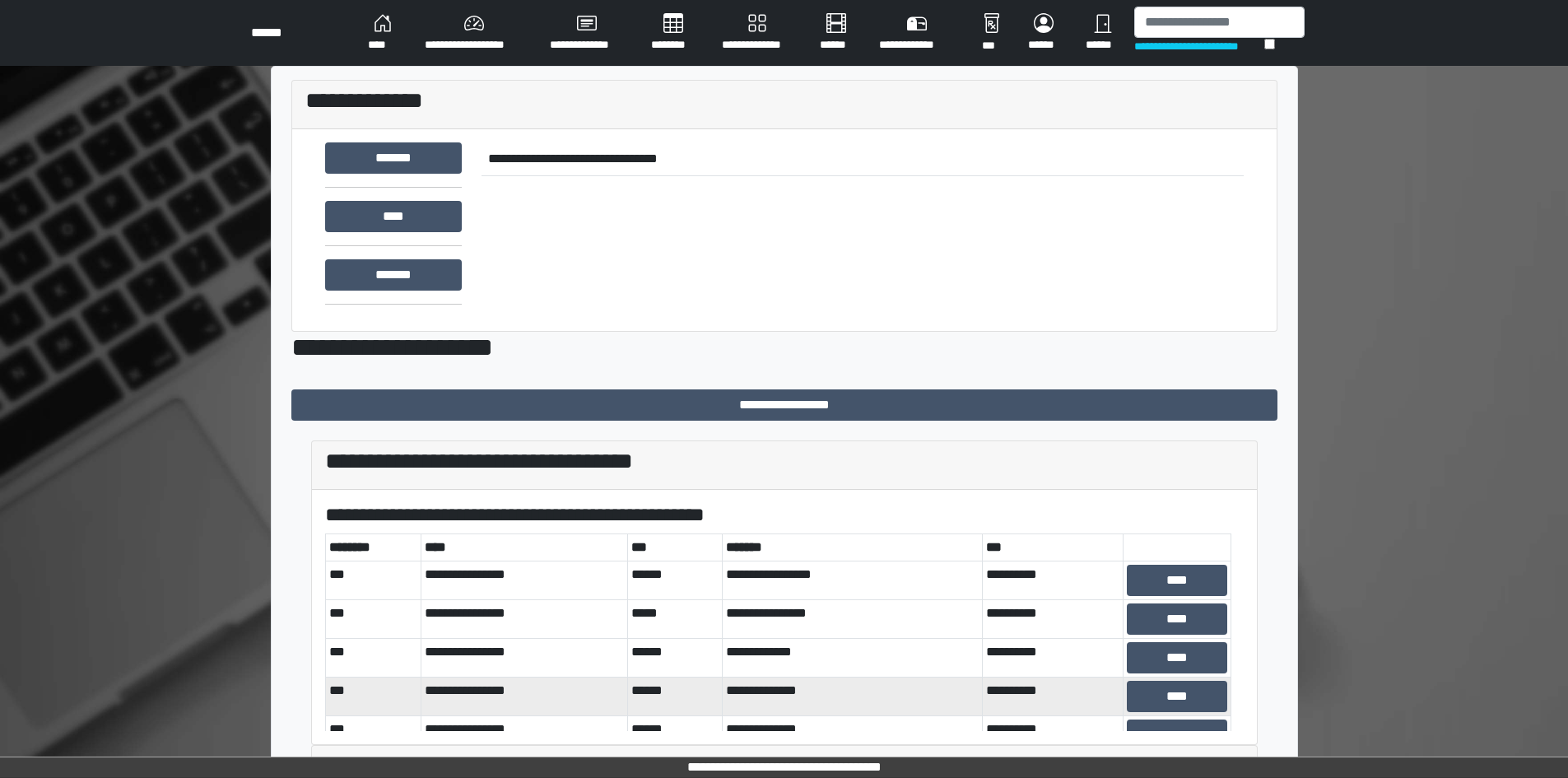 drag, startPoint x: 973, startPoint y: 696, endPoint x: 965, endPoint y: 688, distance: 11.313708 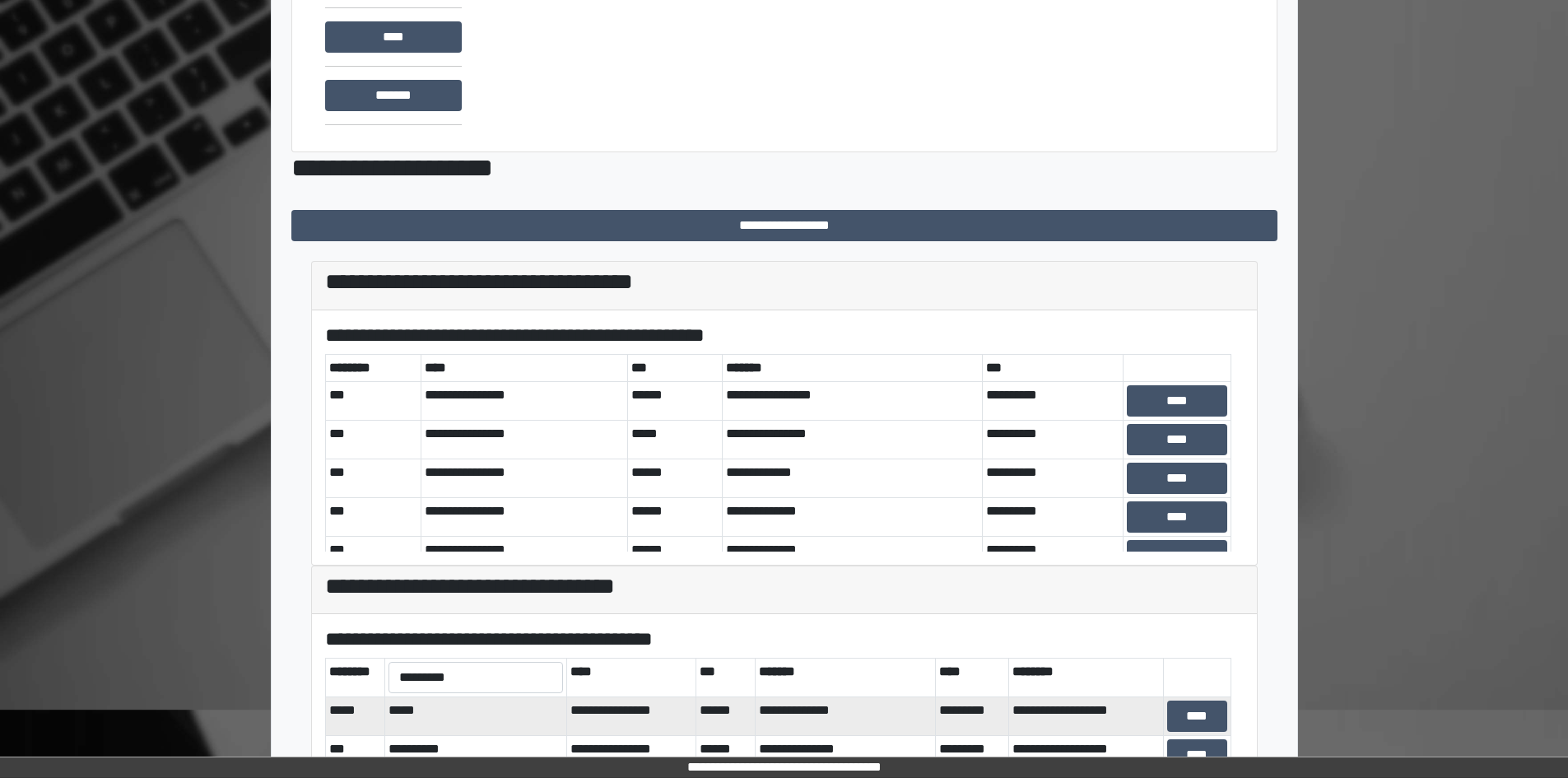 scroll, scrollTop: 305, scrollLeft: 0, axis: vertical 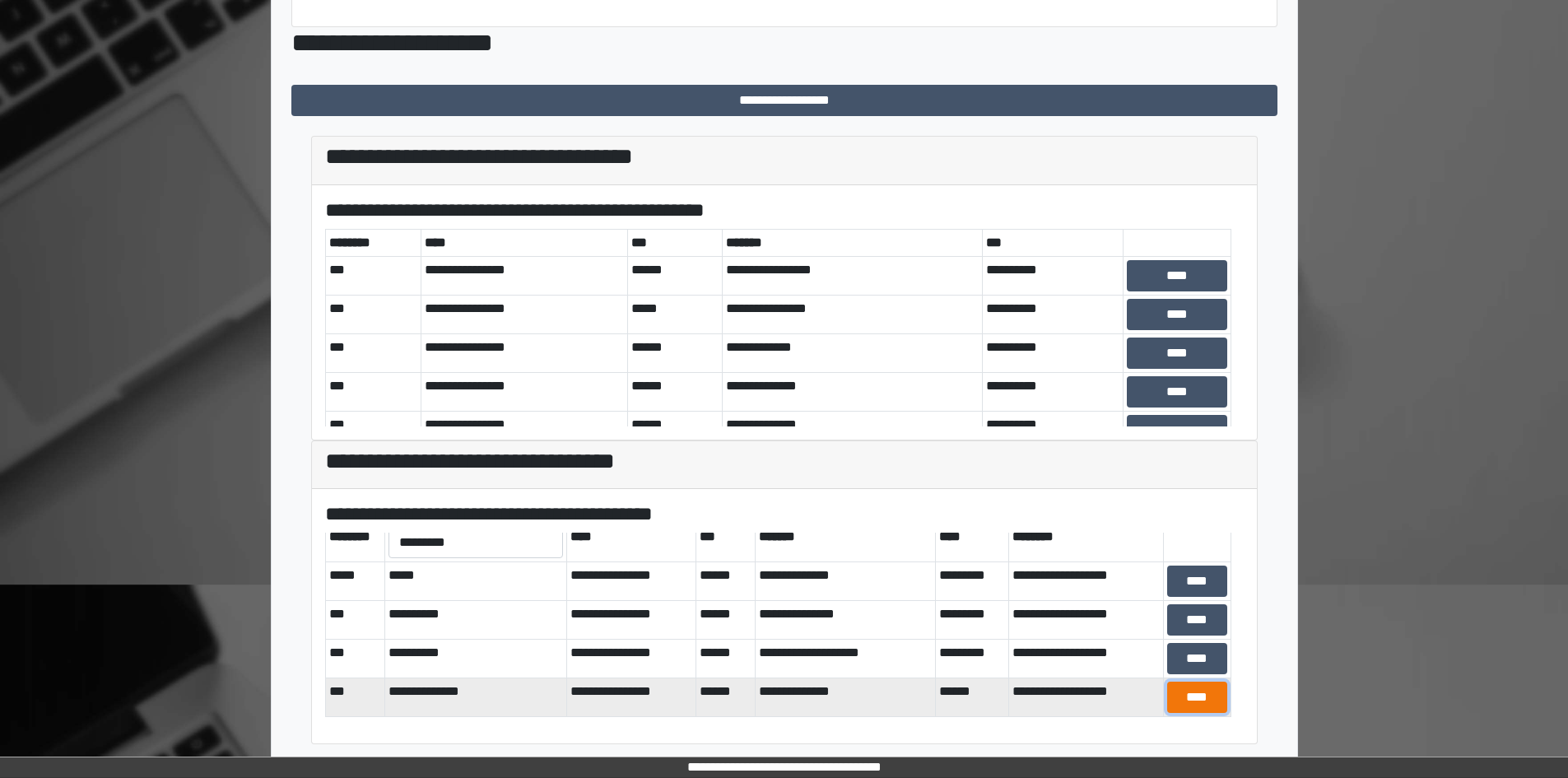 click on "****" at bounding box center [1197, 697] 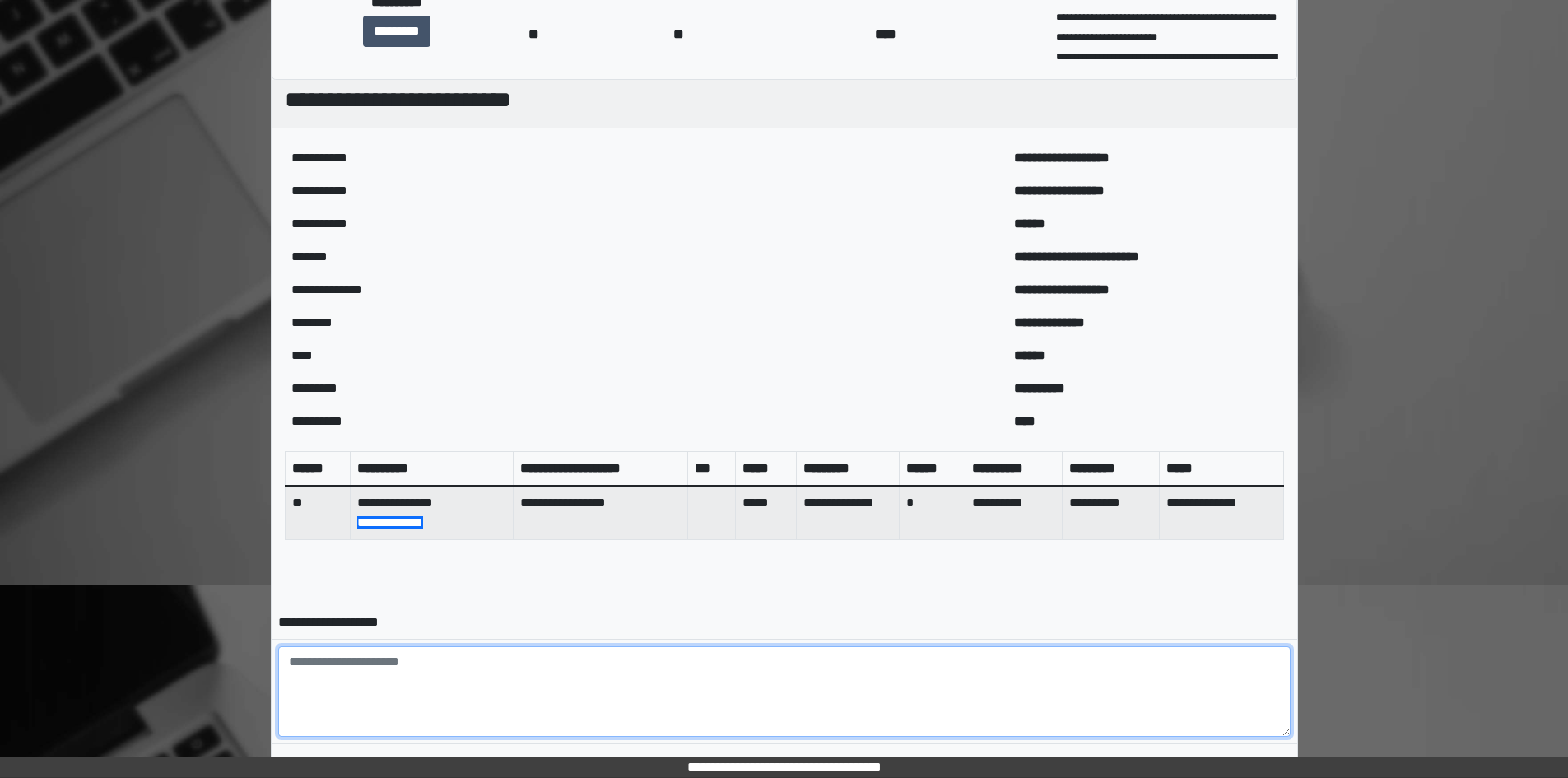 click at bounding box center (784, 692) 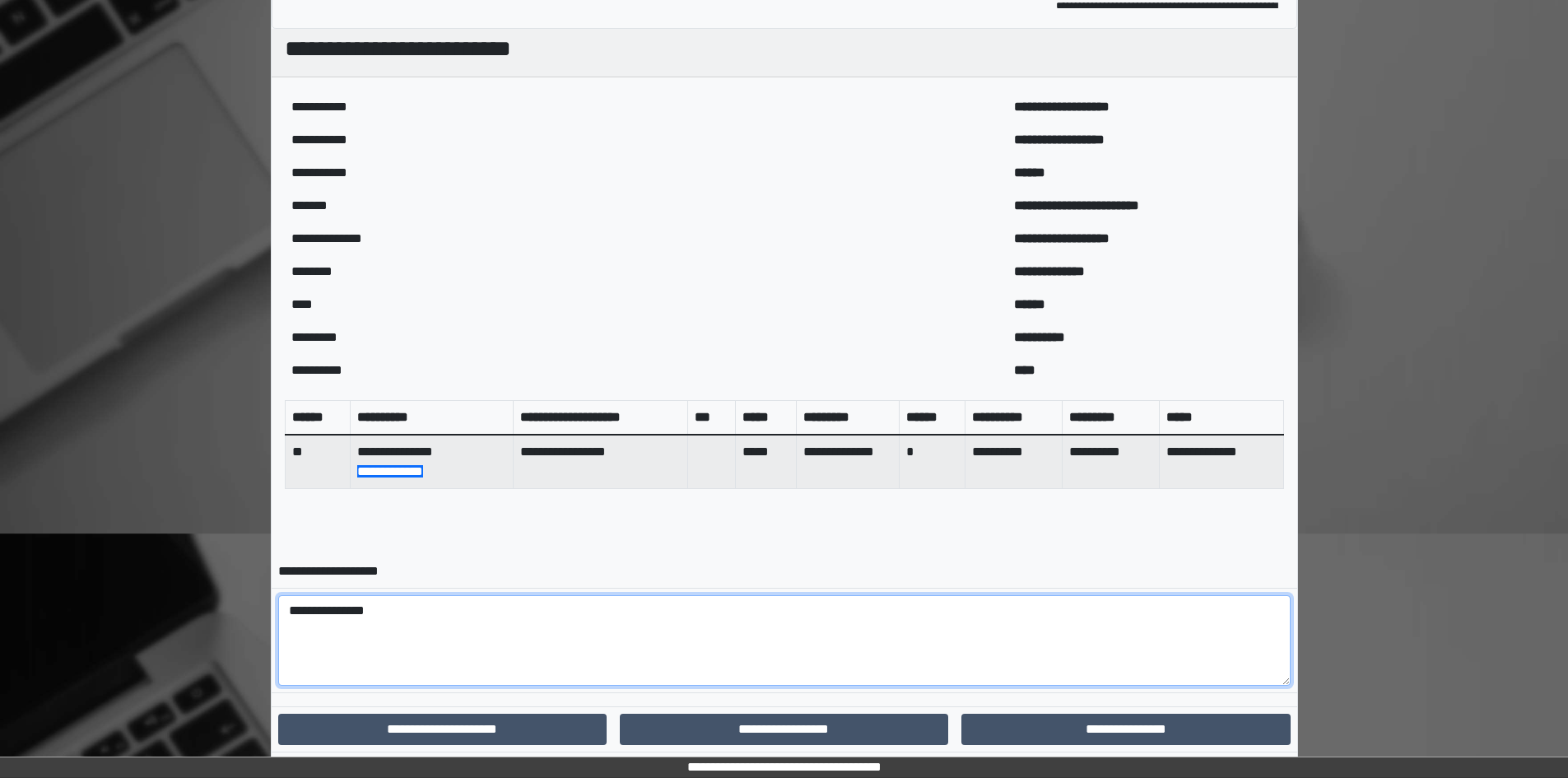 scroll, scrollTop: 397, scrollLeft: 0, axis: vertical 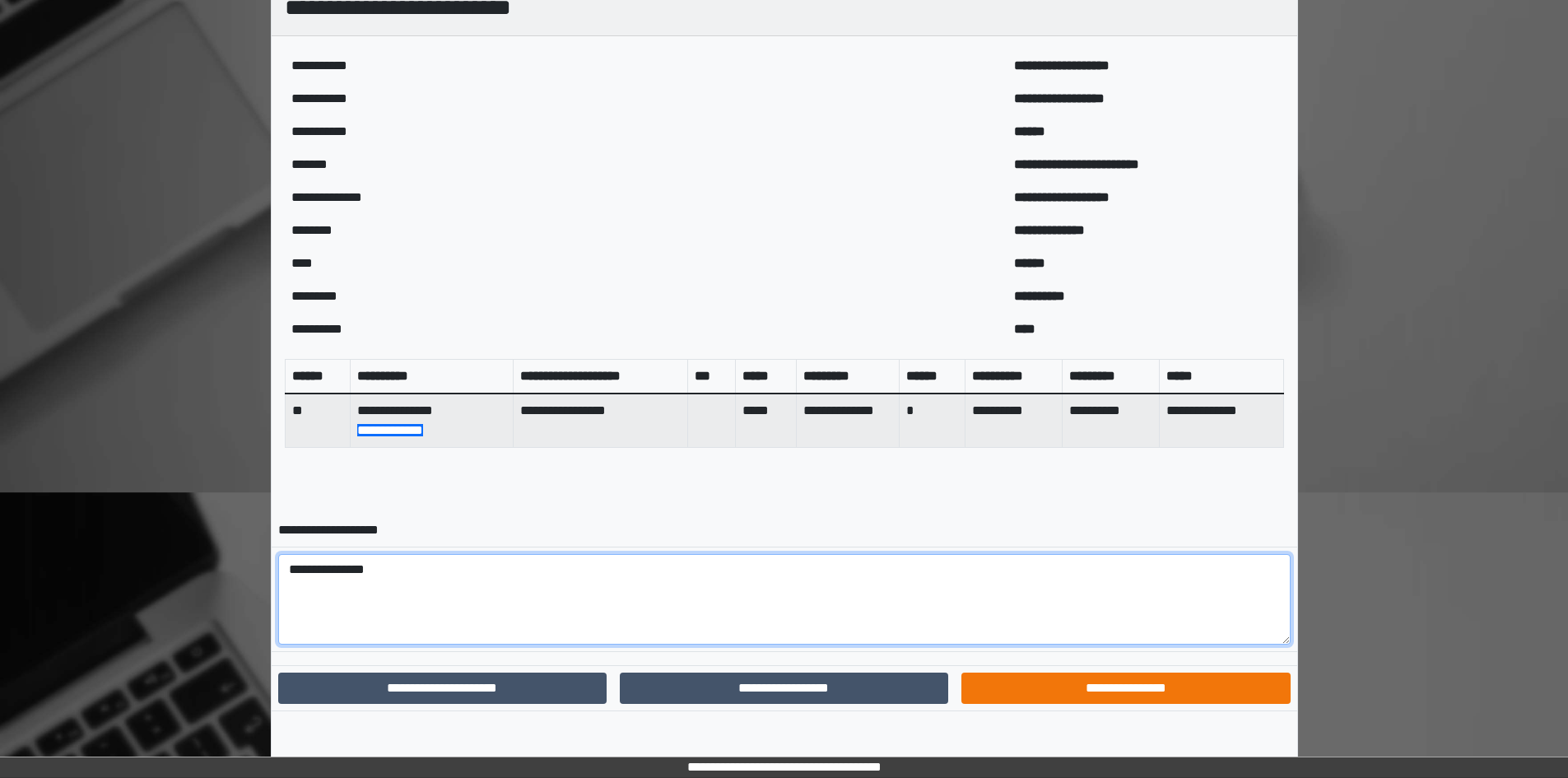 type on "**********" 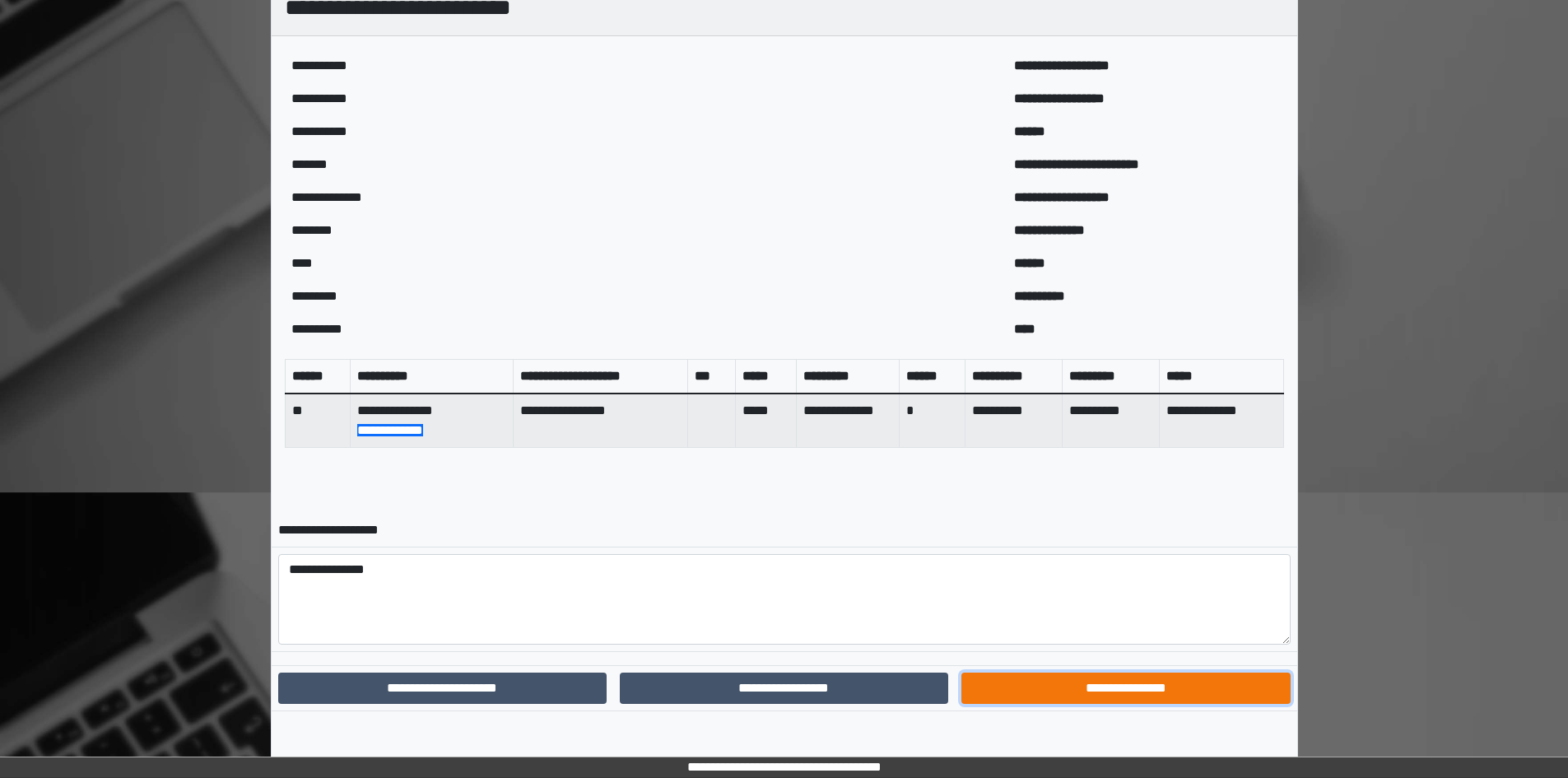 click on "**********" at bounding box center (1125, 688) 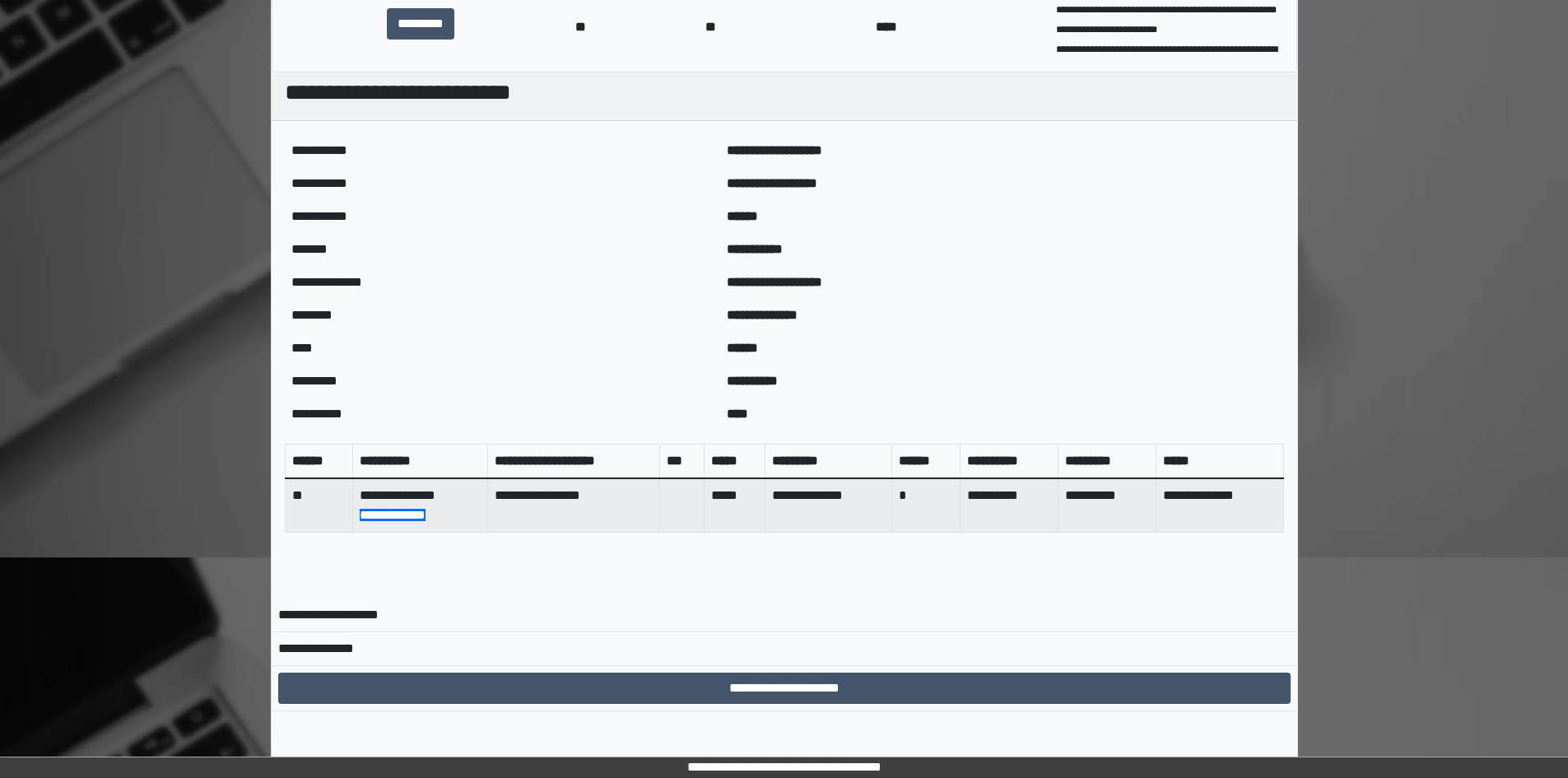 scroll, scrollTop: 332, scrollLeft: 0, axis: vertical 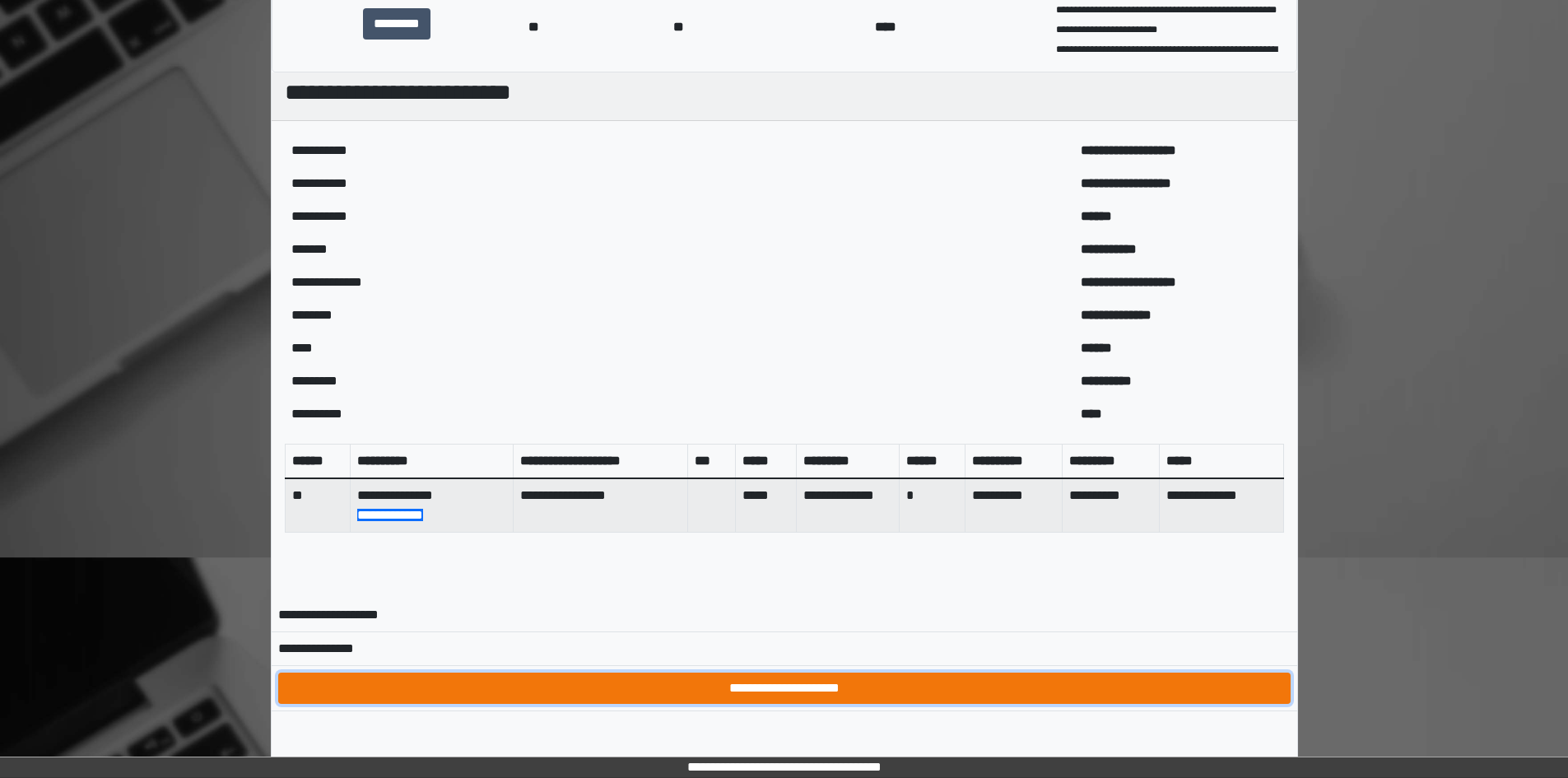 click on "**********" at bounding box center [784, 688] 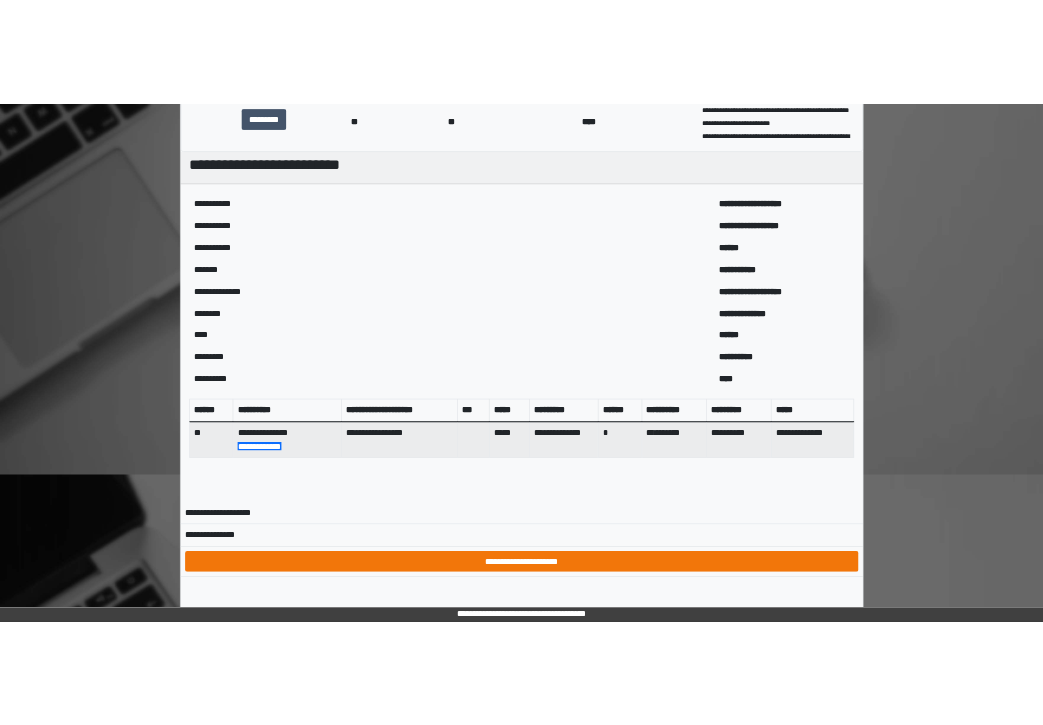 scroll, scrollTop: 0, scrollLeft: 0, axis: both 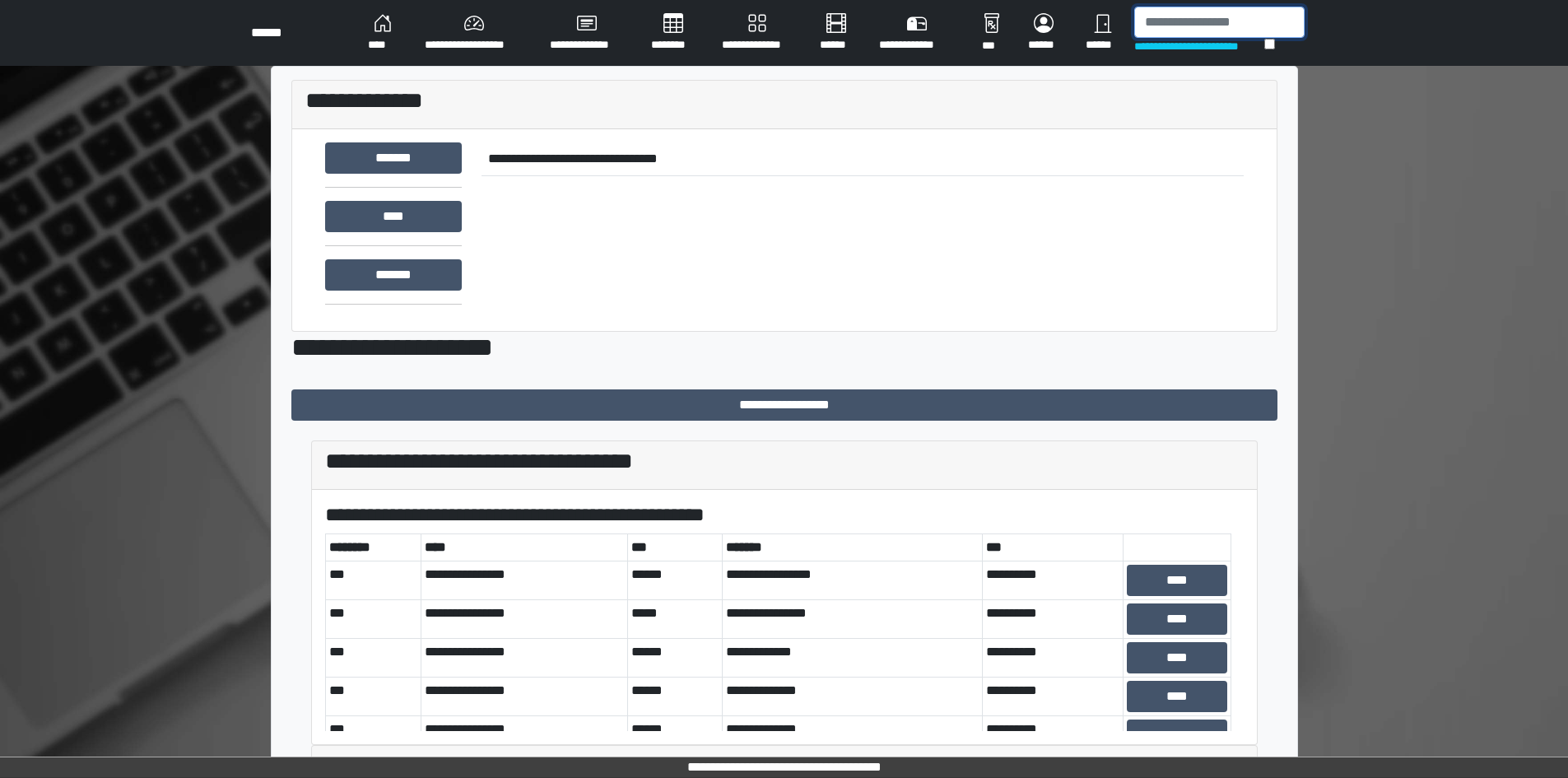 click at bounding box center [1219, 22] 